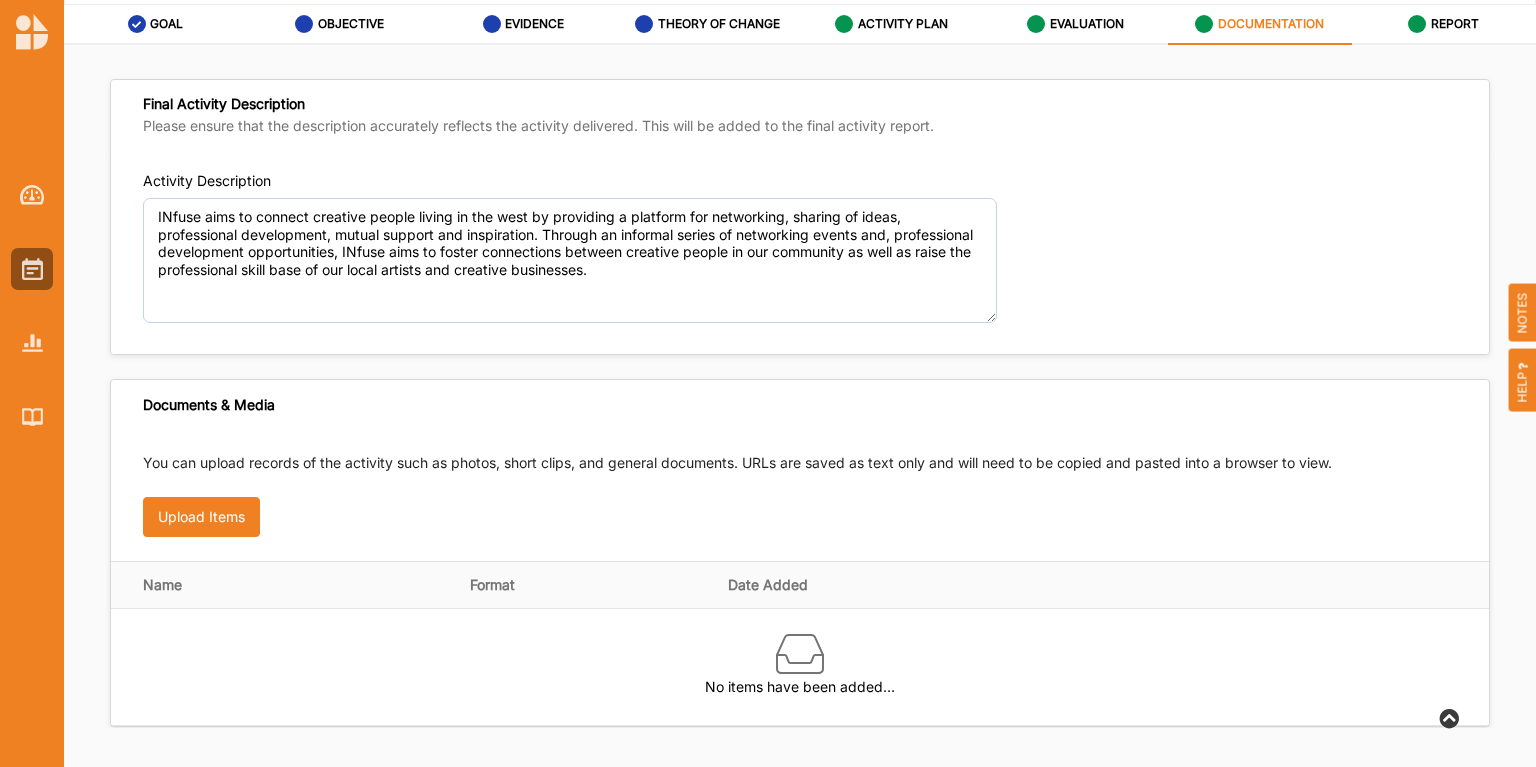 scroll, scrollTop: 65, scrollLeft: 0, axis: vertical 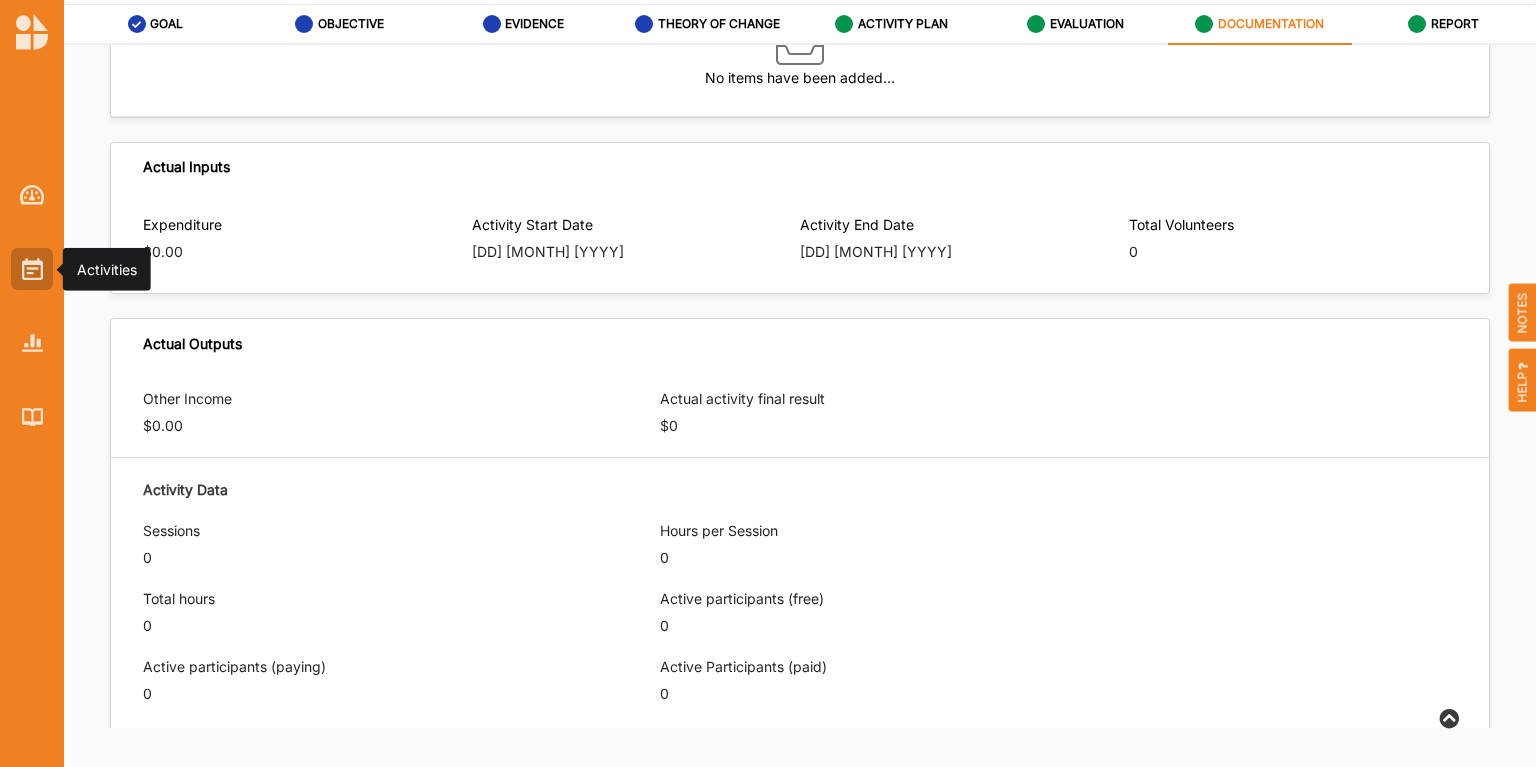 click at bounding box center [32, 269] 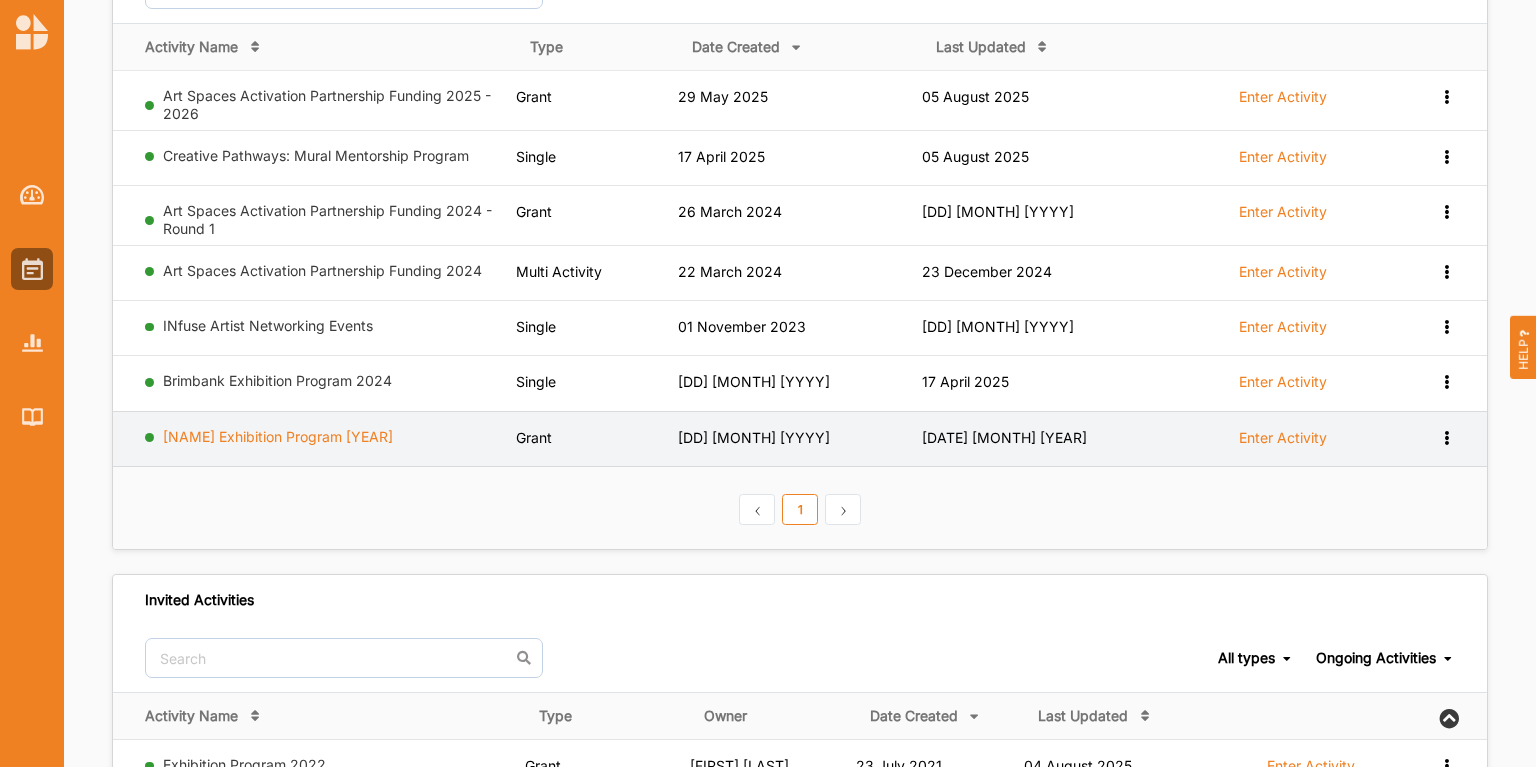 scroll, scrollTop: 225, scrollLeft: 0, axis: vertical 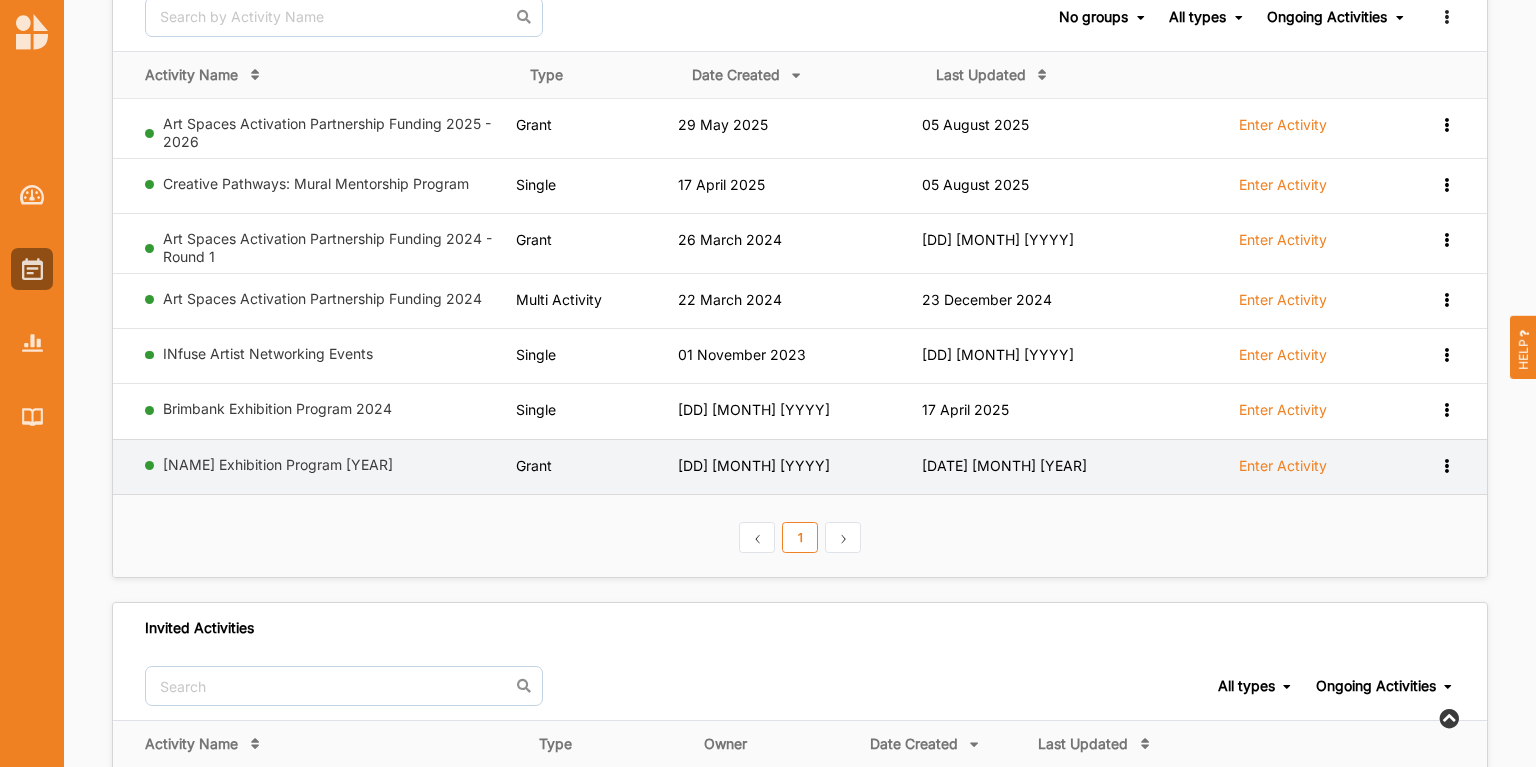 click at bounding box center [1446, 123] 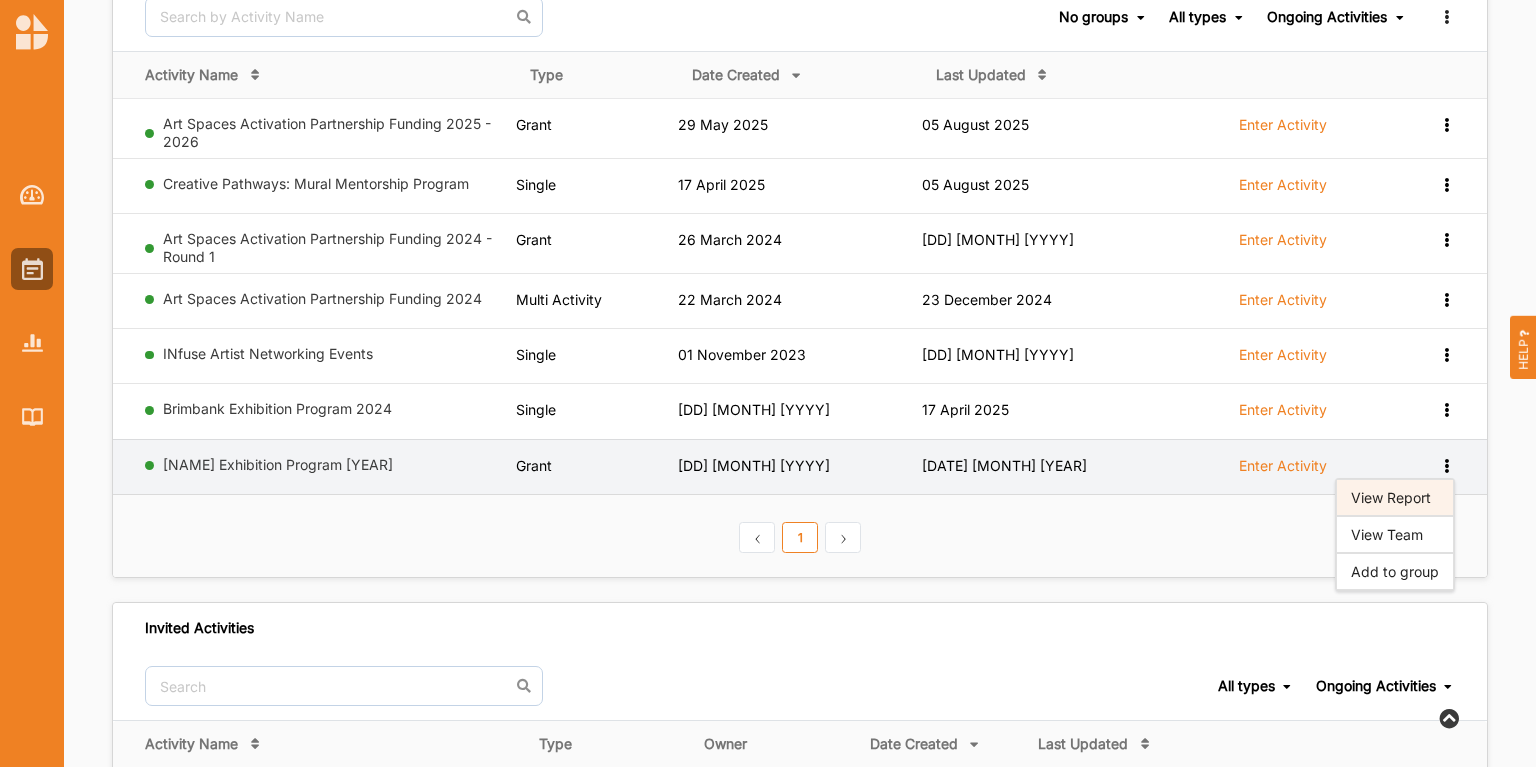click on "View Report" at bounding box center [1395, 497] 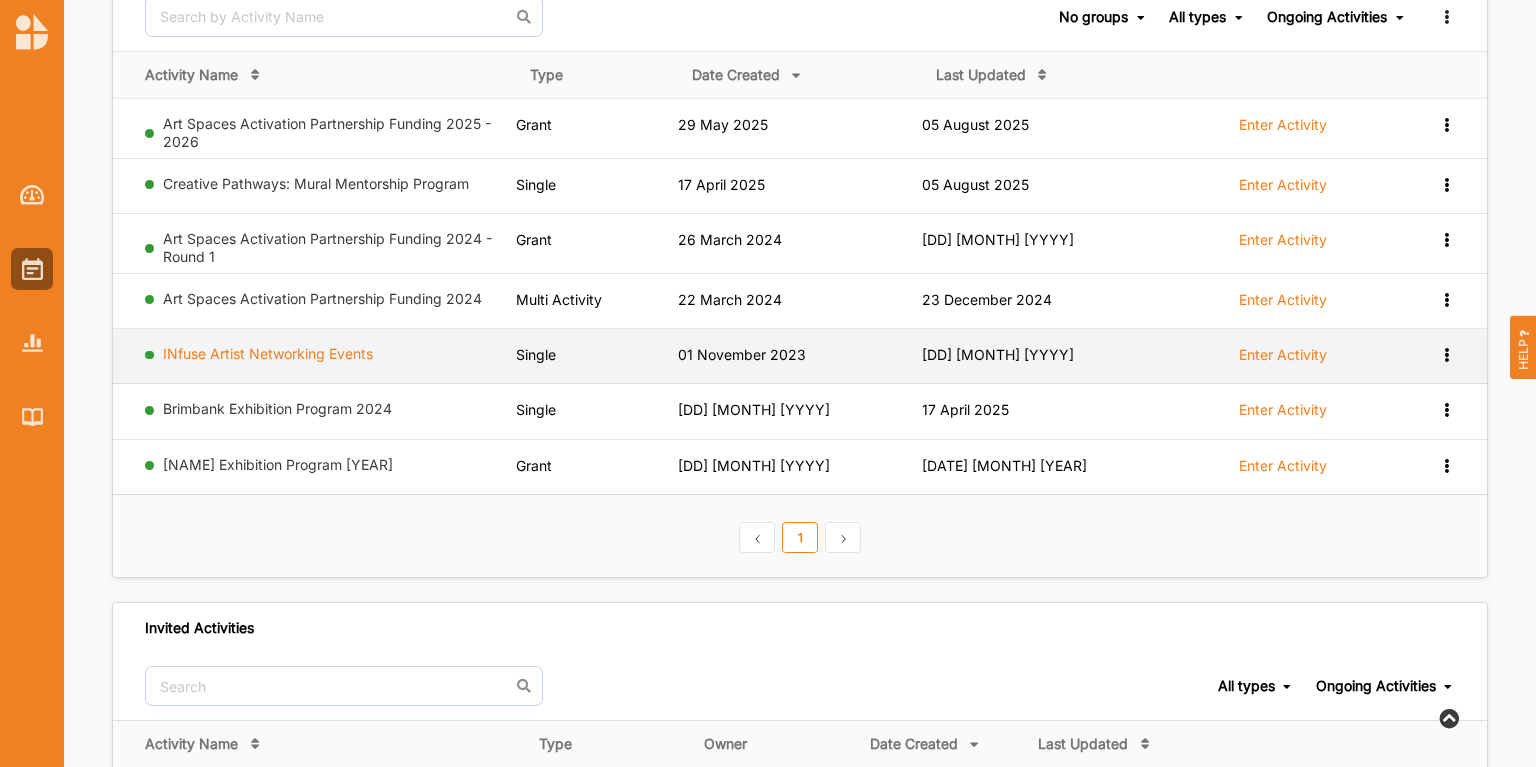 click on "INfuse Artist Networking Events" at bounding box center [268, 353] 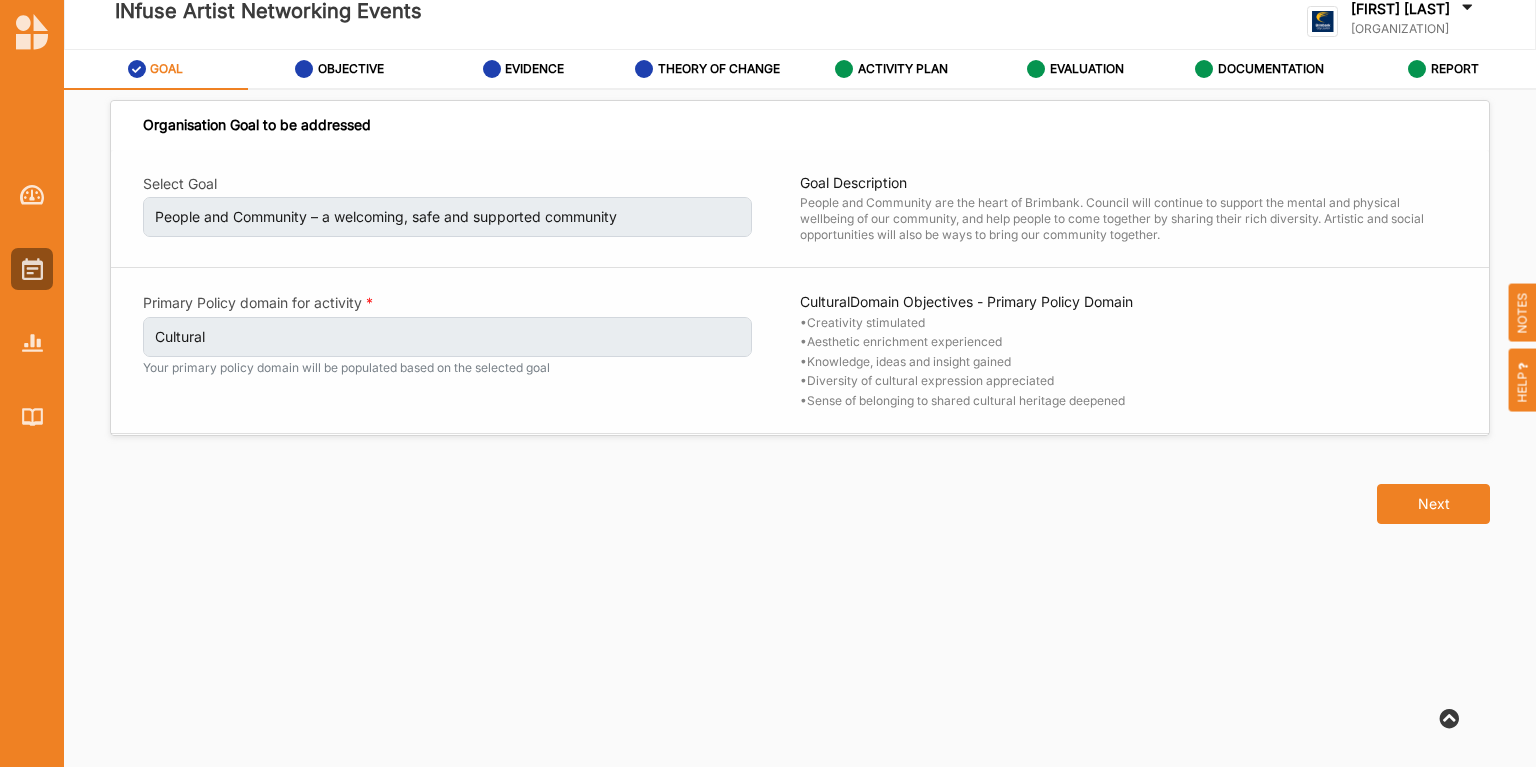 scroll, scrollTop: 0, scrollLeft: 0, axis: both 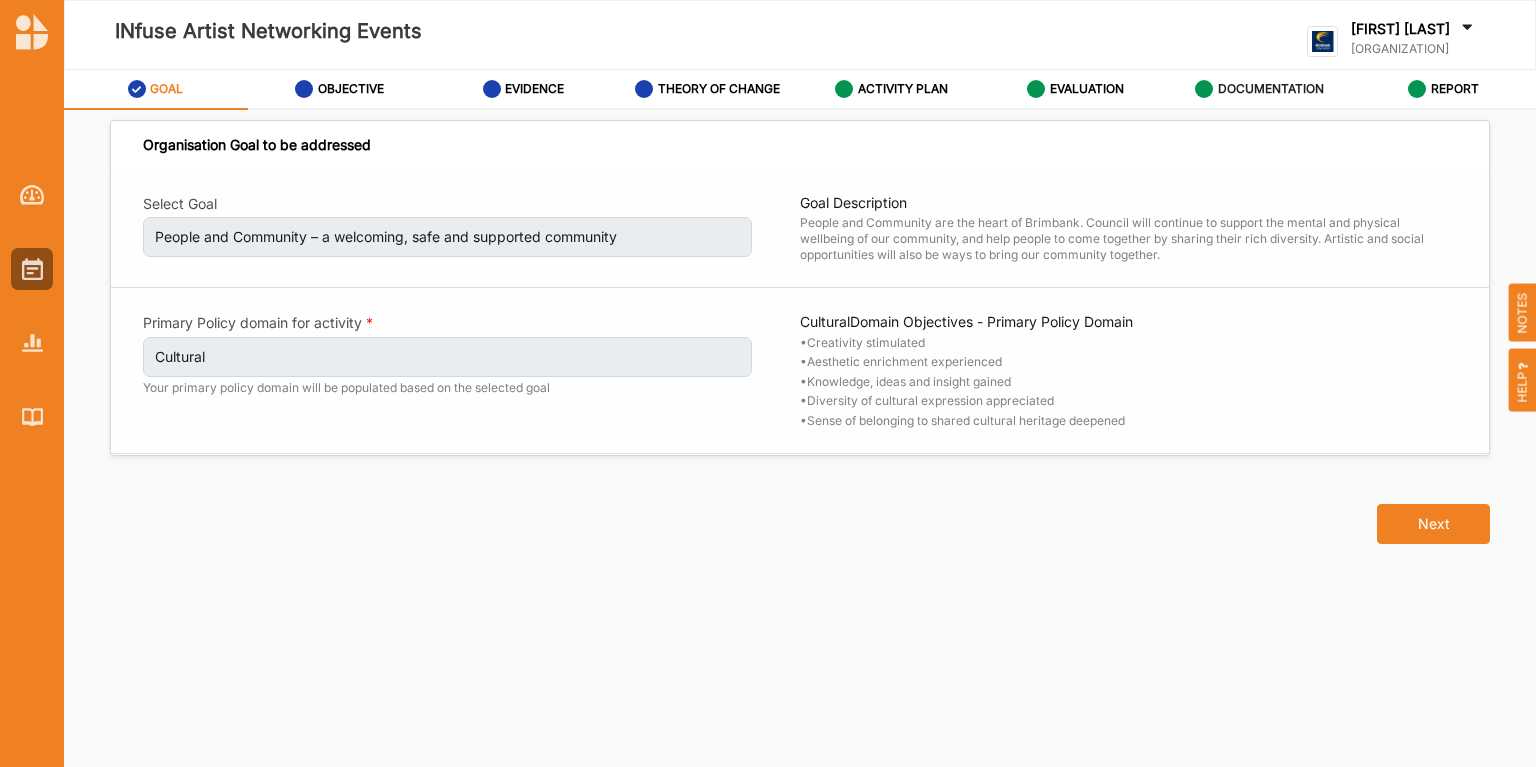 click on "DOCUMENTATION" at bounding box center [1271, 89] 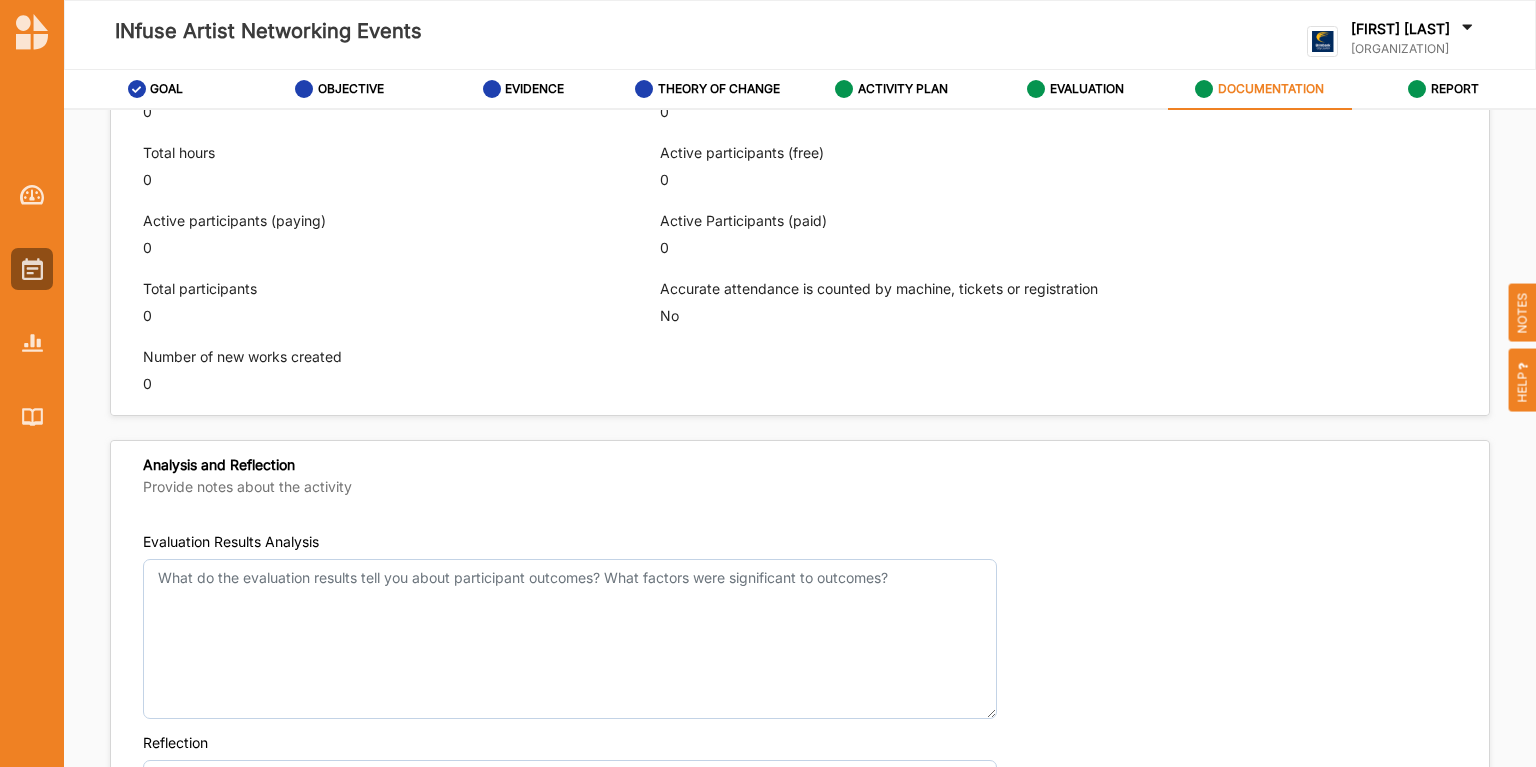 scroll, scrollTop: 1520, scrollLeft: 0, axis: vertical 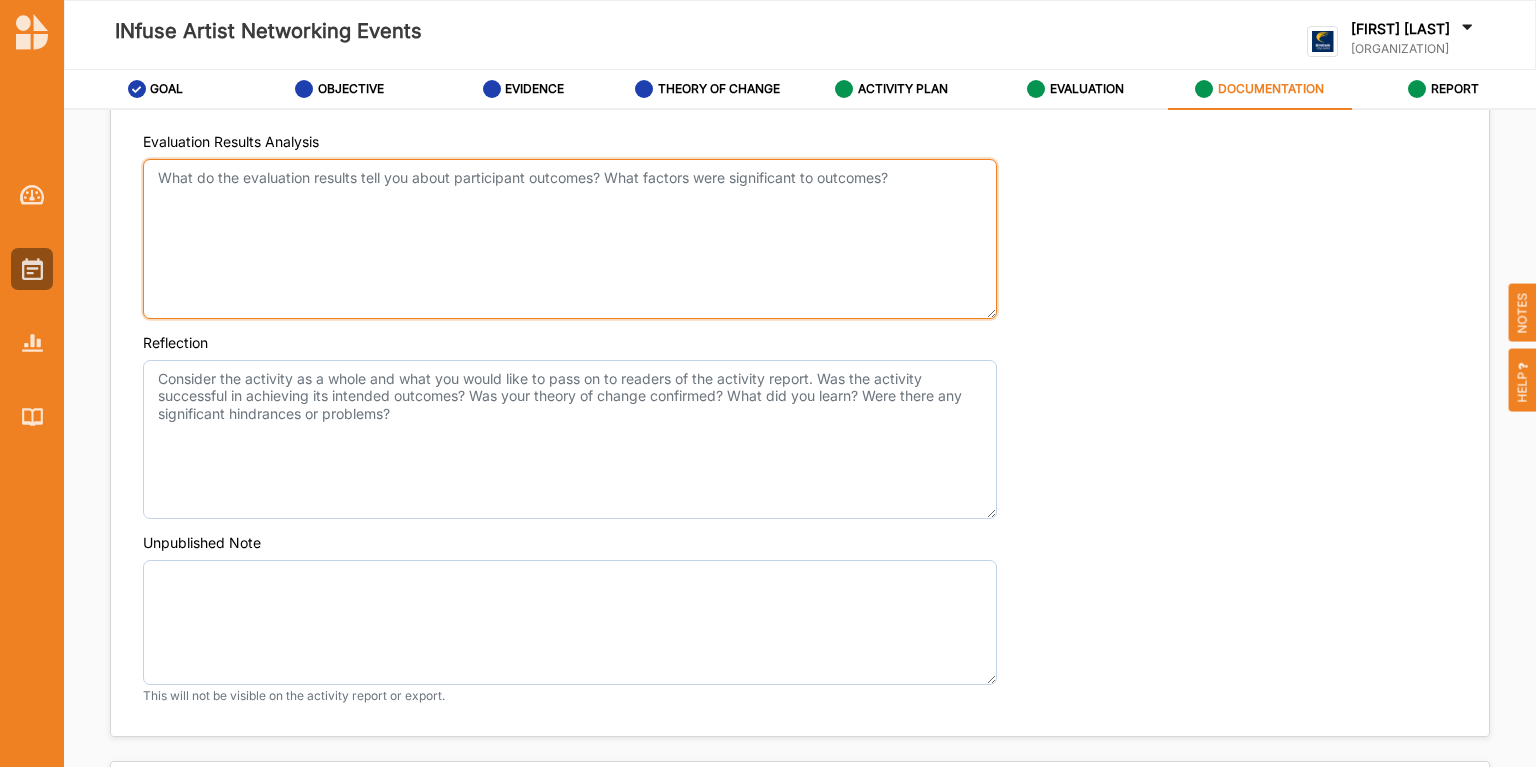 click on "Evaluation Results Analysis" at bounding box center [570, 239] 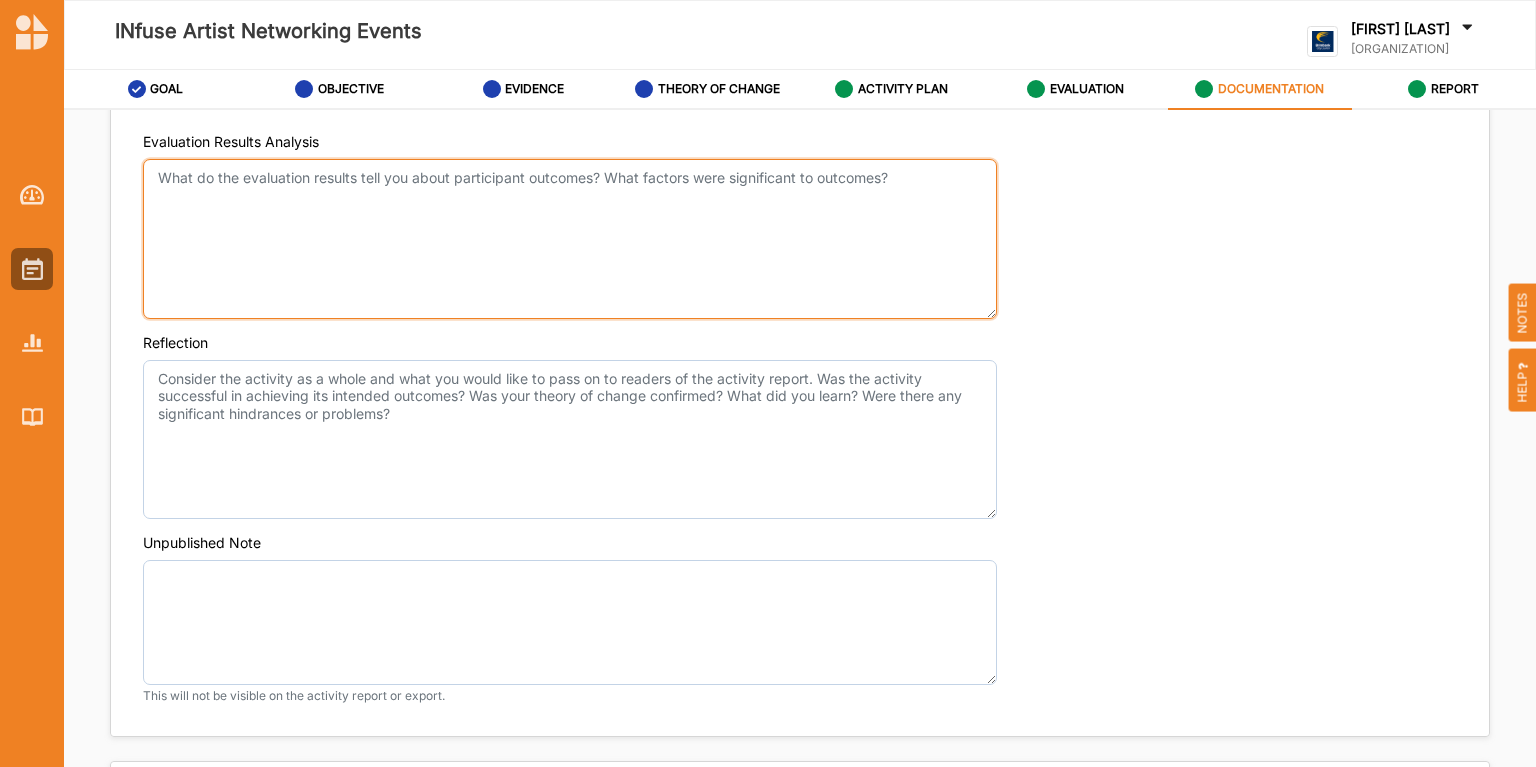 paste on "The results indicate that the activity was largely successful in stimulating creativity, with an average score of 7.7 out of 10. The majority of participants (73%) rated their creative stimulation between 8 and 10, suggesting a strong positive response. Qualitative feedback supported this, with many participants describing the workshops as inspiring, enjoyable, and well-organised. Several noted that they rediscovered creative practices such as drawing and linoprinting, and appreciated the opportunity to engage with specialist tools they wouldn’t normally access. The inclusive and welcoming environment—particularly in the queer-focused sessions—was highlighted as a strength, along with the chance to learn from and connect with other artists. Some participants suggested improvements such as clearer expectations about workshop content and skill levels, better time management during sessions, and more engaging pre-workshop materials. Suggestions for future programming included social art events, professional d..." 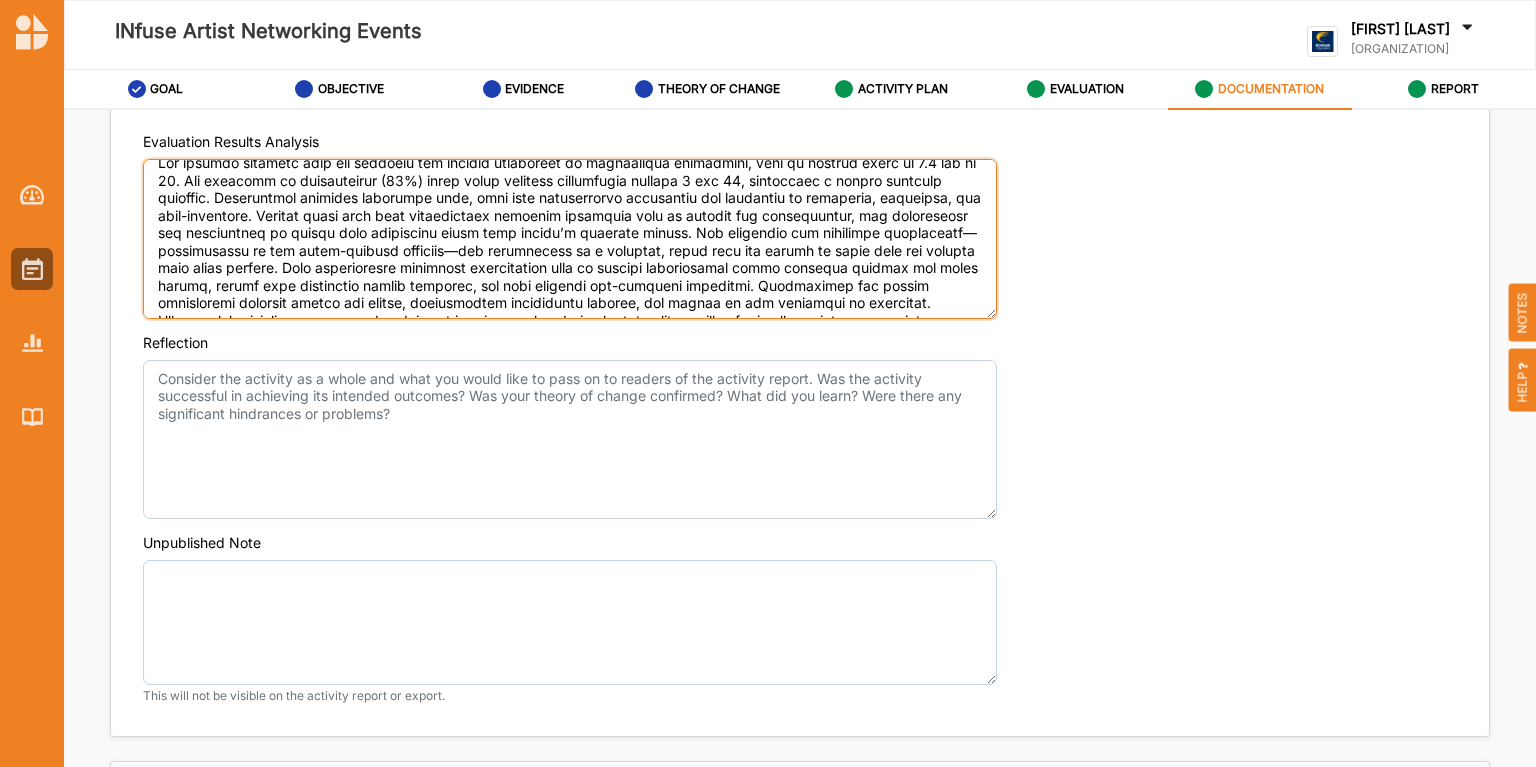 scroll, scrollTop: 0, scrollLeft: 0, axis: both 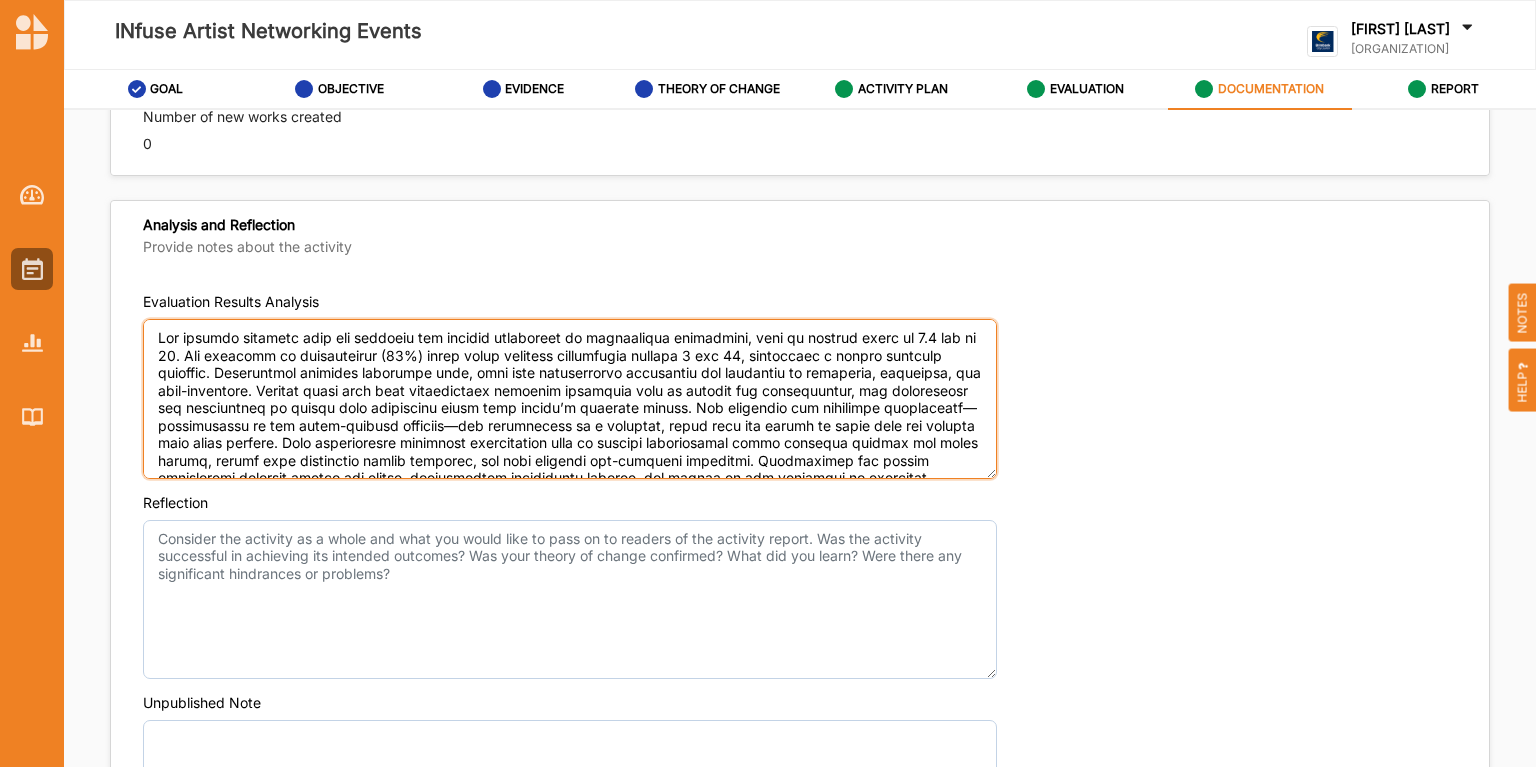 click on "Evaluation Results Analysis" at bounding box center [570, 399] 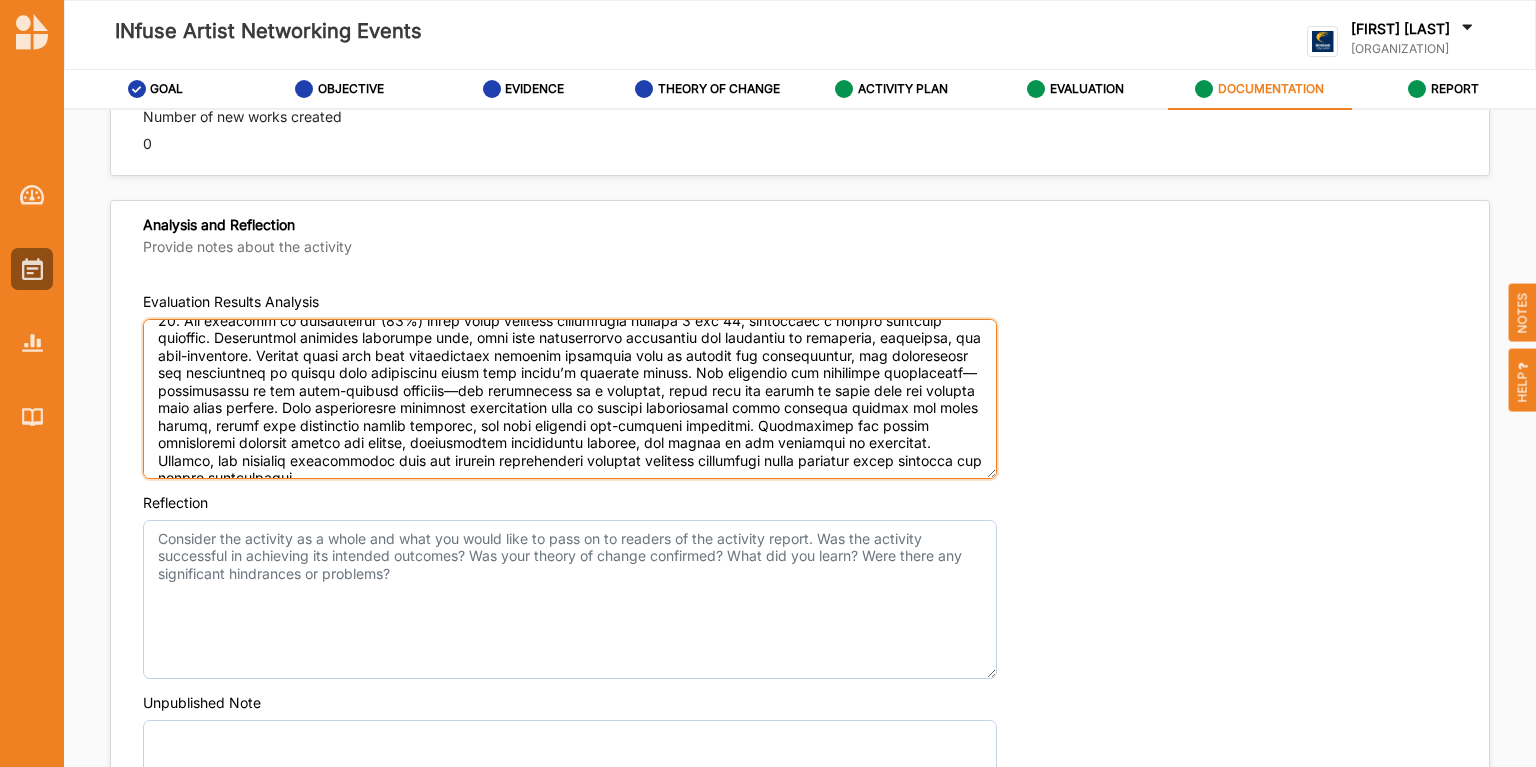 scroll, scrollTop: 52, scrollLeft: 0, axis: vertical 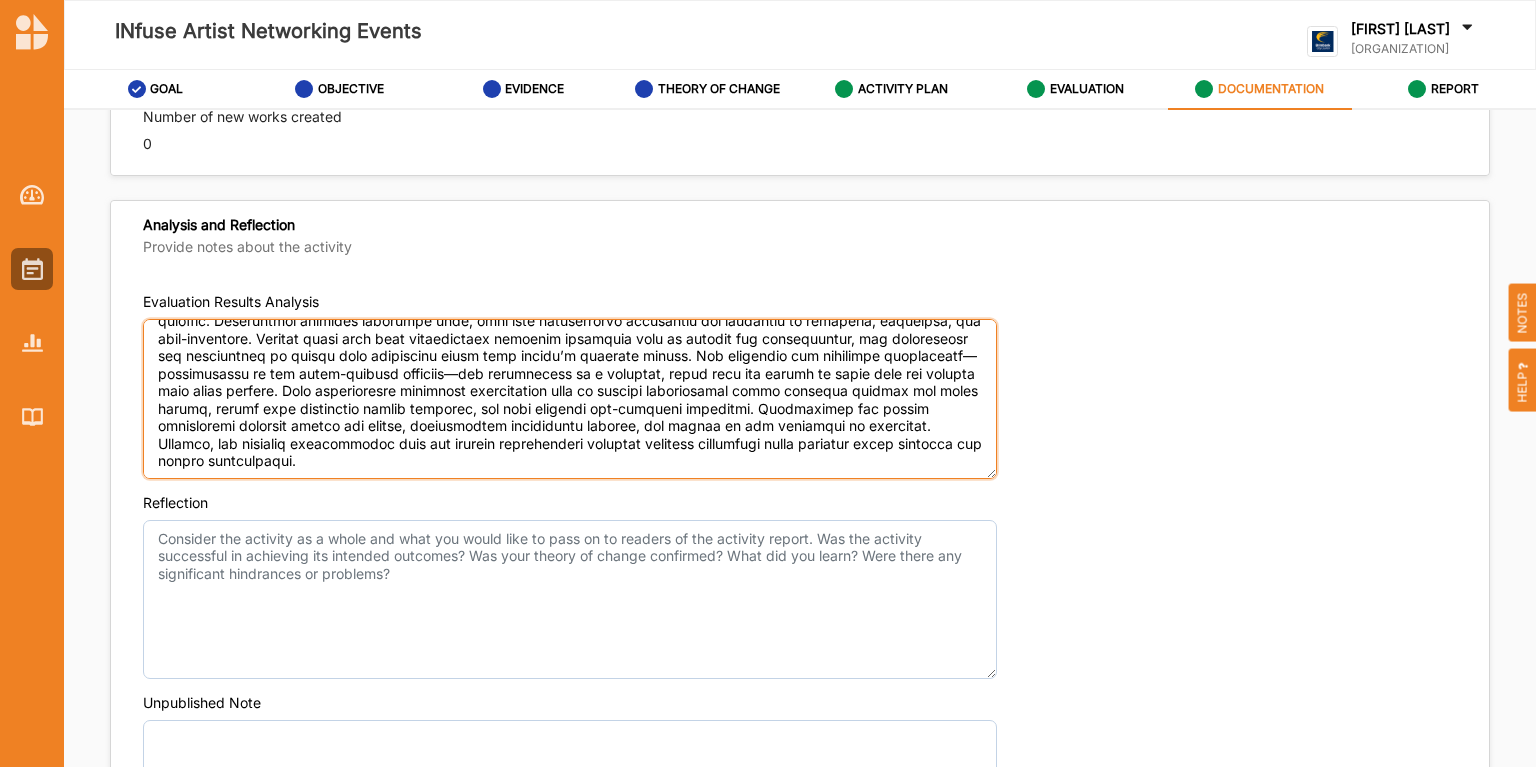 click on "Evaluation Results Analysis" at bounding box center [570, 399] 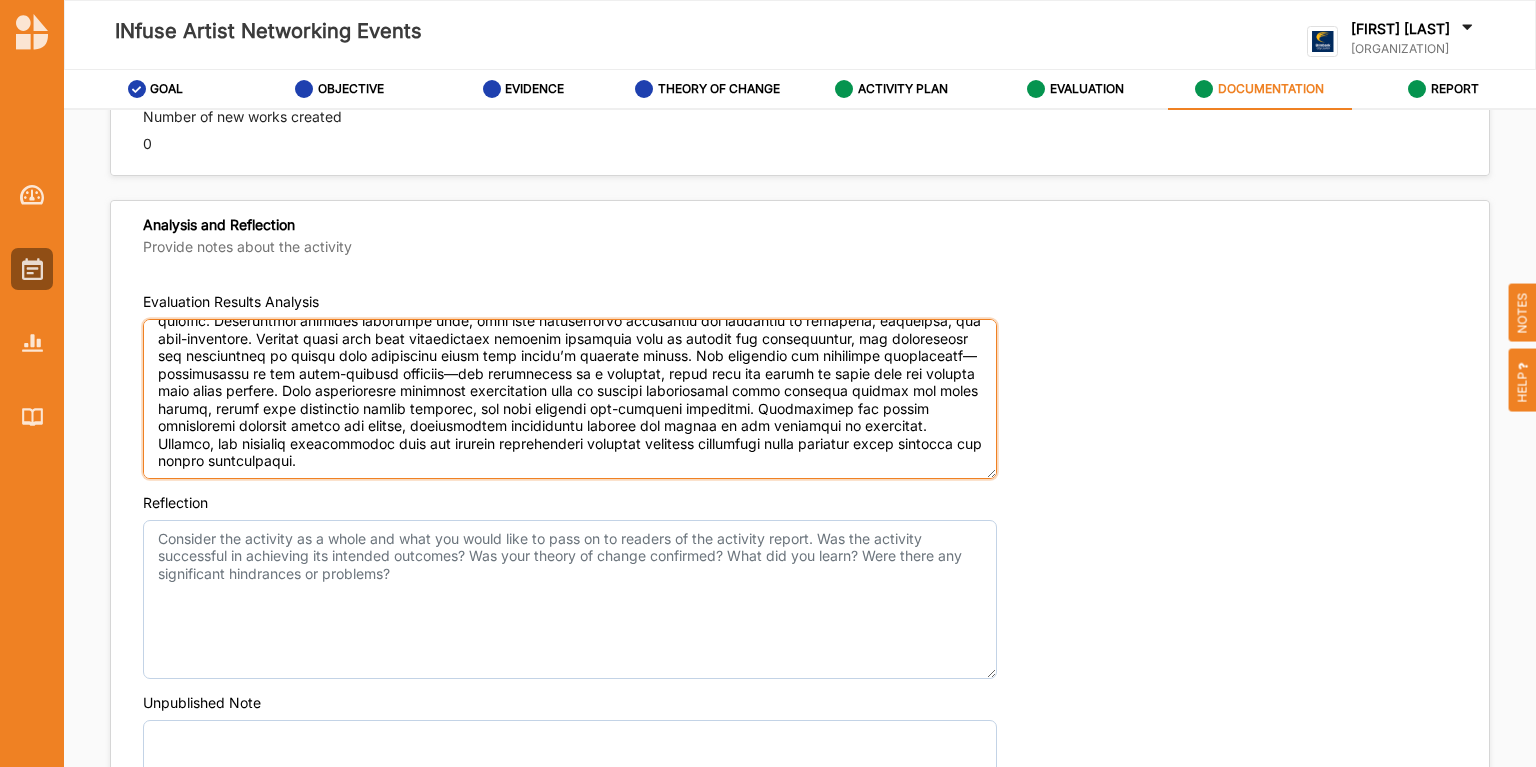 click on "Evaluation Results Analysis" at bounding box center [570, 399] 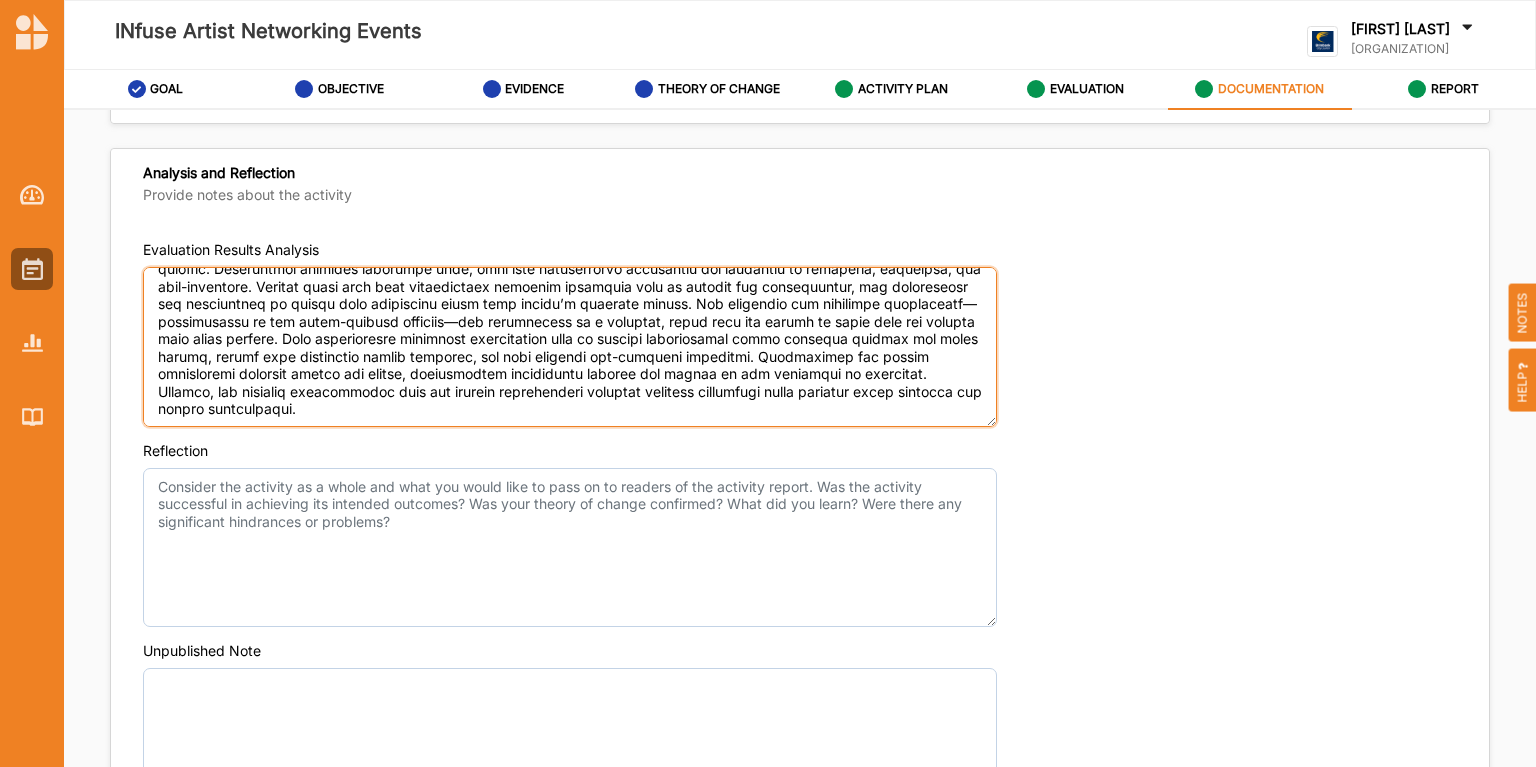 scroll, scrollTop: 1440, scrollLeft: 0, axis: vertical 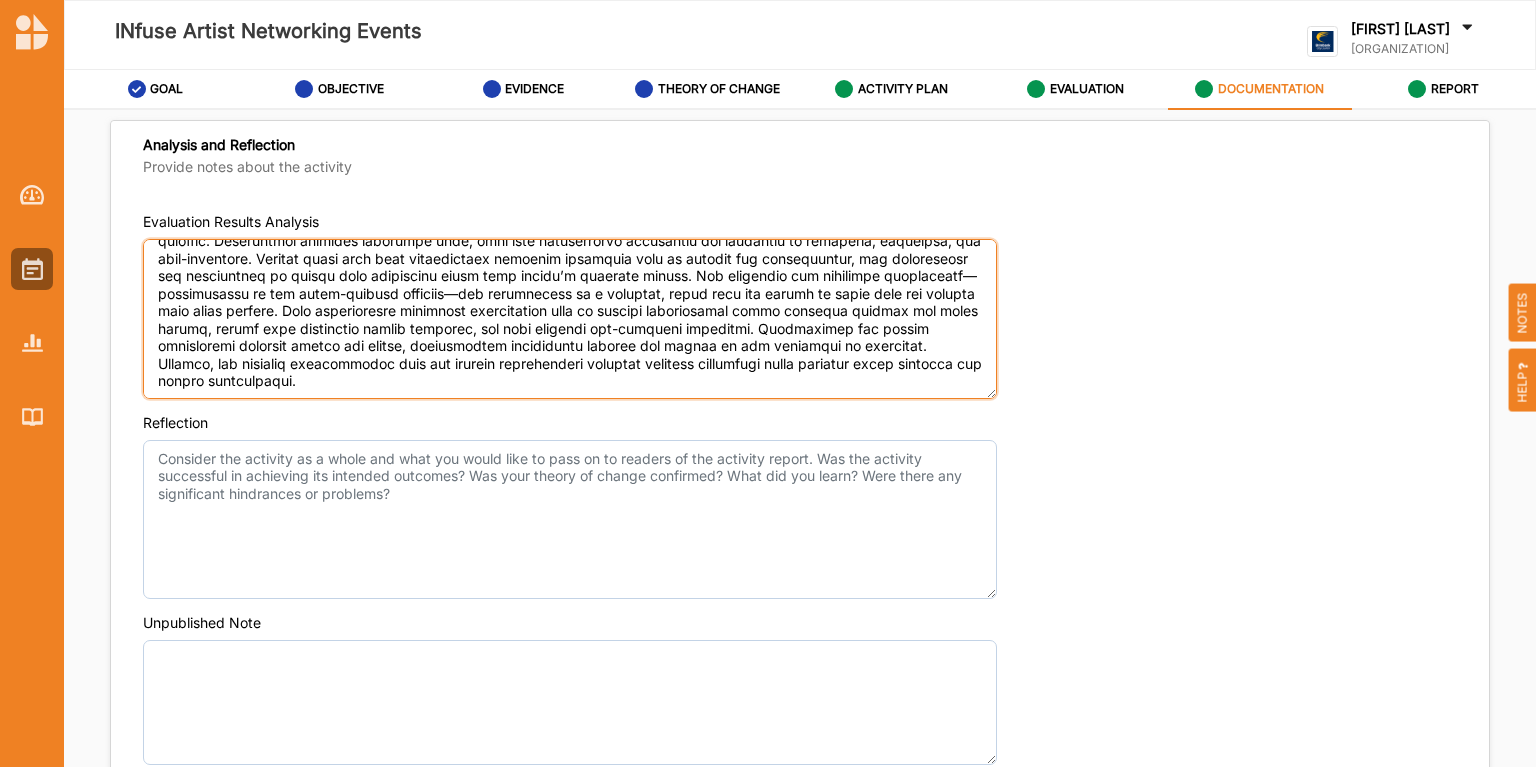 type on "The results indicate that the activity was largely successful in stimulating creativity, with an average score of 7.7 out of 10. The majority of participants (73%) rated their creative stimulation between 8 and 10, suggesting a strong positive response. Qualitative feedback supported this, with many participants describing the workshops as inspiring, enjoyable, and well-organised. Several noted that they rediscovered creative practices such as drawing and linoprinting, and appreciated the opportunity to engage with specialist tools they wouldn’t normally access. The inclusive and welcoming environment—particularly in the queer-focused sessions—was highlighted as a strength, along with the chance to learn from and connect with other artists. Some participants suggested improvements such as clearer expectations about workshop content and skill levels, better time management during sessions, and more engaging pre-workshop materials. Suggestions for future programming included social art events, professional d..." 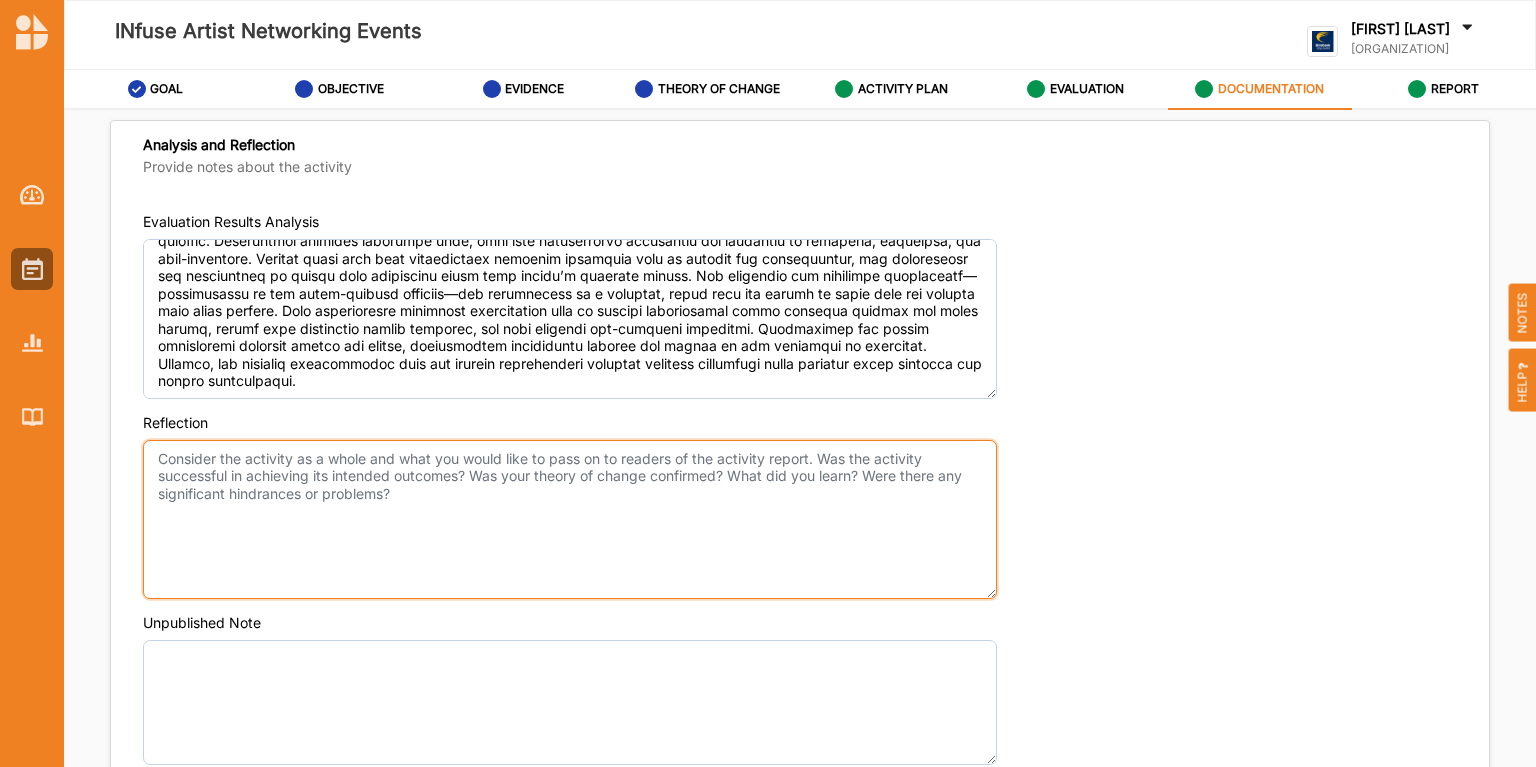 click on "Reflection" at bounding box center [570, 520] 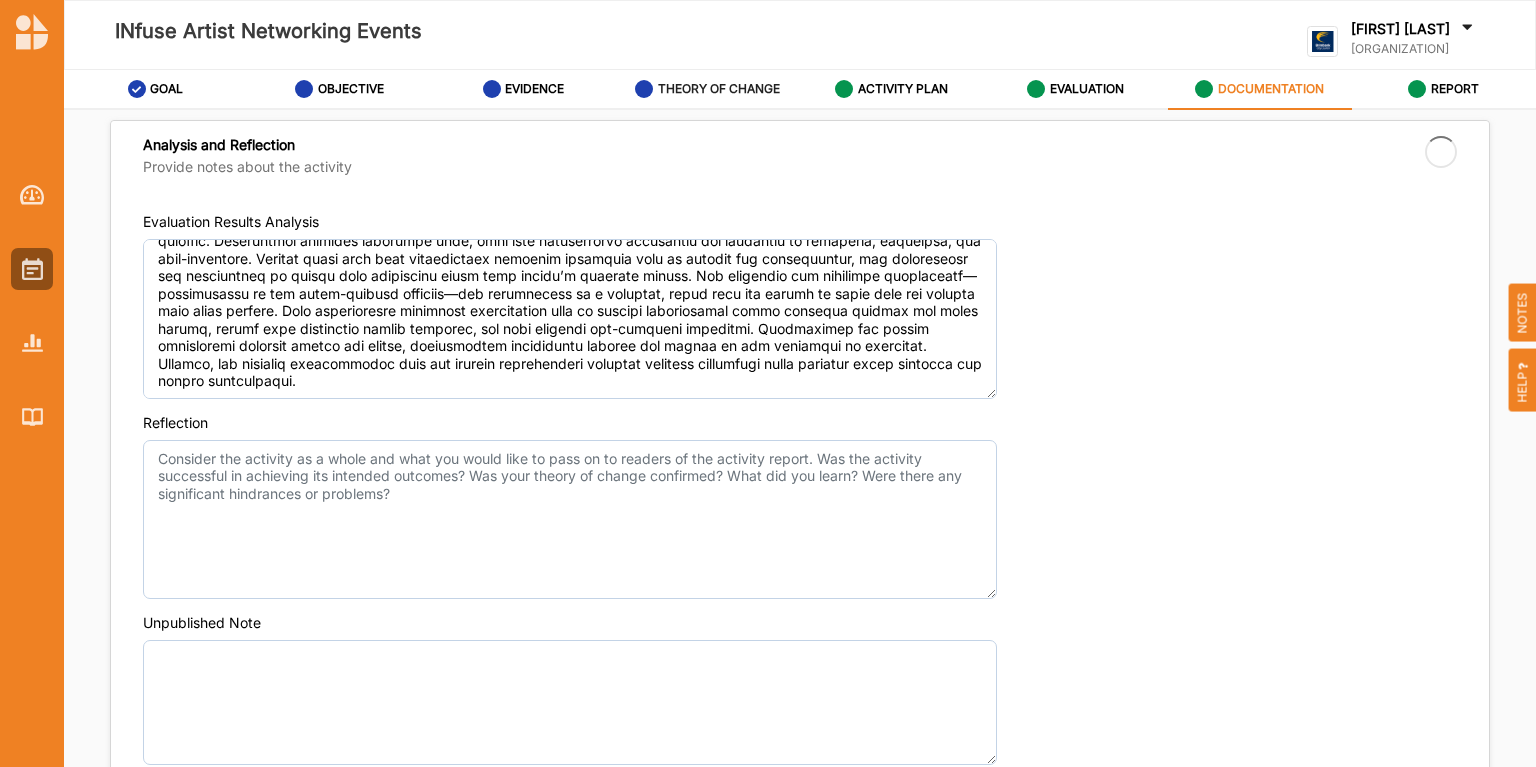 click on "THEORY OF CHANGE" at bounding box center [719, 89] 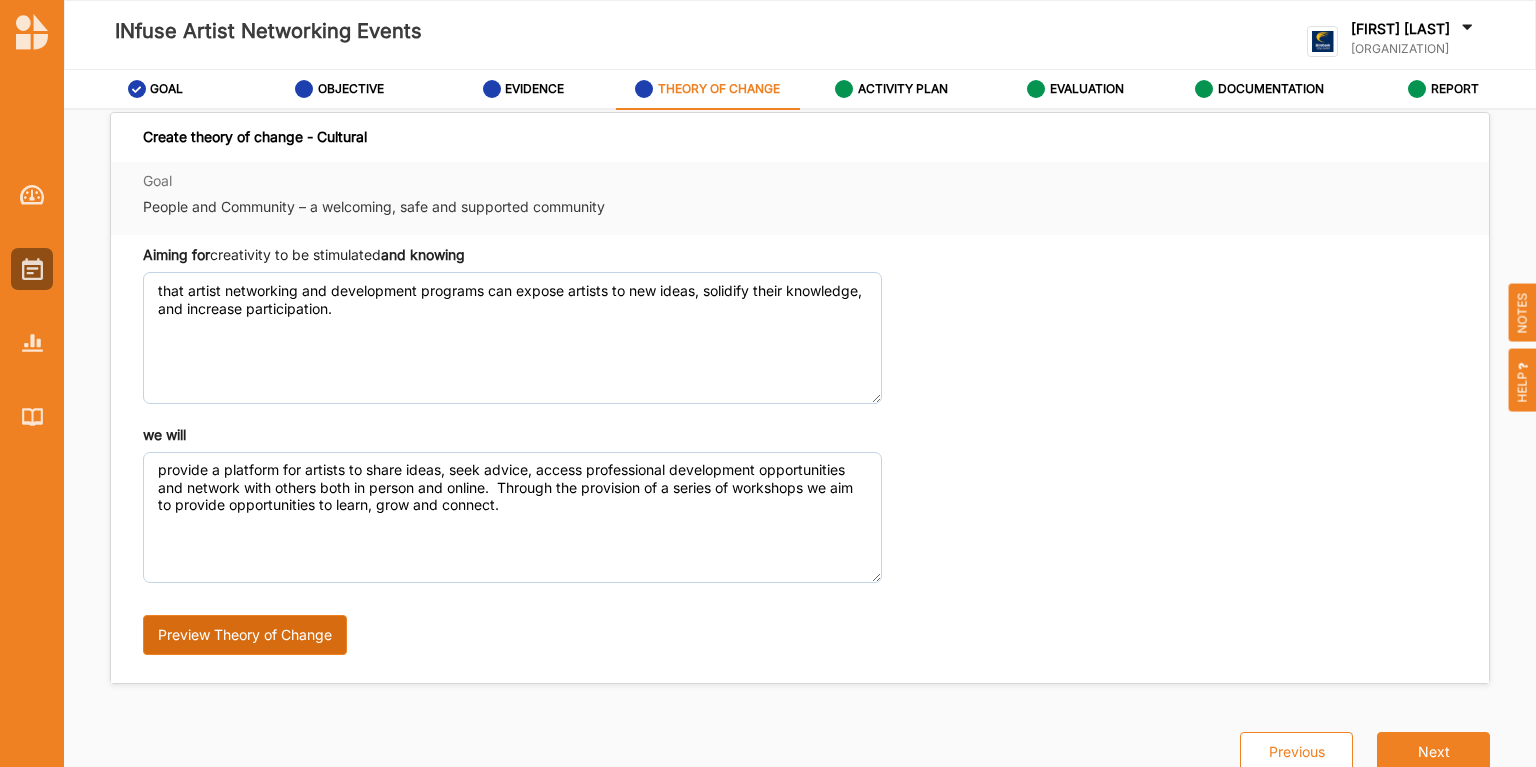 click on "Preview Theory of Change" at bounding box center (245, 635) 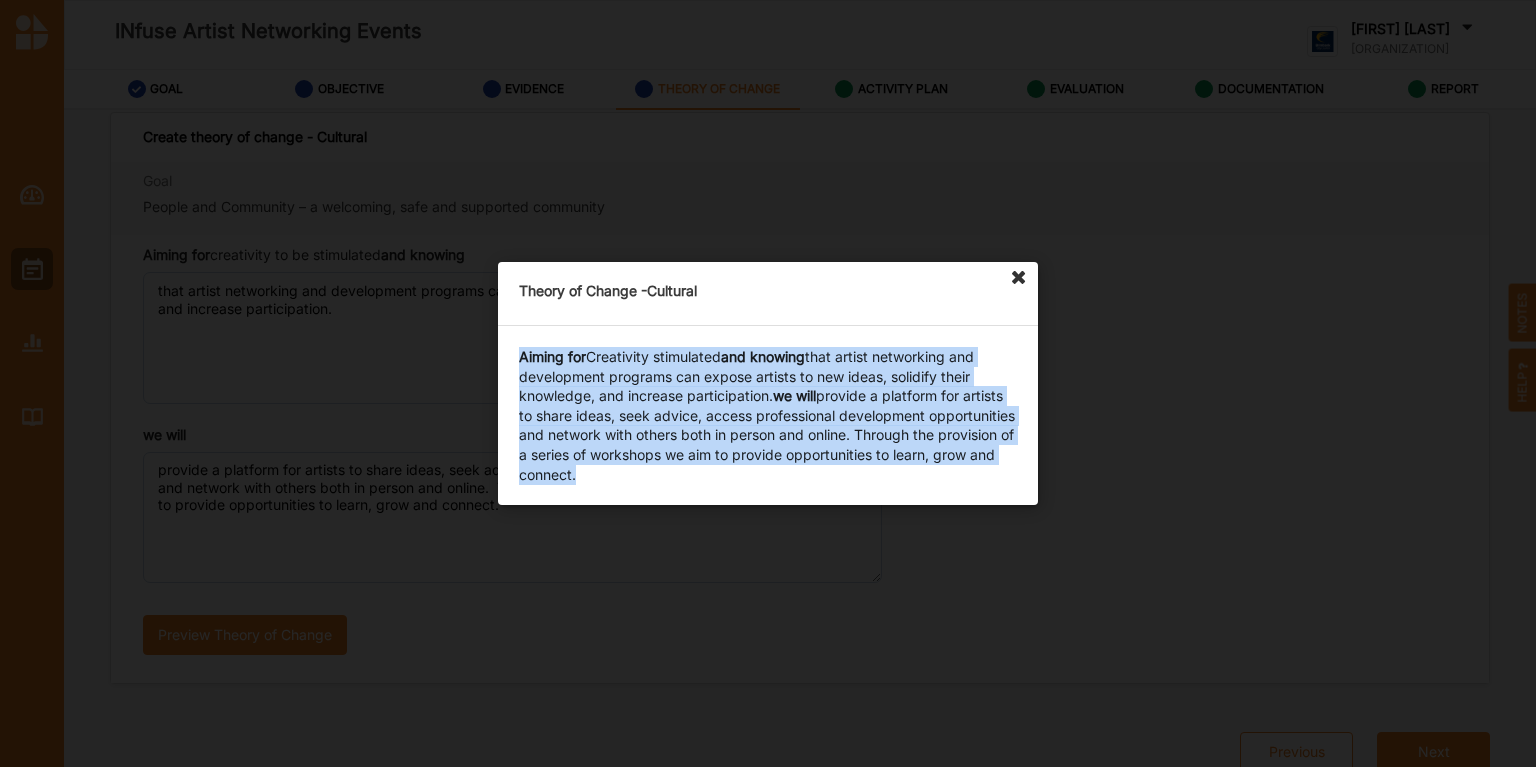 drag, startPoint x: 714, startPoint y: 476, endPoint x: 516, endPoint y: 360, distance: 229.47766 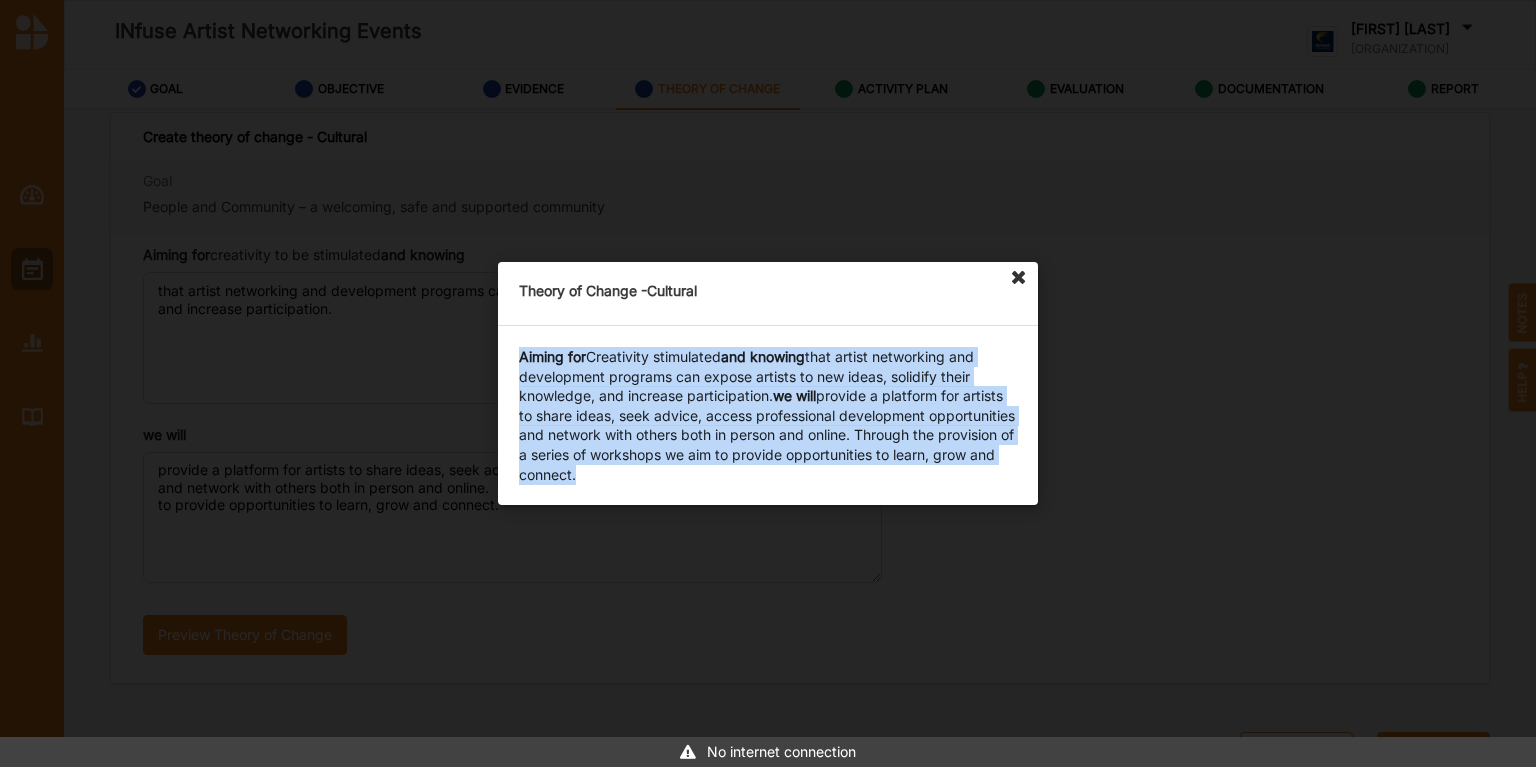 click at bounding box center [1019, 278] 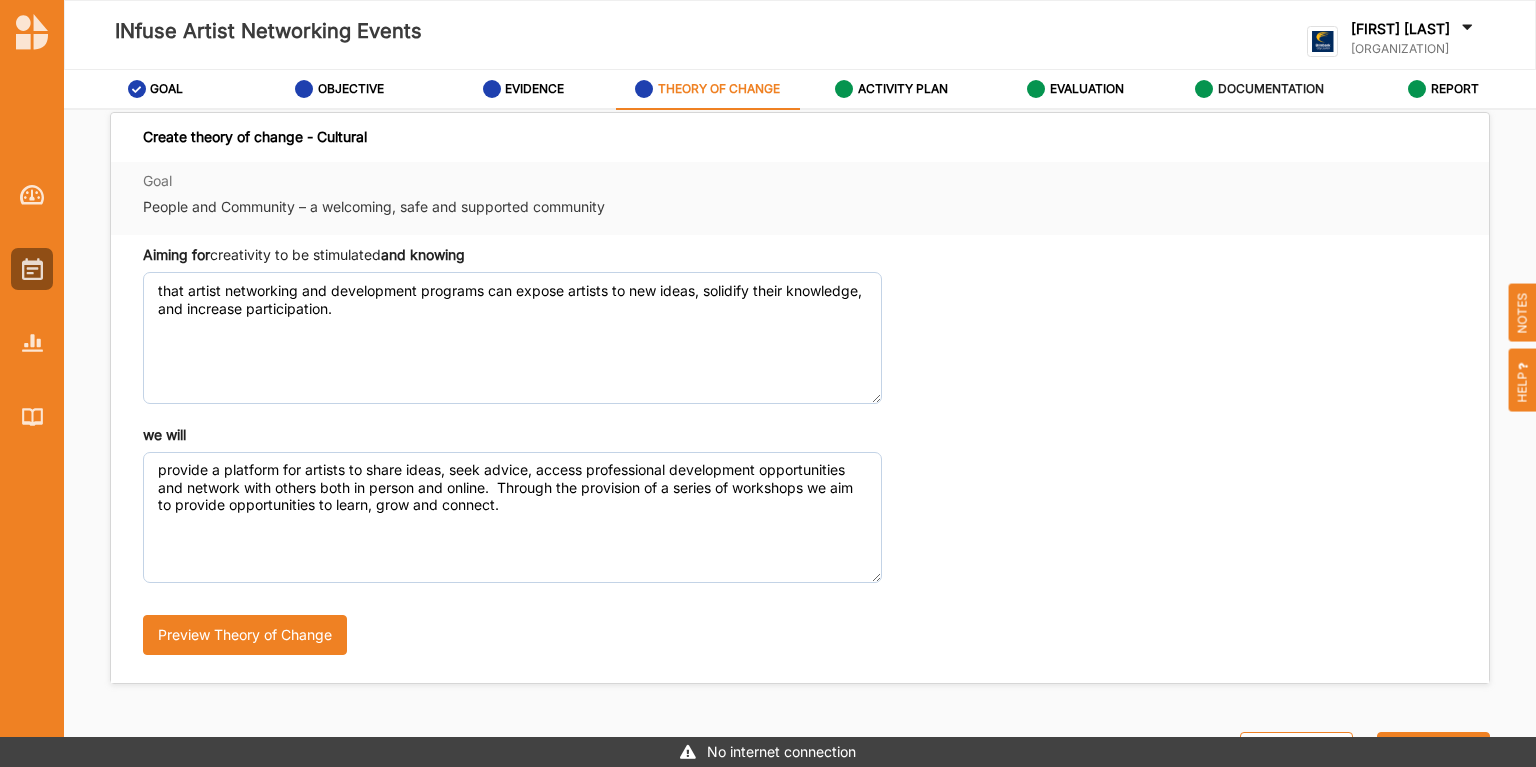click on "DOCUMENTATION" at bounding box center [1271, 89] 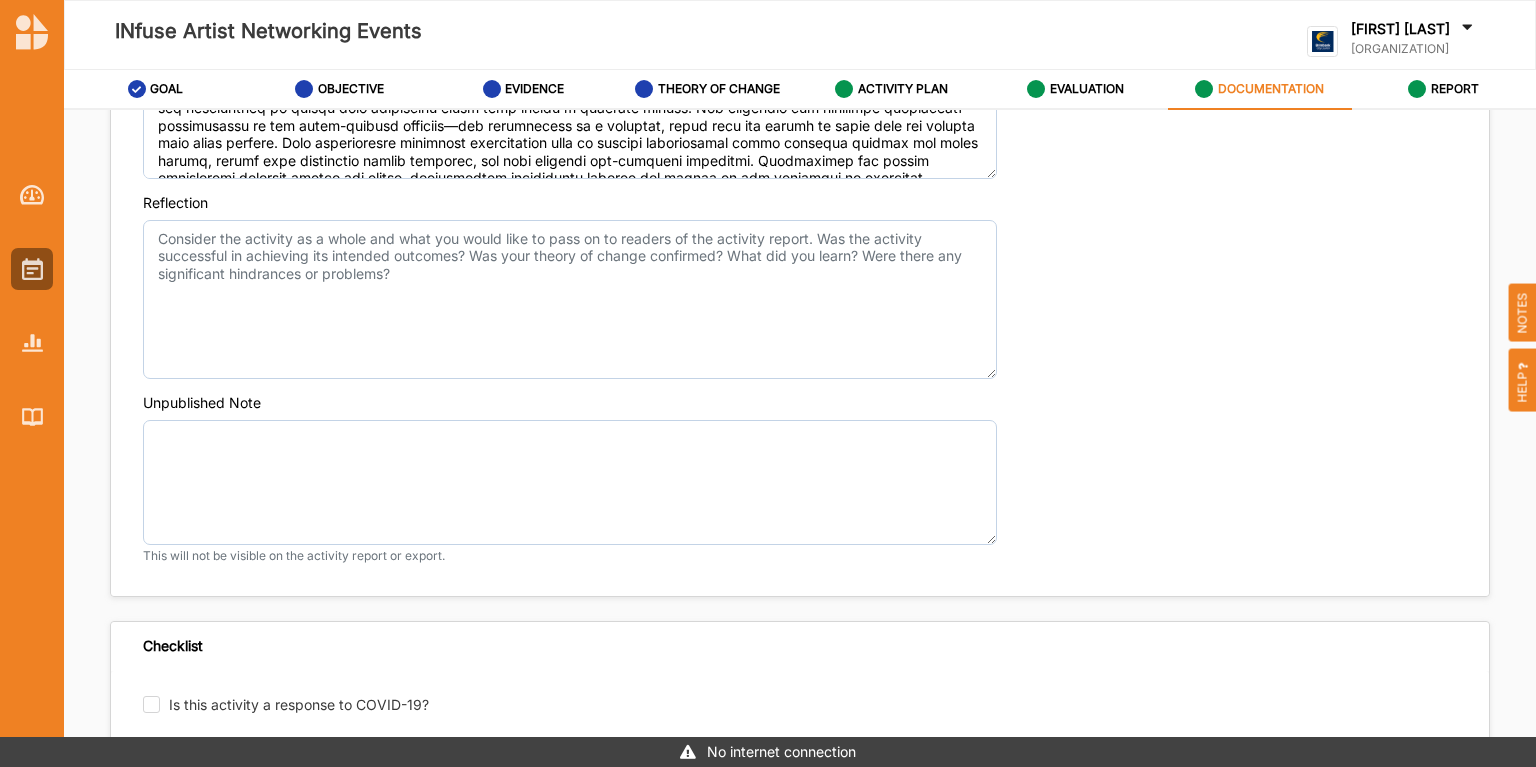 scroll, scrollTop: 1688, scrollLeft: 0, axis: vertical 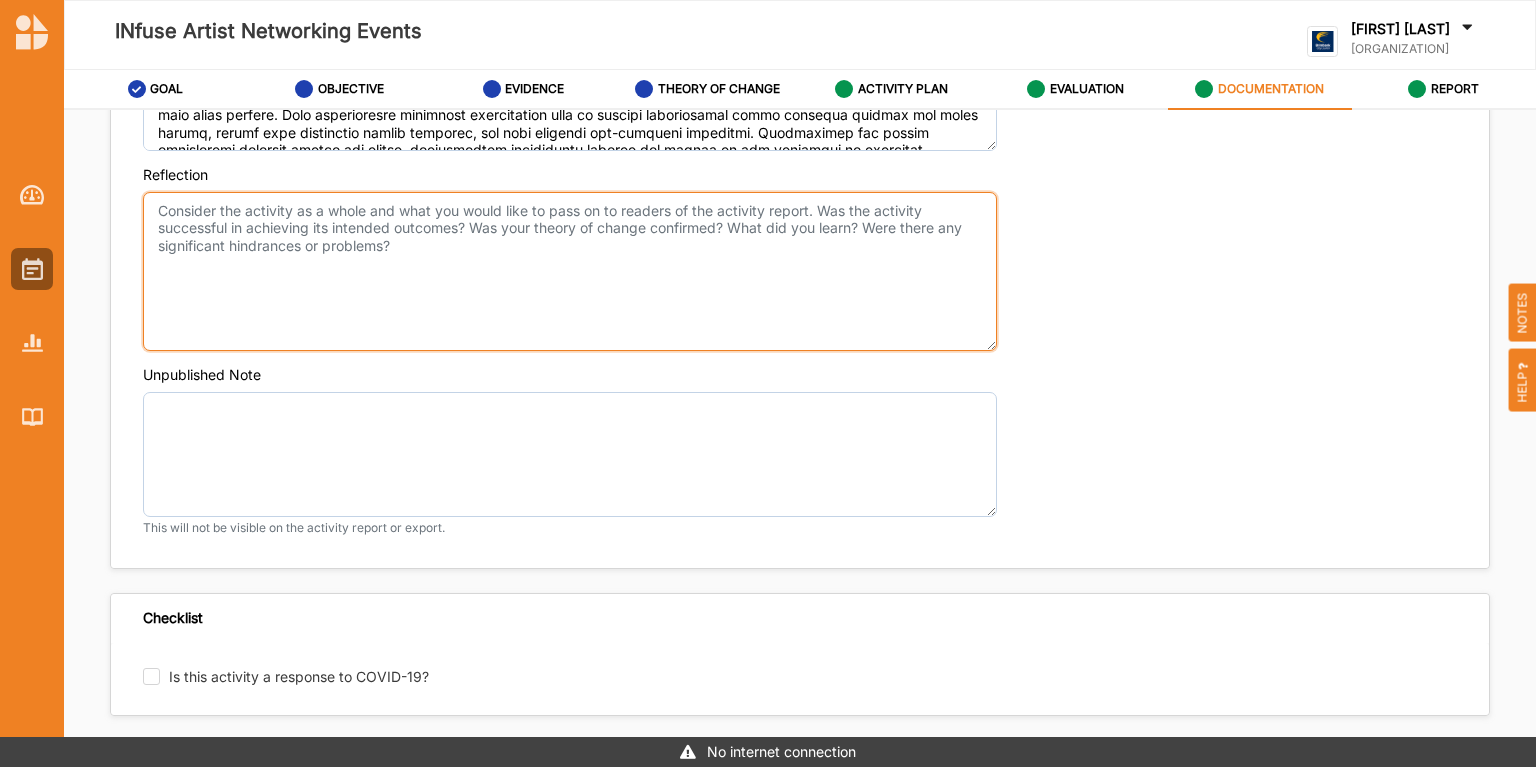 click on "Reflection" at bounding box center (570, 272) 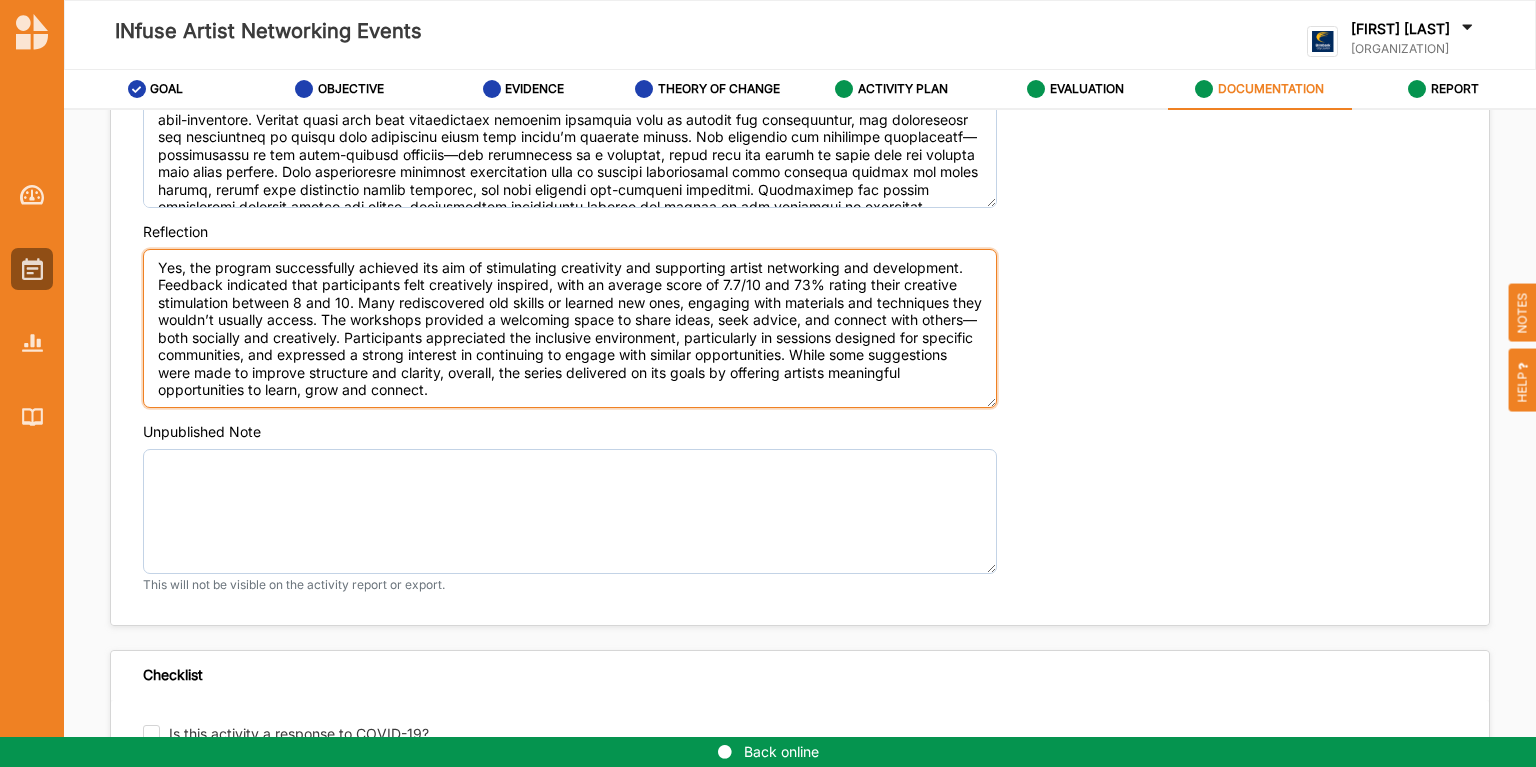 scroll, scrollTop: 1608, scrollLeft: 0, axis: vertical 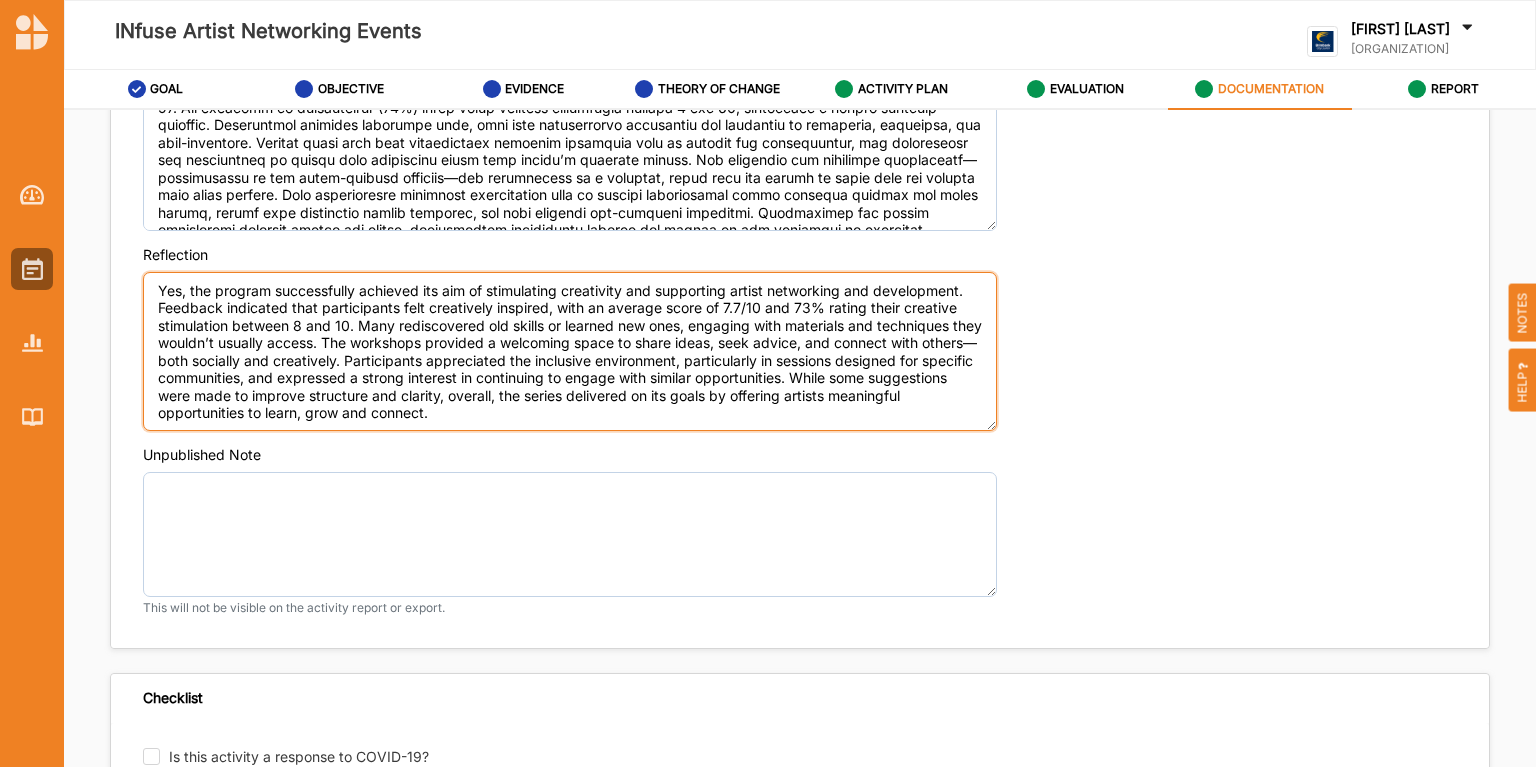 drag, startPoint x: 789, startPoint y: 301, endPoint x: 732, endPoint y: 301, distance: 57 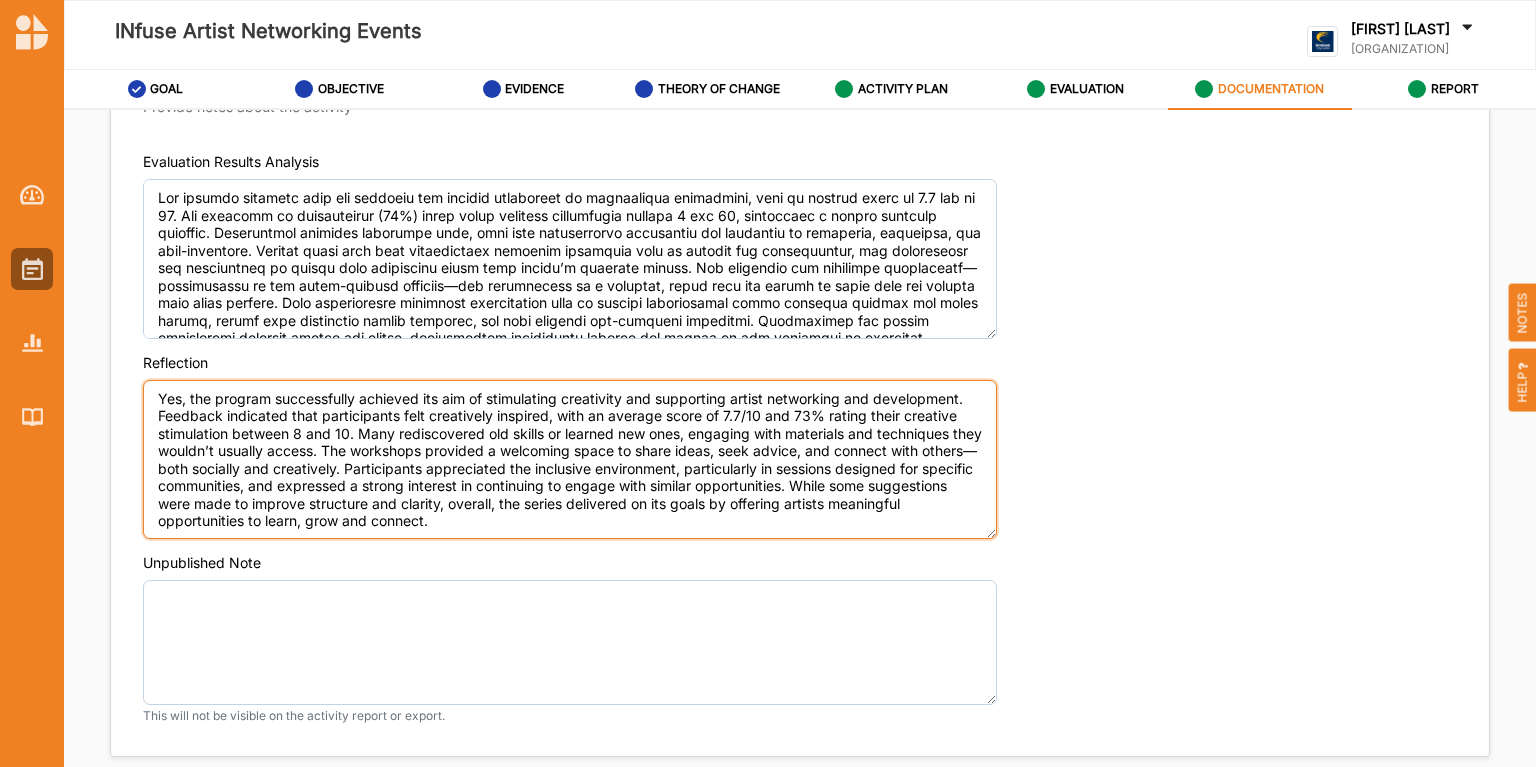 scroll, scrollTop: 1528, scrollLeft: 0, axis: vertical 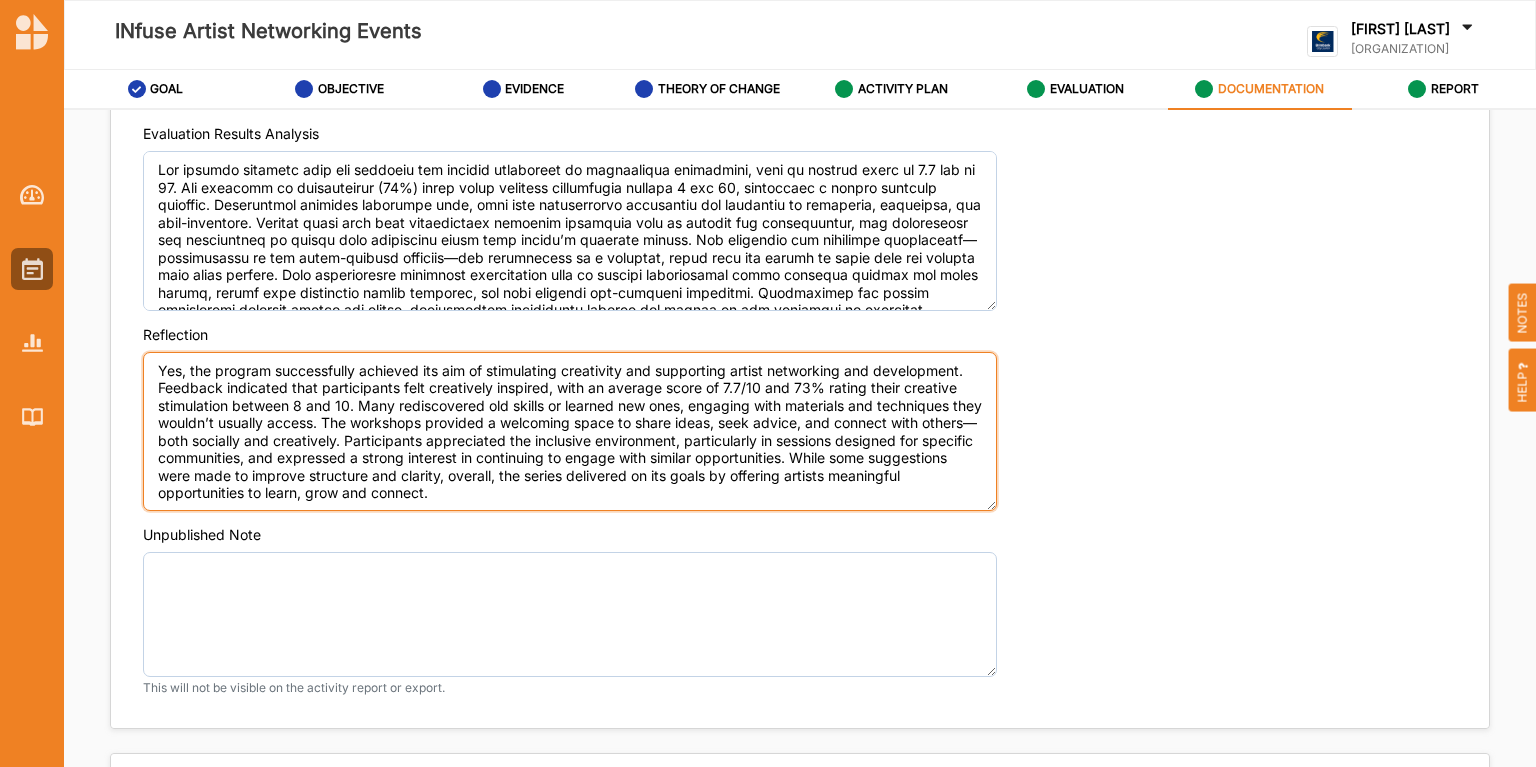 click on "Yes, the program successfully achieved its aim of stimulating creativity and supporting artist networking and development. Feedback indicated that participants felt creatively inspired, with an average score of 7.7/10 and 73% rating their creative stimulation between 8 and 10. Many rediscovered old skills or learned new ones, engaging with materials and techniques they wouldn’t usually access. The workshops provided a welcoming space to share ideas, seek advice, and connect with others—both socially and creatively. Participants appreciated the inclusive environment, particularly in sessions designed for specific communities, and expressed a strong interest in continuing to engage with similar opportunities. While some suggestions were made to improve structure and clarity, overall, the series delivered on its goals by offering artists meaningful opportunities to learn, grow and connect." at bounding box center (570, 432) 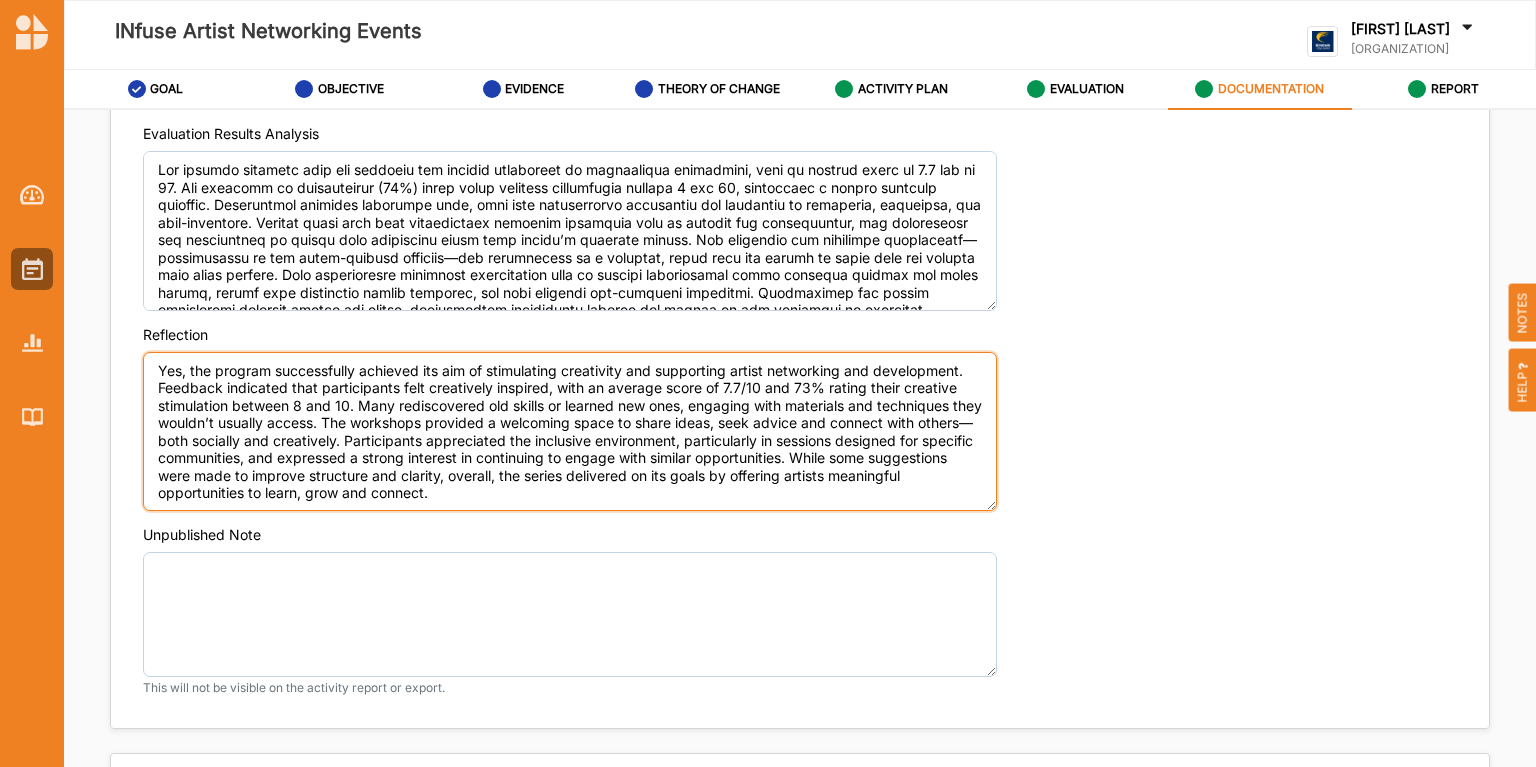 click on "Yes, the program successfully achieved its aim of stimulating creativity and supporting artist networking and development. Feedback indicated that participants felt creatively inspired, with an average score of 7.7/10 and 73% rating their creative stimulation between 8 and 10. Many rediscovered old skills or learned new ones, engaging with materials and techniques they wouldn’t usually access. The workshops provided a welcoming space to share ideas, seek advice and connect with others—both socially and creatively. Participants appreciated the inclusive environment, particularly in sessions designed for specific communities, and expressed a strong interest in continuing to engage with similar opportunities. While some suggestions were made to improve structure and clarity, overall, the series delivered on its goals by offering artists meaningful opportunities to learn, grow and connect." at bounding box center (570, 432) 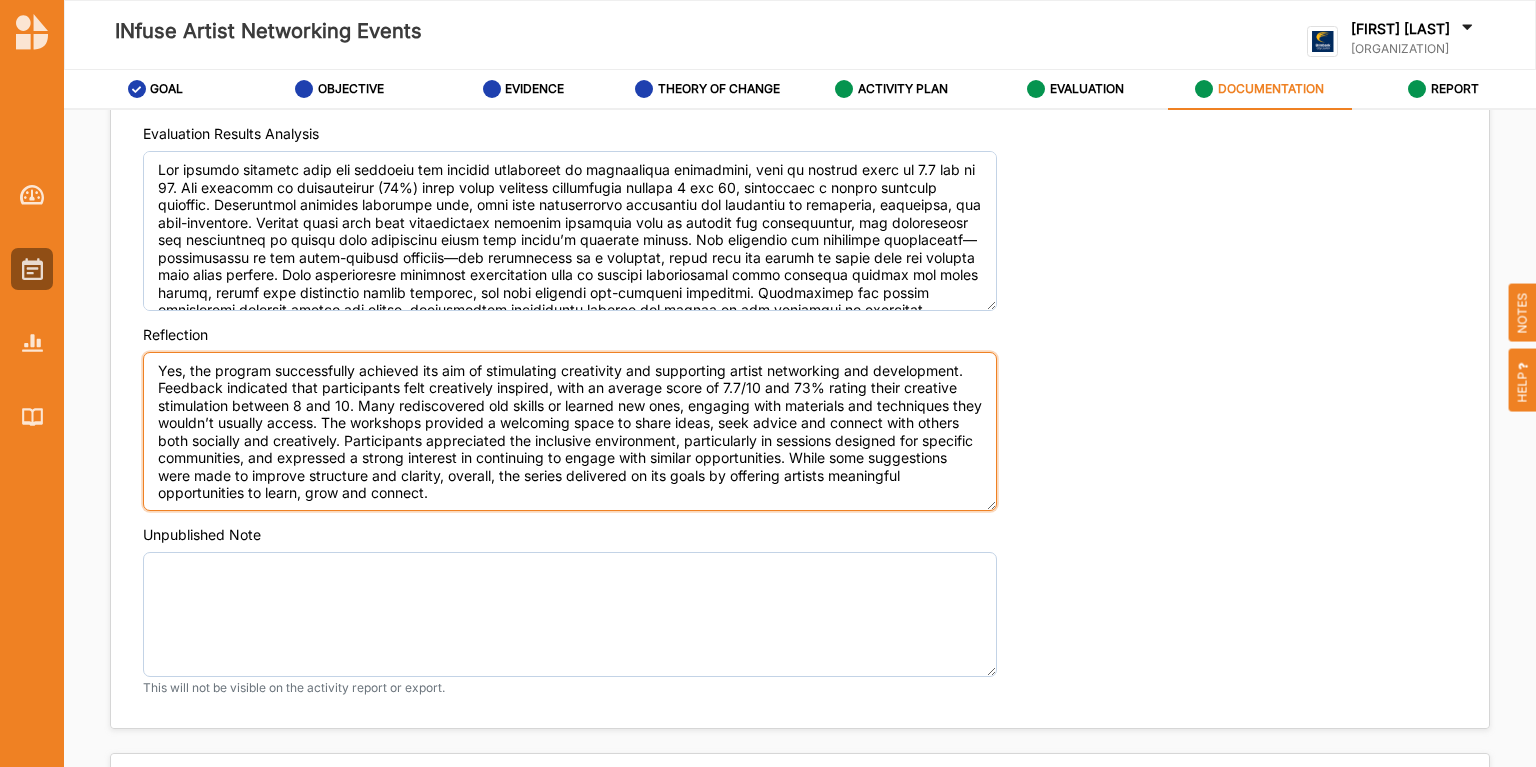 scroll, scrollTop: 1608, scrollLeft: 0, axis: vertical 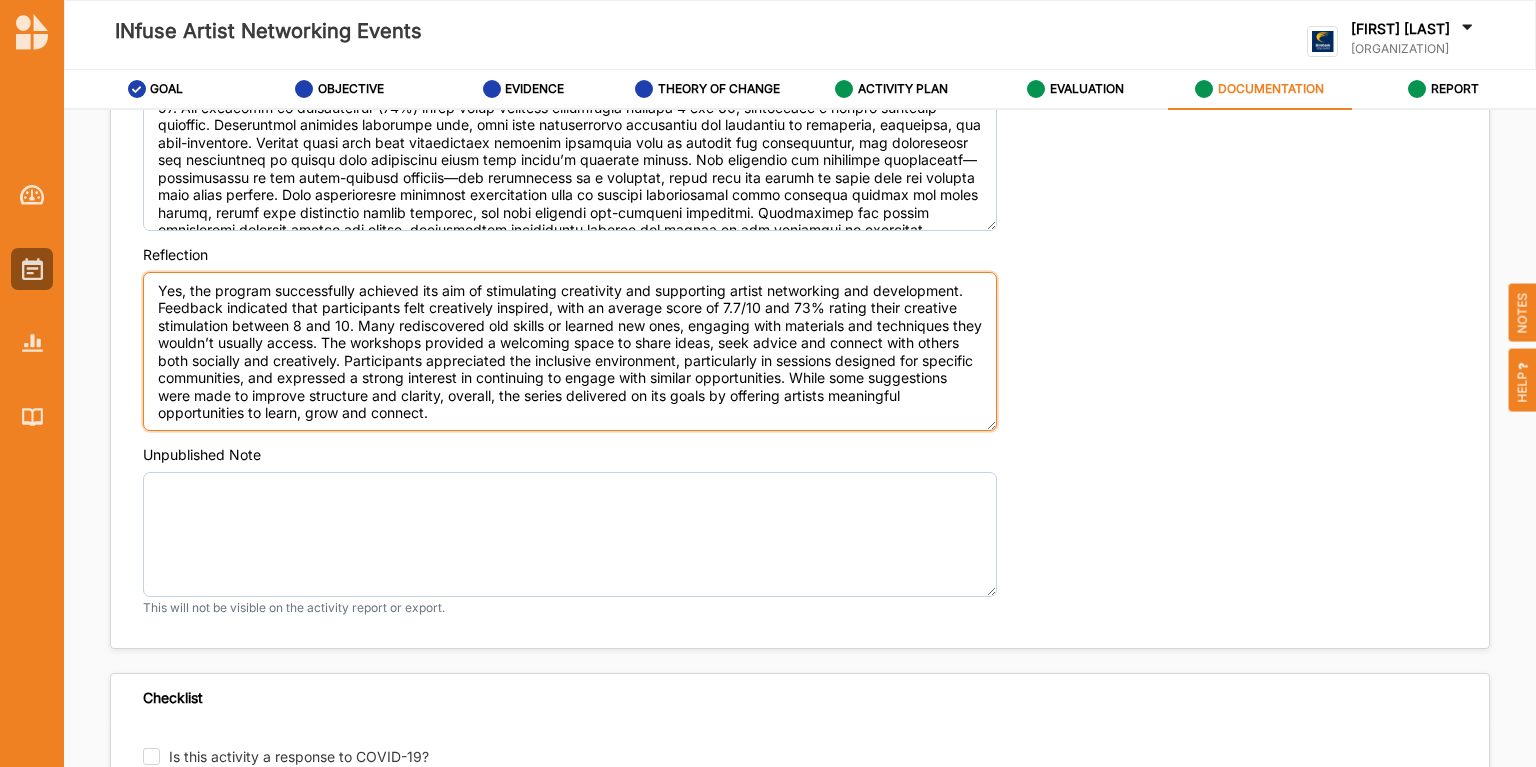 click on "Yes, the program successfully achieved its aim of stimulating creativity and supporting artist networking and development. Feedback indicated that participants felt creatively inspired, with an average score of 7.7/10 and 73% rating their creative stimulation between 8 and 10. Many rediscovered old skills or learned new ones, engaging with materials and techniques they wouldn’t usually access. The workshops provided a welcoming space to share ideas, seek advice and connect with others both socially and creatively. Participants appreciated the inclusive environment, particularly in sessions designed for specific communities, and expressed a strong interest in continuing to engage with similar opportunities. While some suggestions were made to improve structure and clarity, overall, the series delivered on its goals by offering artists meaningful opportunities to learn, grow and connect." at bounding box center (570, 352) 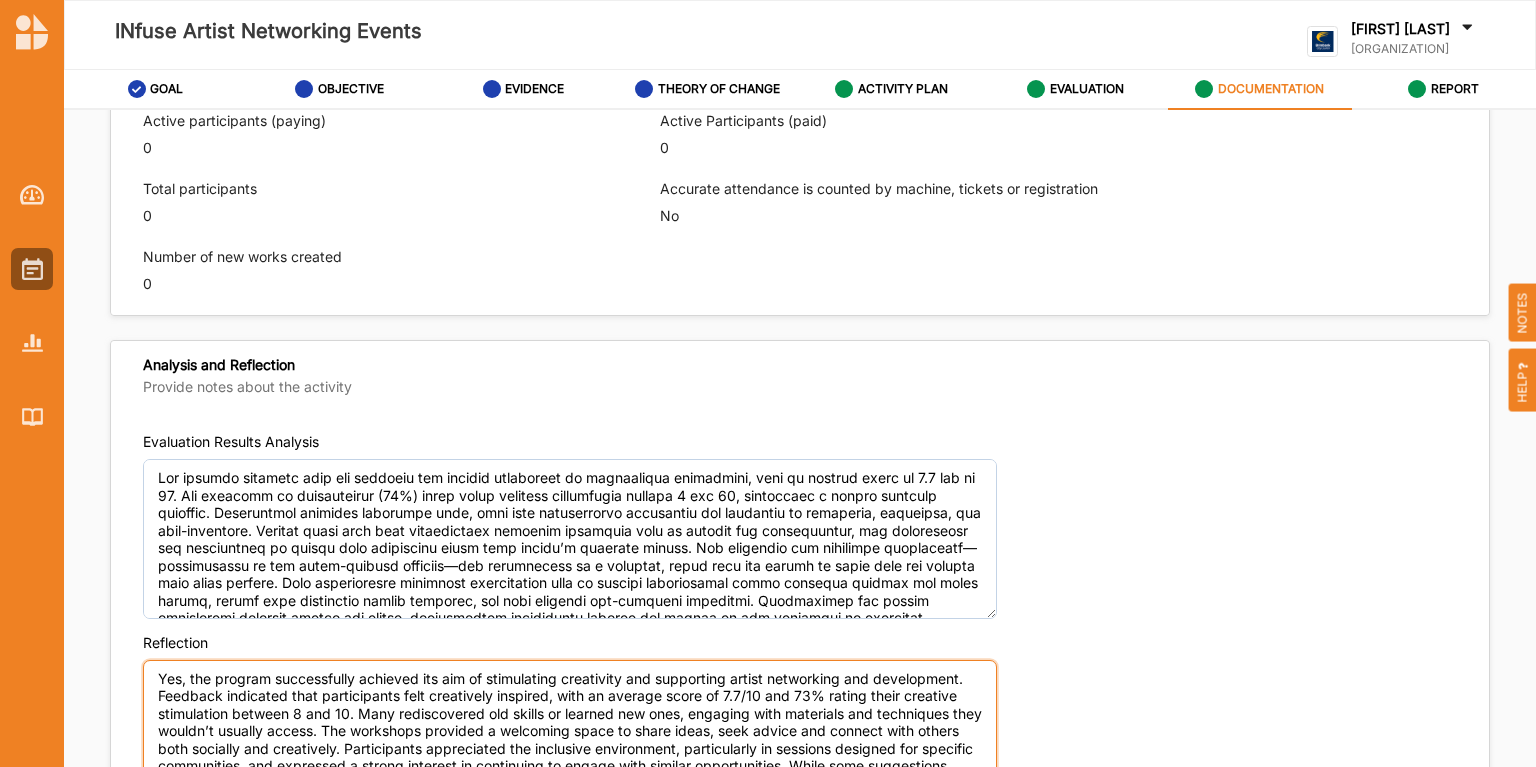 scroll, scrollTop: 1368, scrollLeft: 0, axis: vertical 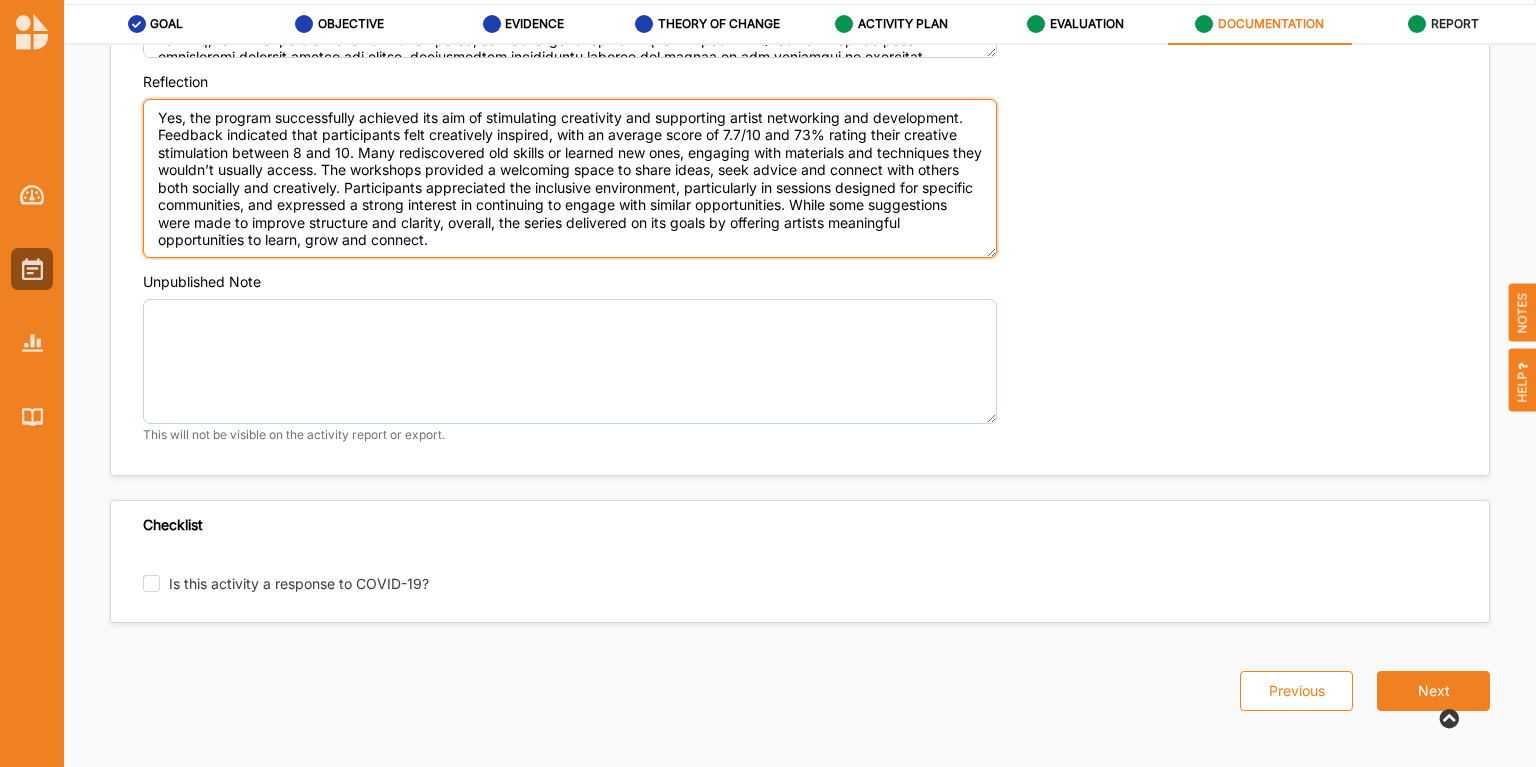 type on "Yes, the program successfully achieved its aim of stimulating creativity and supporting artist networking and development. Feedback indicated that participants felt creatively inspired, with an average score of 7.7/10 and 73% rating their creative stimulation between 8 and 10. Many rediscovered old skills or learned new ones, engaging with materials and techniques they wouldn’t usually access. The workshops provided a welcoming space to share ideas, seek advice and connect with others both socially and creatively. Participants appreciated the inclusive environment, particularly in sessions designed for specific communities, and expressed a strong interest in continuing to engage with similar opportunities. While some suggestions were made to improve structure and clarity, overall, the series delivered on its goals by offering artists meaningful opportunities to learn, grow and connect." 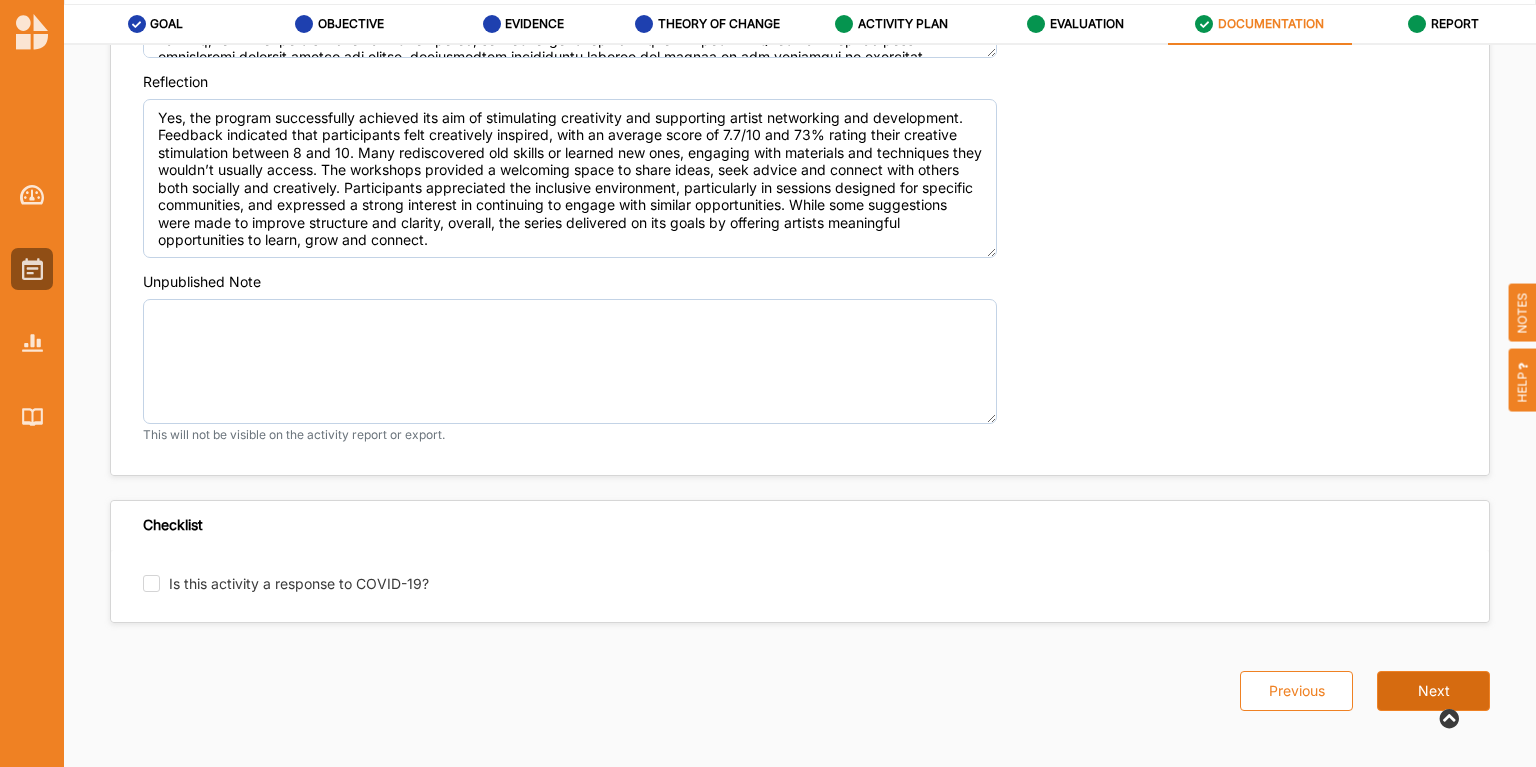 click on "Next" at bounding box center (1433, 691) 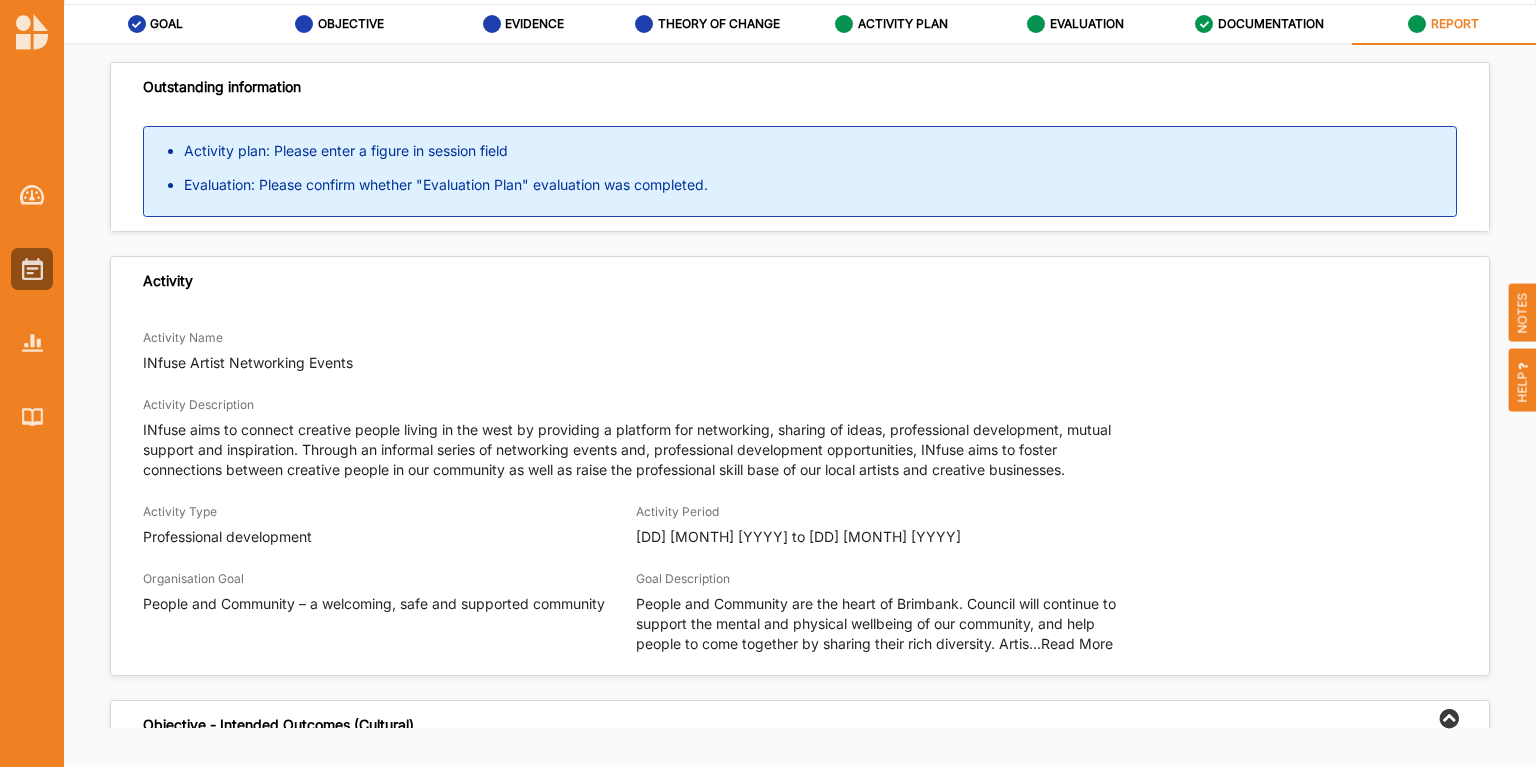 scroll, scrollTop: 0, scrollLeft: 0, axis: both 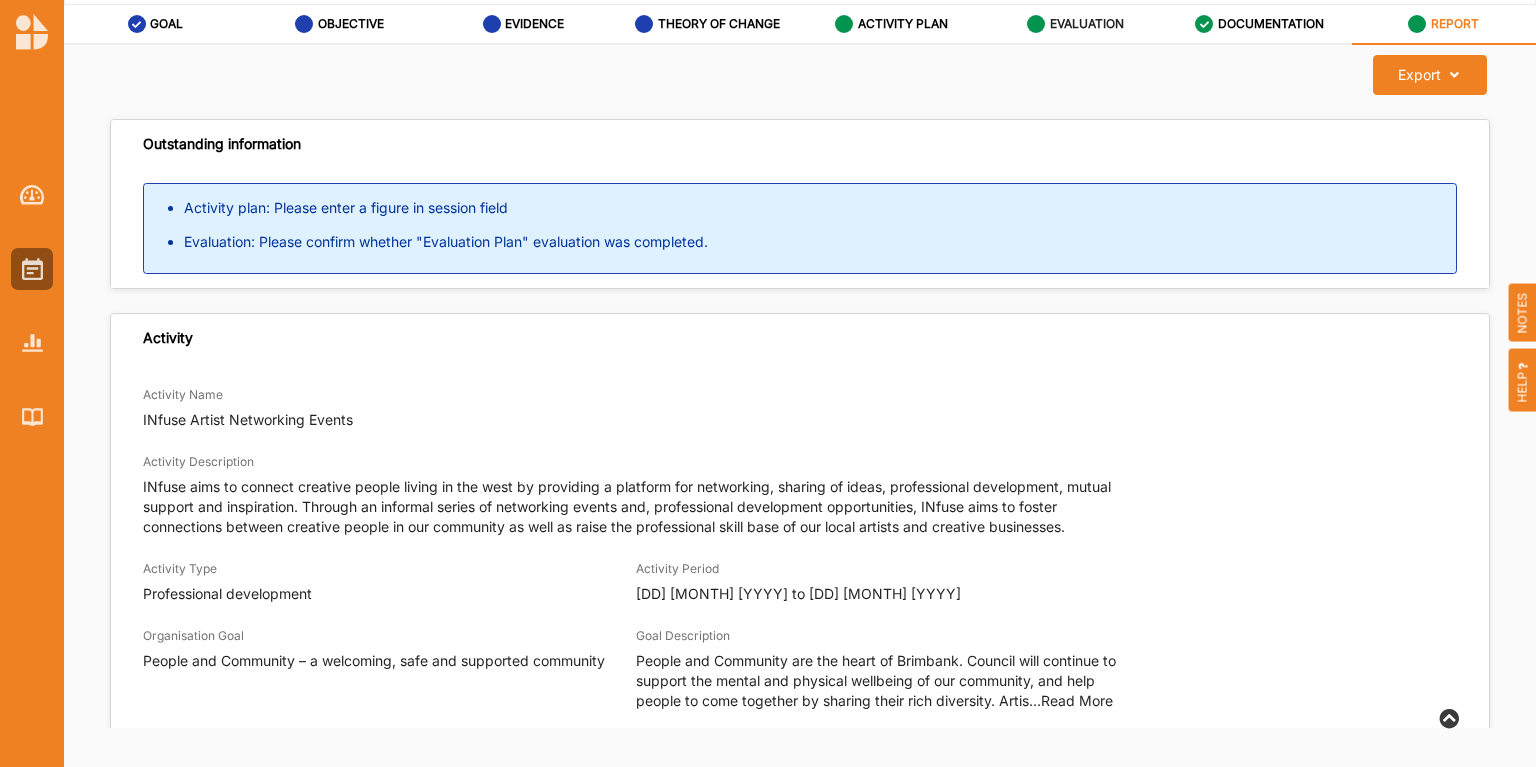 click on "EVALUATION" at bounding box center [1087, 24] 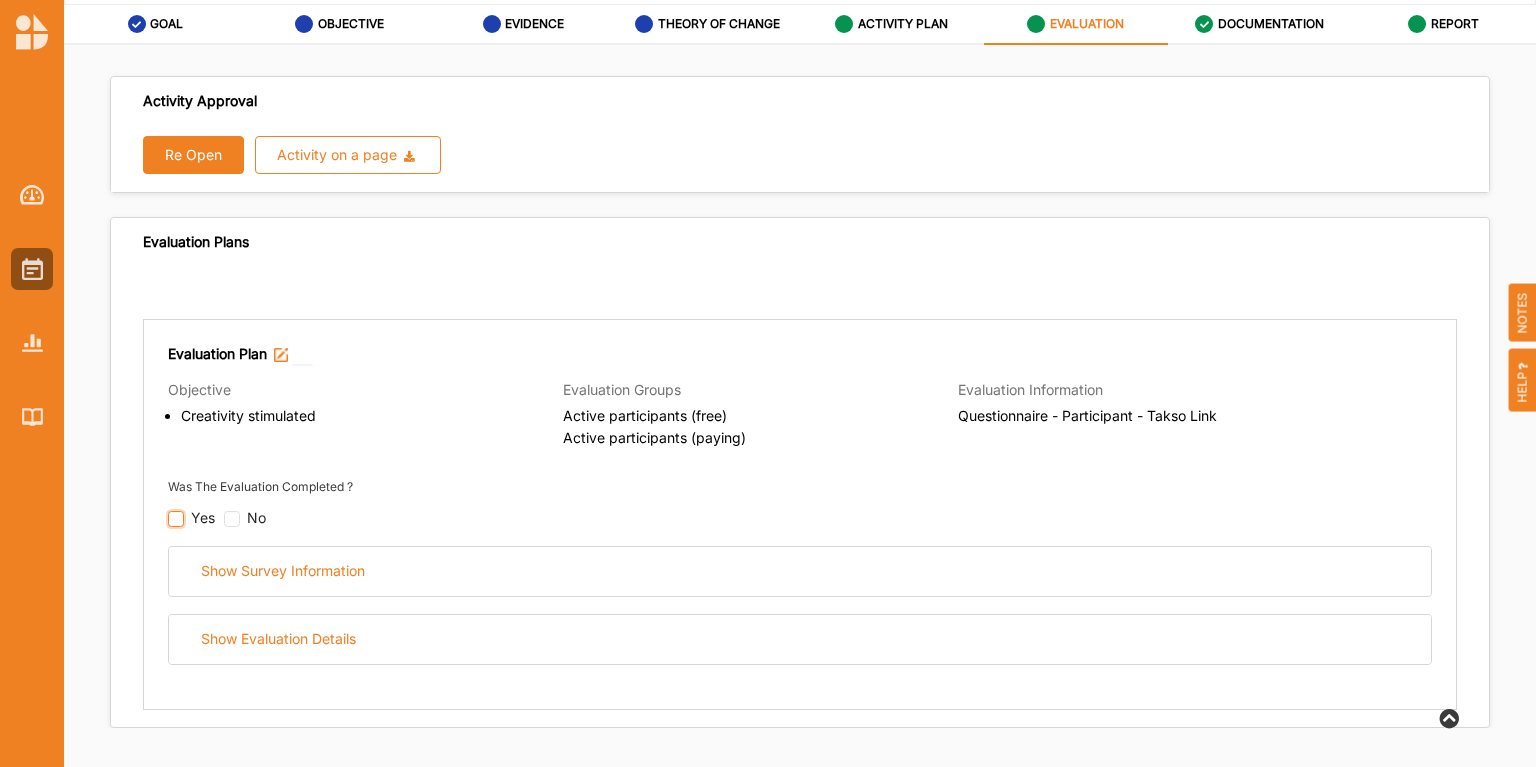 click at bounding box center [176, 519] 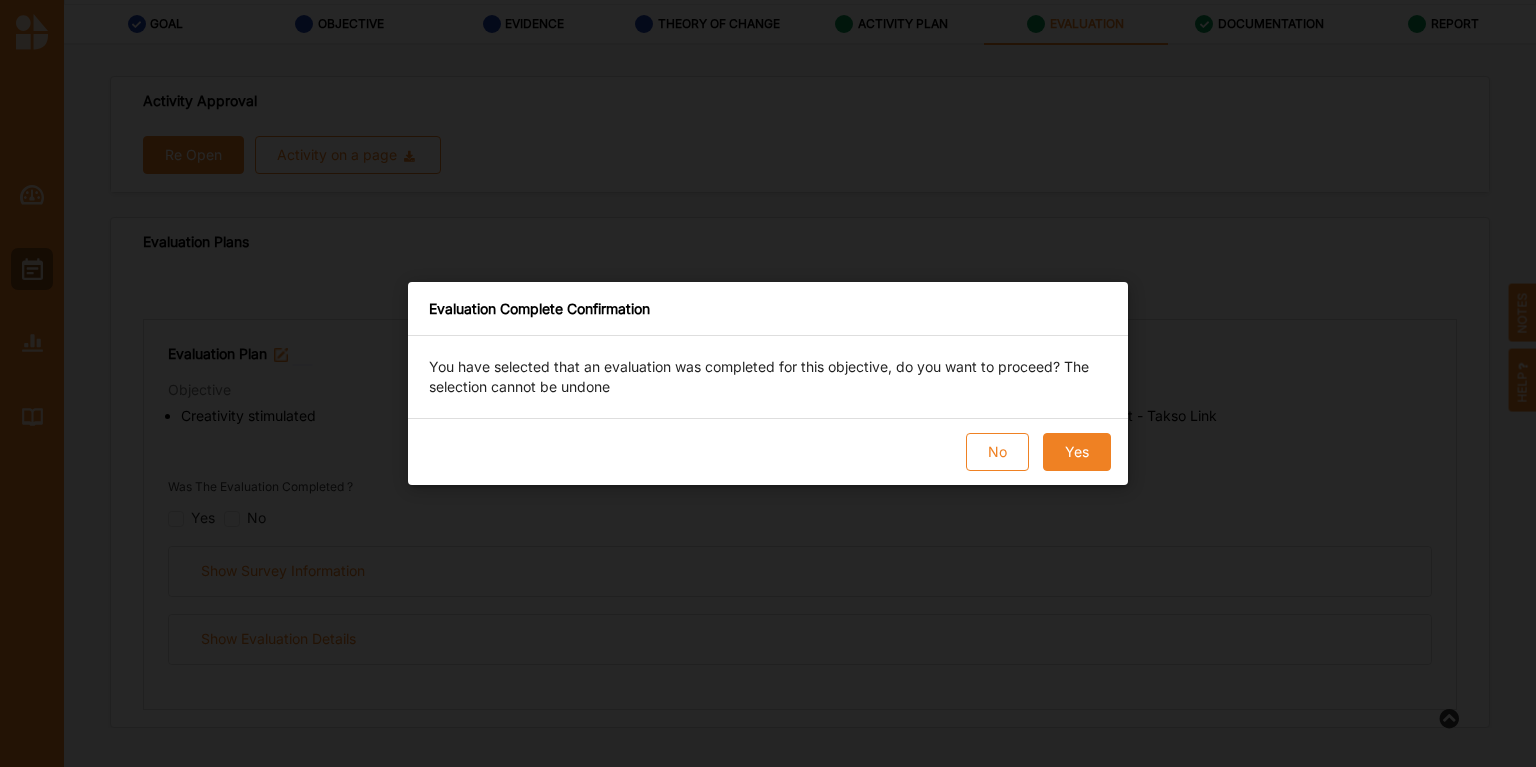 click on "Yes" at bounding box center (1077, 452) 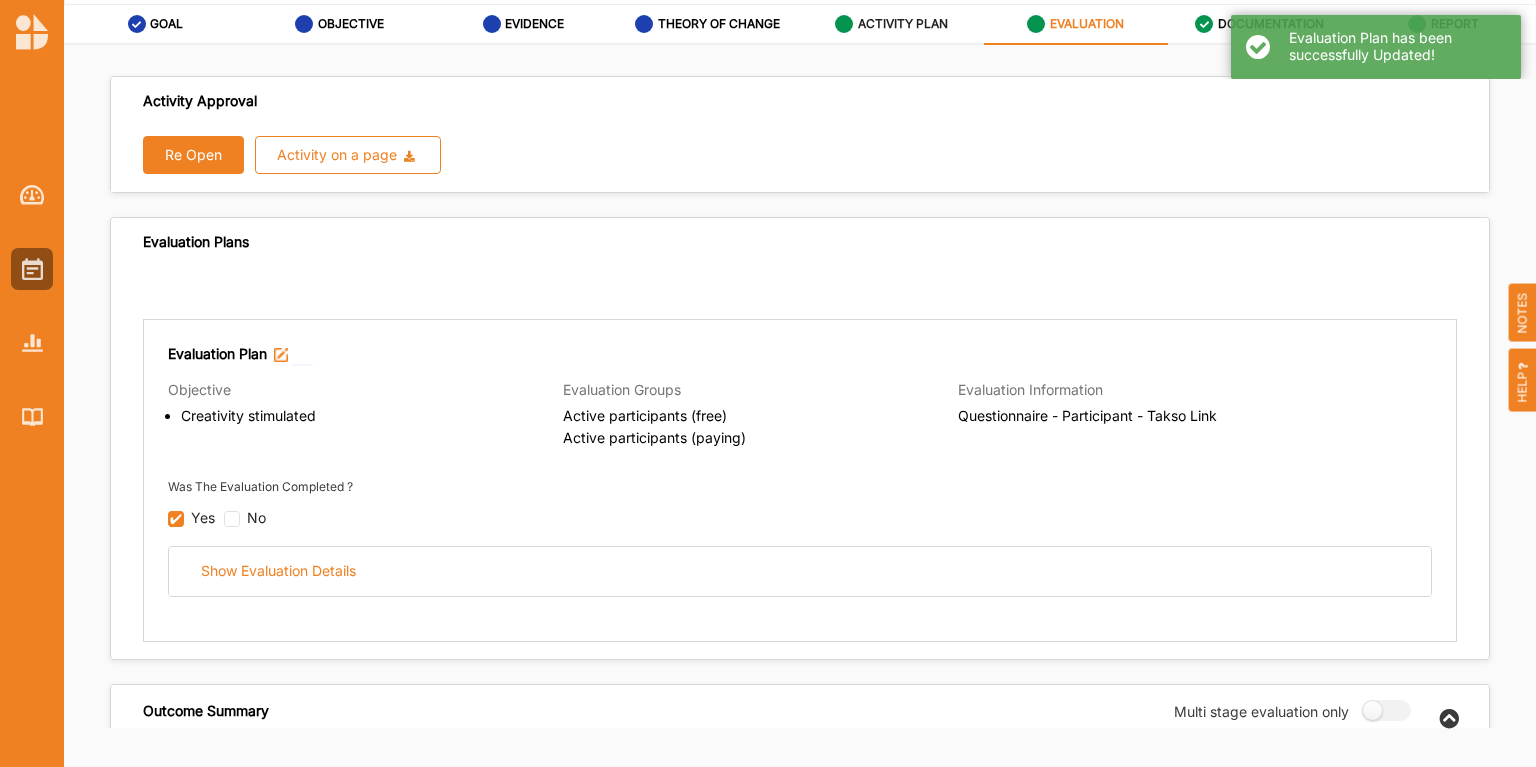 click on "ACTIVITY PLAN" at bounding box center [903, 24] 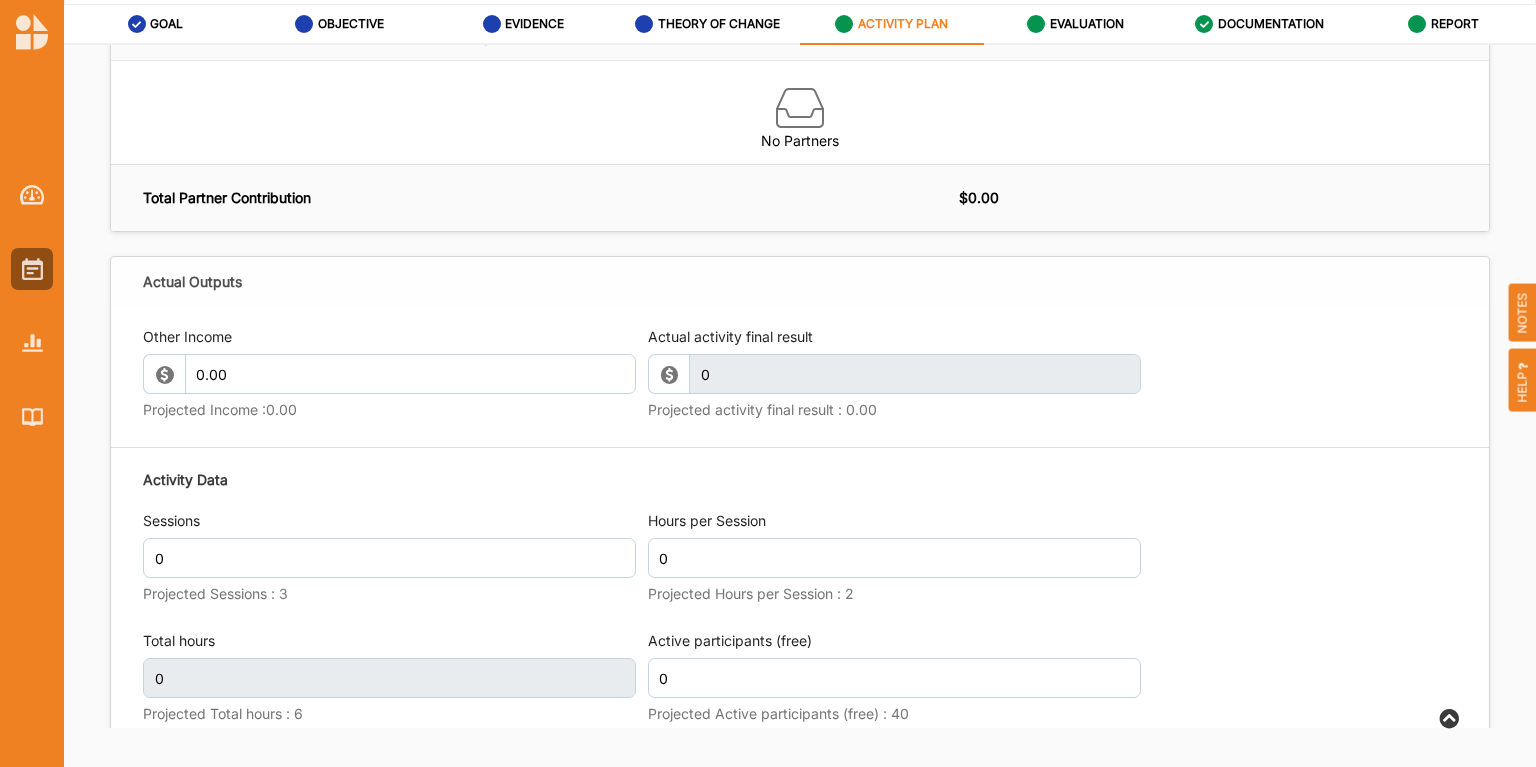 scroll, scrollTop: 2160, scrollLeft: 0, axis: vertical 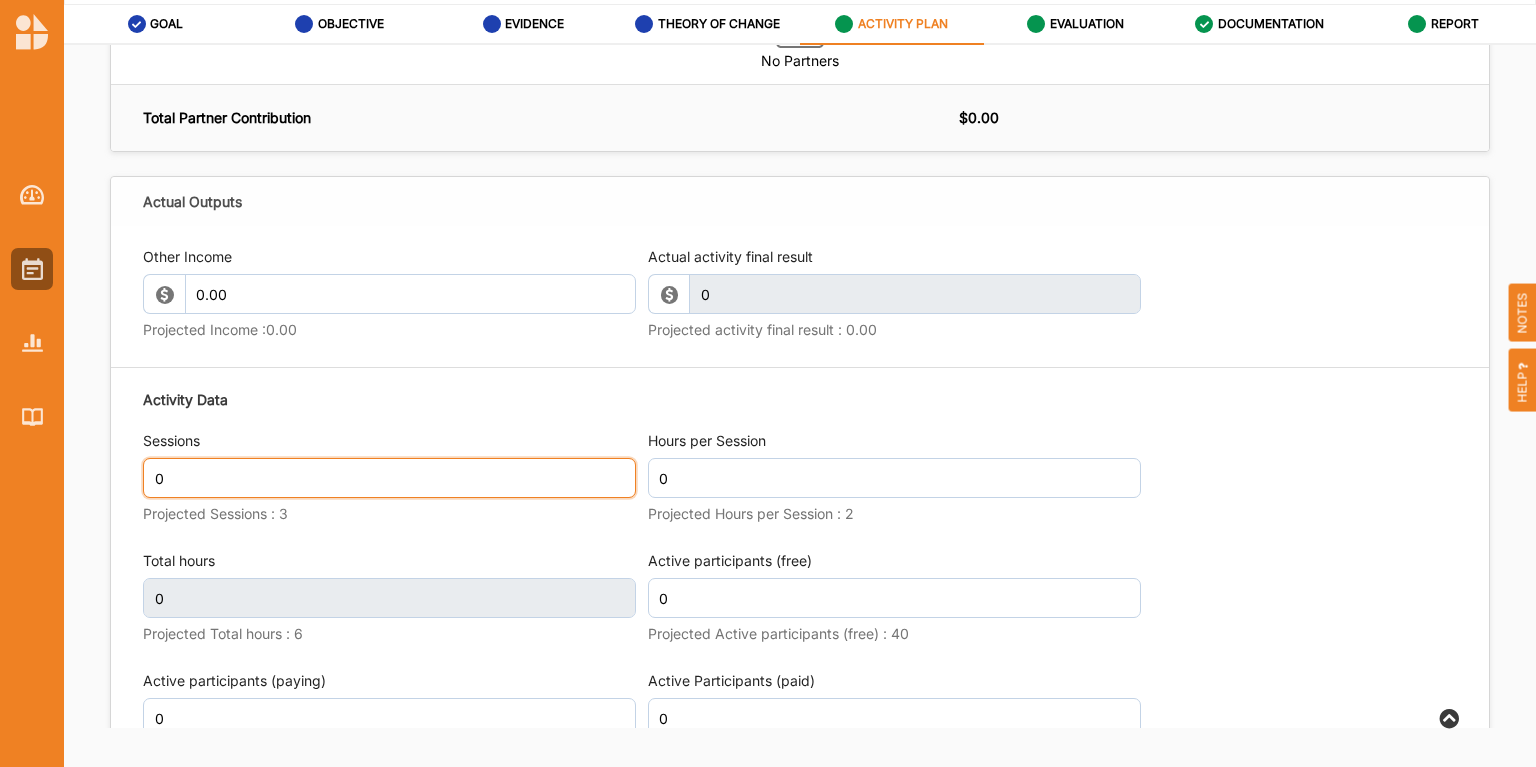 drag, startPoint x: 319, startPoint y: 485, endPoint x: 73, endPoint y: 469, distance: 246.51978 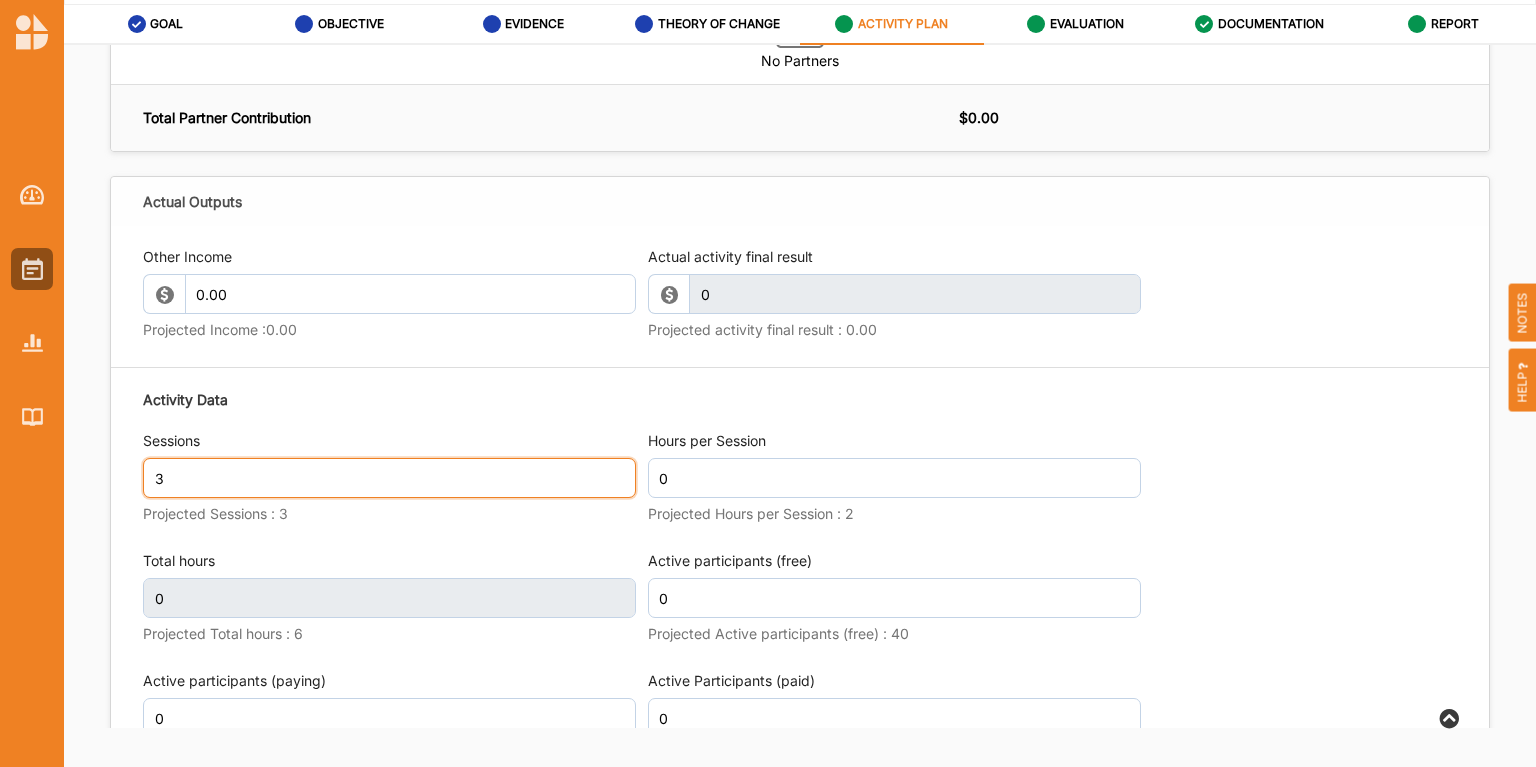 type on "3" 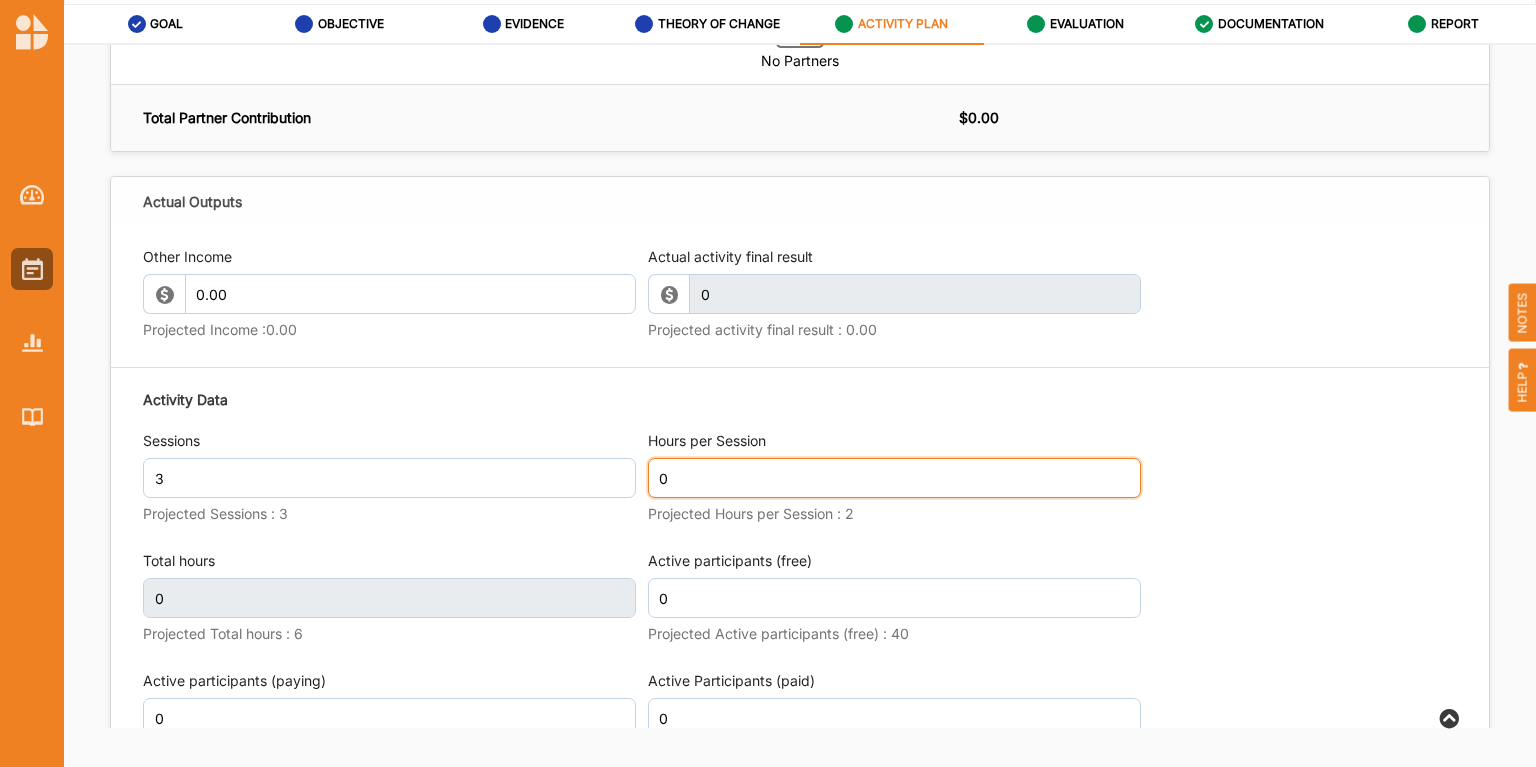 click on "0" at bounding box center (894, 478) 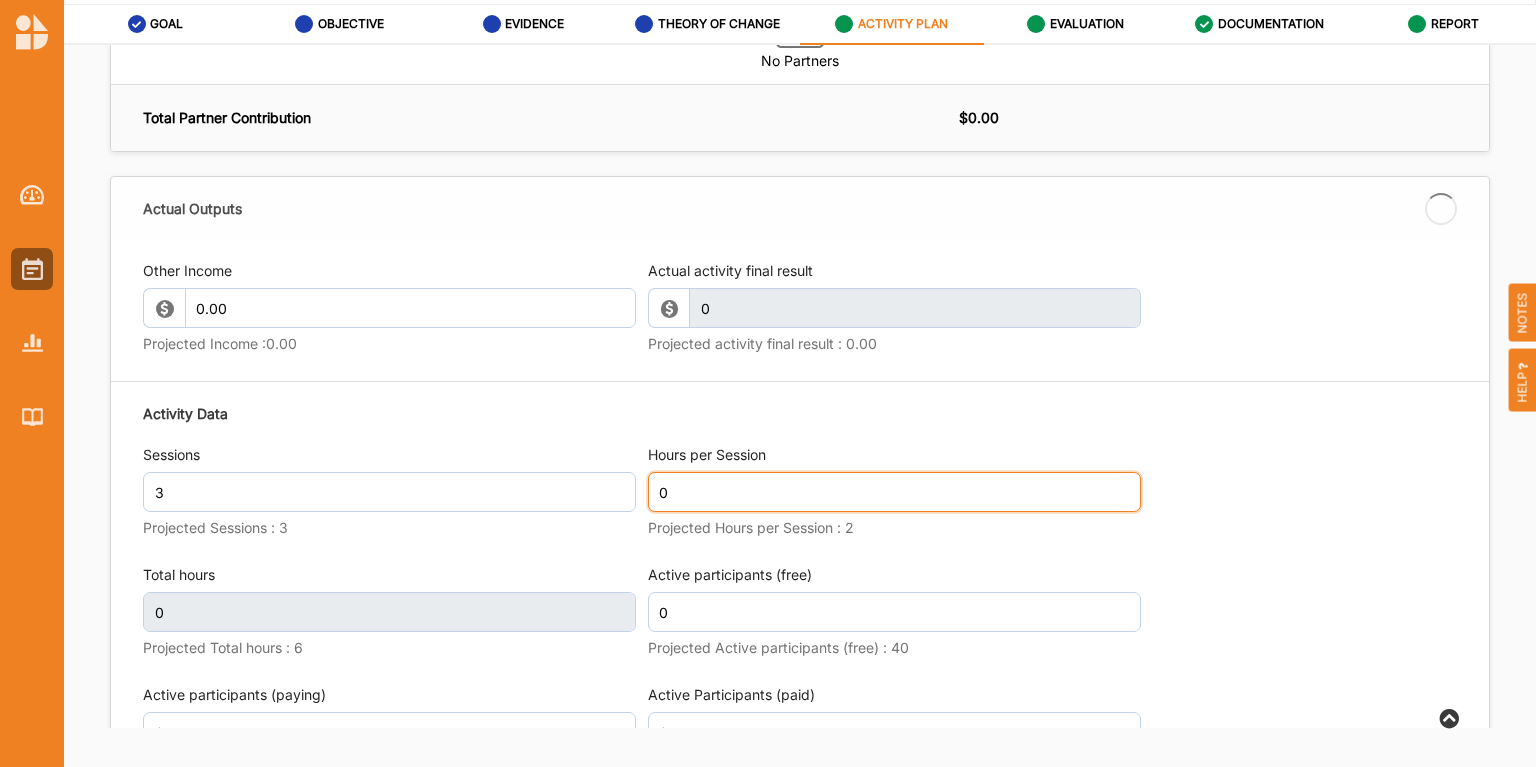 drag, startPoint x: 812, startPoint y: 488, endPoint x: 567, endPoint y: 486, distance: 245.00816 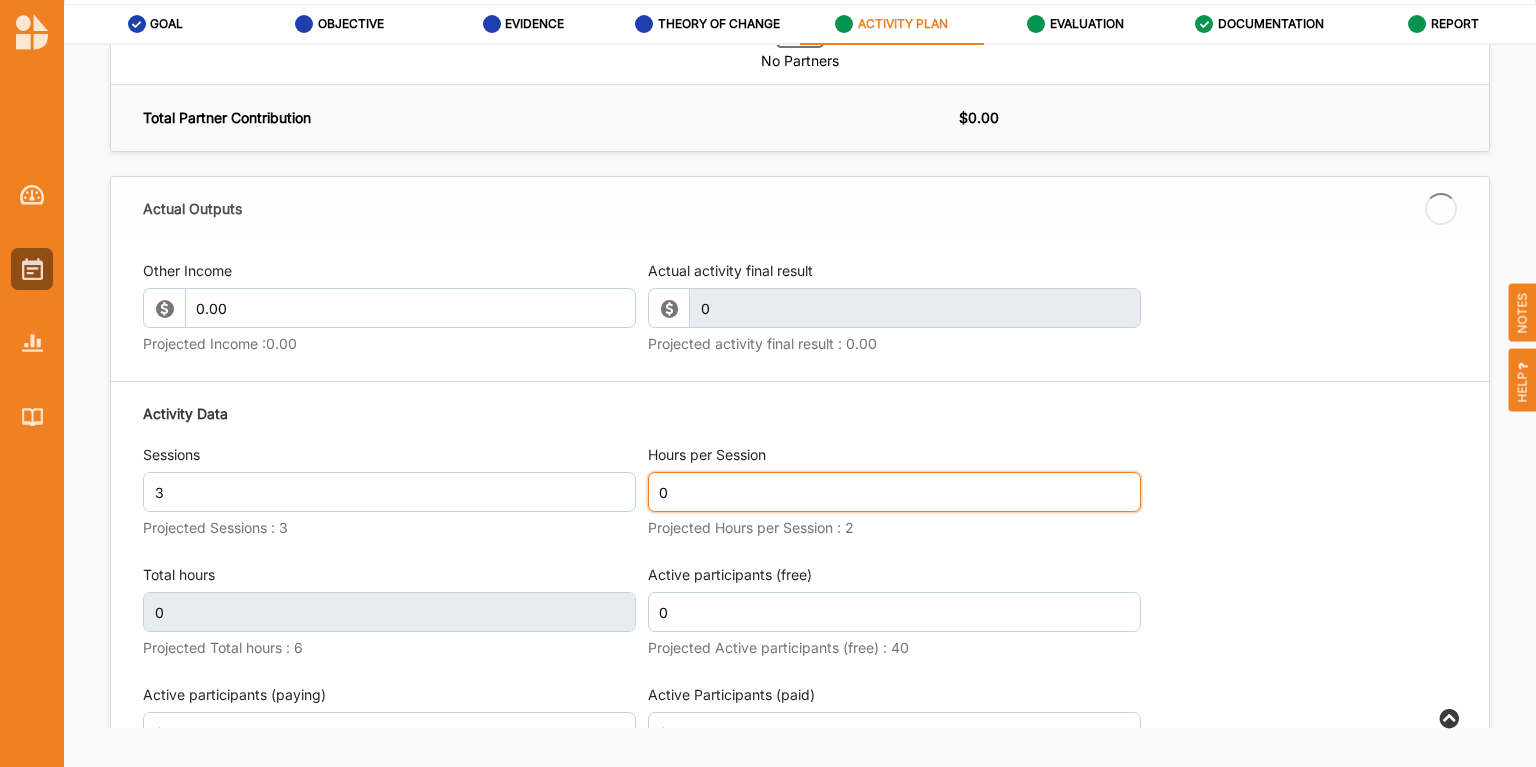 click on "Activity Data Sessions 3 Projected Sessions : 3 Hours per Session 0 Projected Hours per Session : 2 Total hours 0 Projected Total hours : 6 Active participants (free) 0 Projected Active participants (free) : 40 Active participants (paying) 0 Projected Active participants (paying) : 33 Active Participants (paid) 0 Projected Active Participants (paid) : 0 Total participants 0 Projected Total participants : 73 Accurate attendance is counted by machine, tickets or registration Number of new works created 0 Projected Number of new works created : 3" at bounding box center (800, 714) 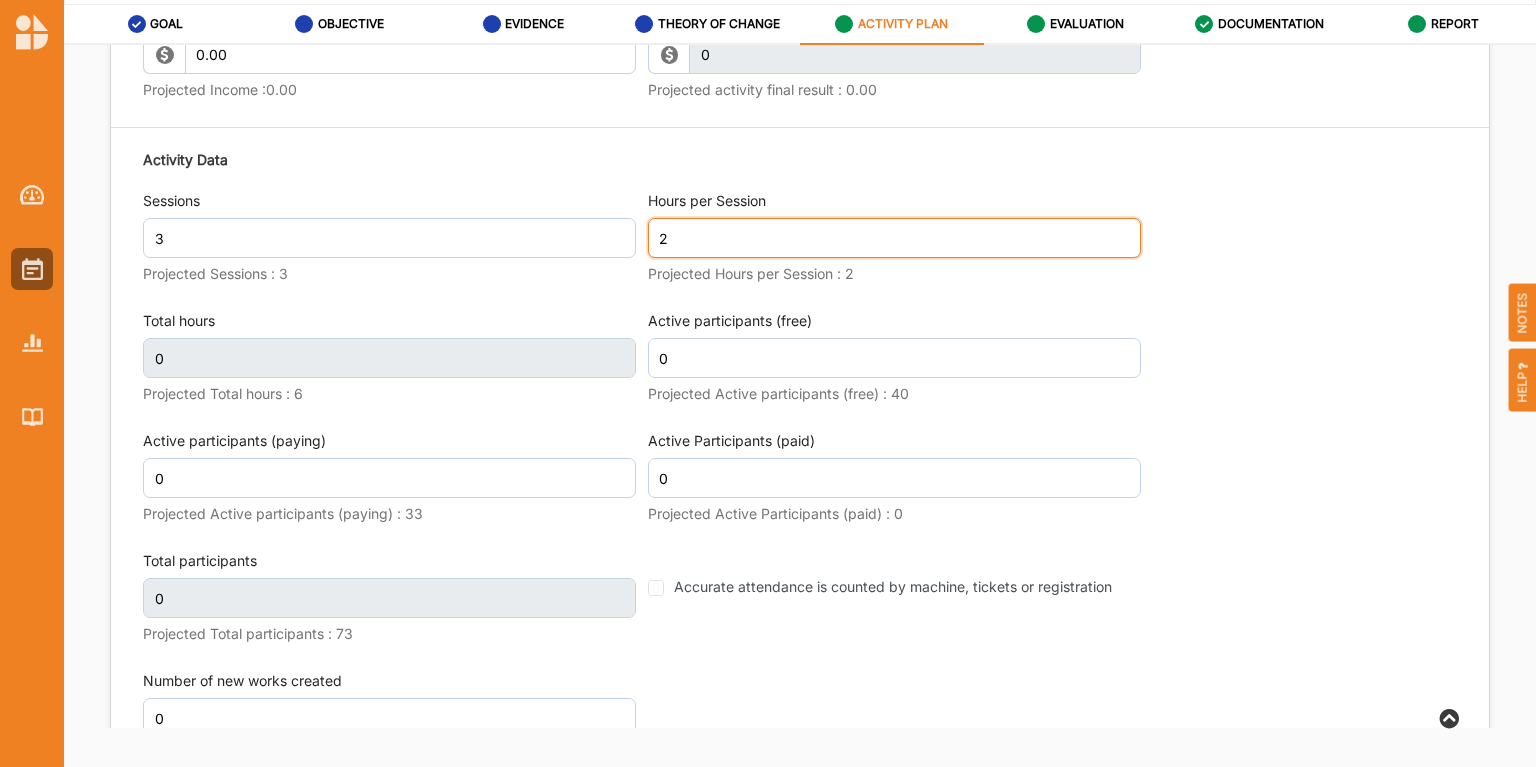 type on "2" 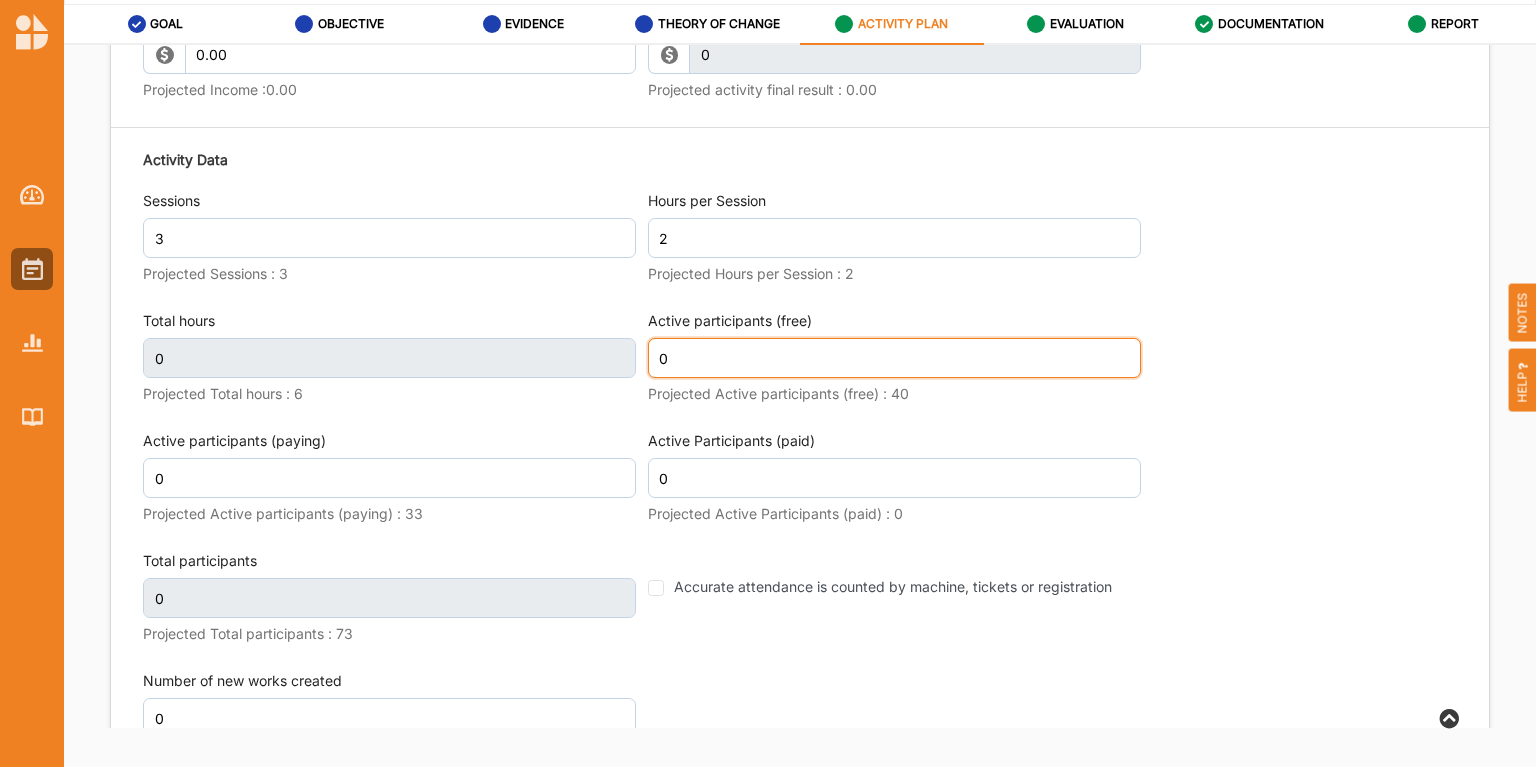 click on "0" at bounding box center [894, 358] 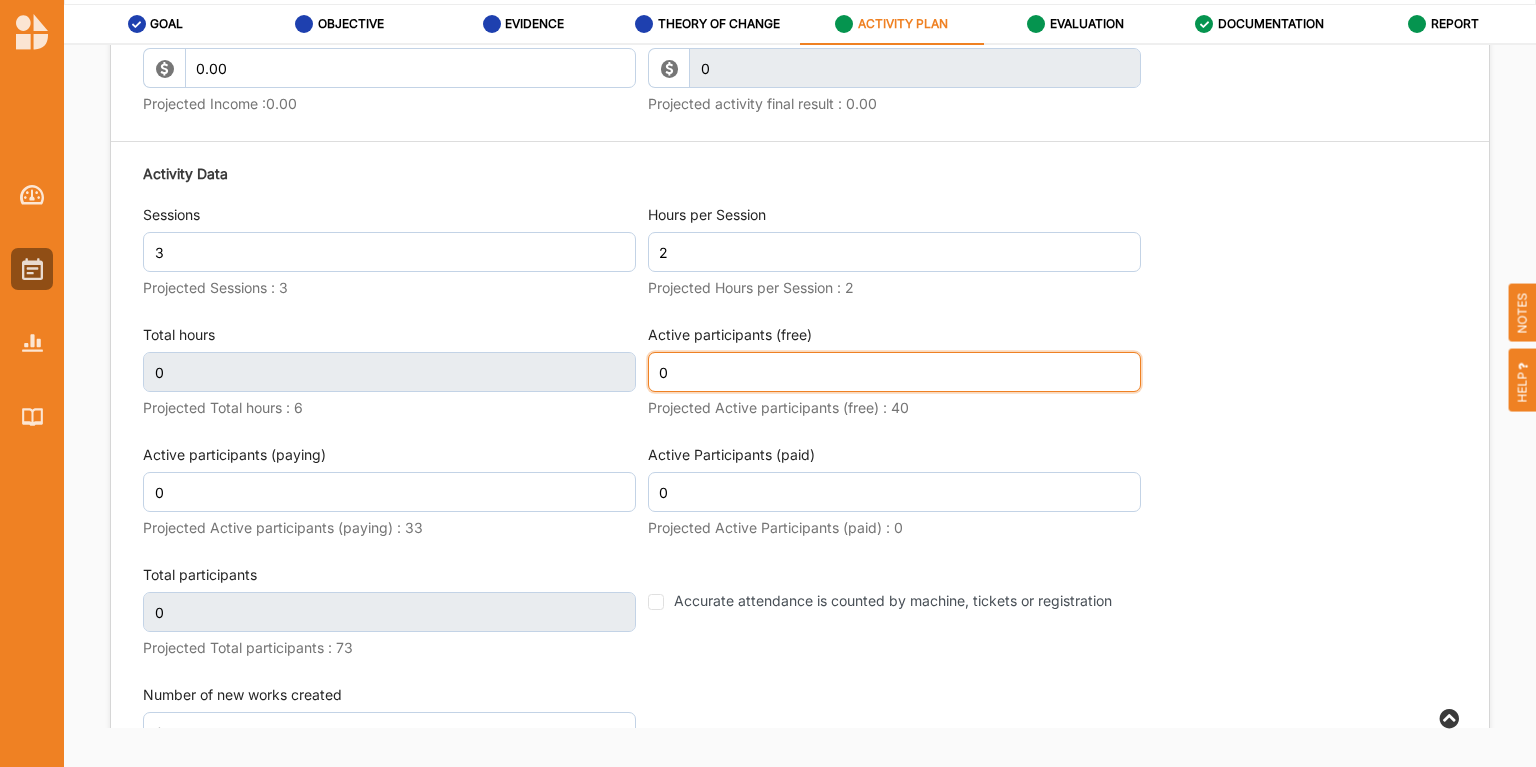 scroll, scrollTop: 2413, scrollLeft: 0, axis: vertical 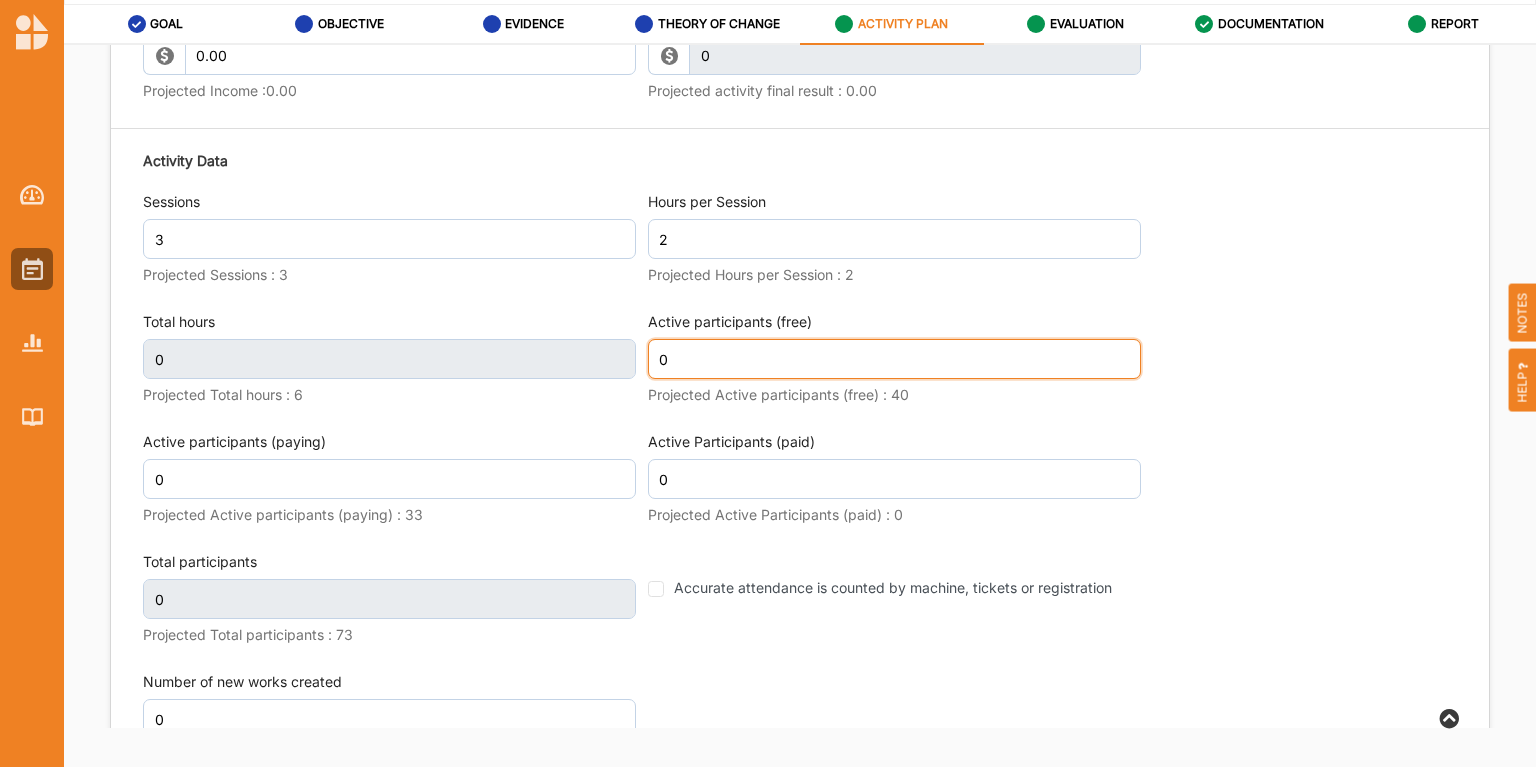 click on "Activity Data Sessions 3 Projected Sessions : 3 Hours per Session 2 Projected Hours per Session : 2 Total hours 0 Projected Total hours : 6 Active participants (free) 0 Projected Active participants (free) : 40 Active participants (paying) 0 Projected Active participants (paying) : 33 Active Participants (paid) 0 Projected Active Participants (paid) : 0 Total participants 0 Projected Total participants : 73 Accurate attendance is counted by machine, tickets or registration Number of new works created 0 Projected Number of new works created : 3" at bounding box center (800, 461) 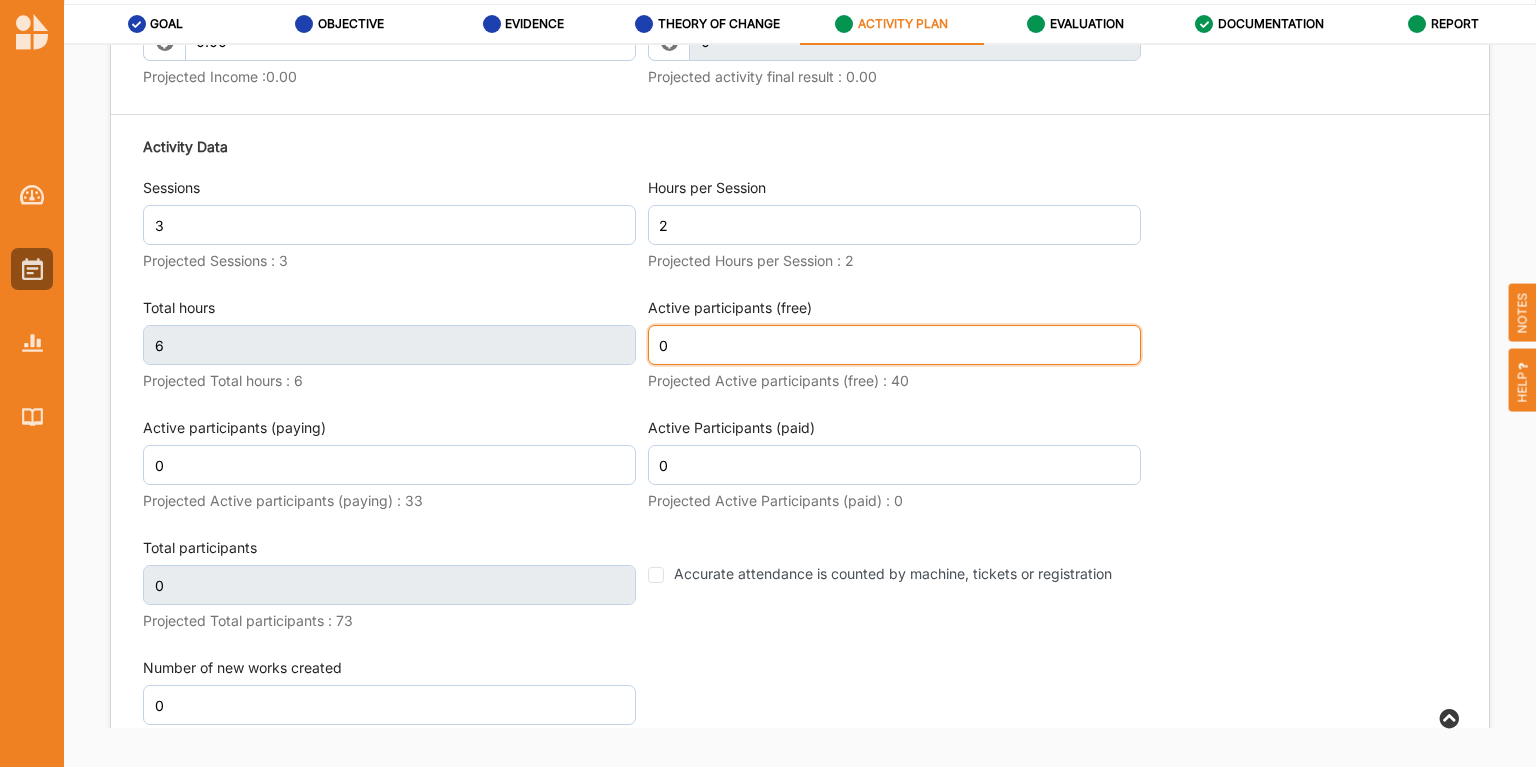 scroll, scrollTop: 2400, scrollLeft: 0, axis: vertical 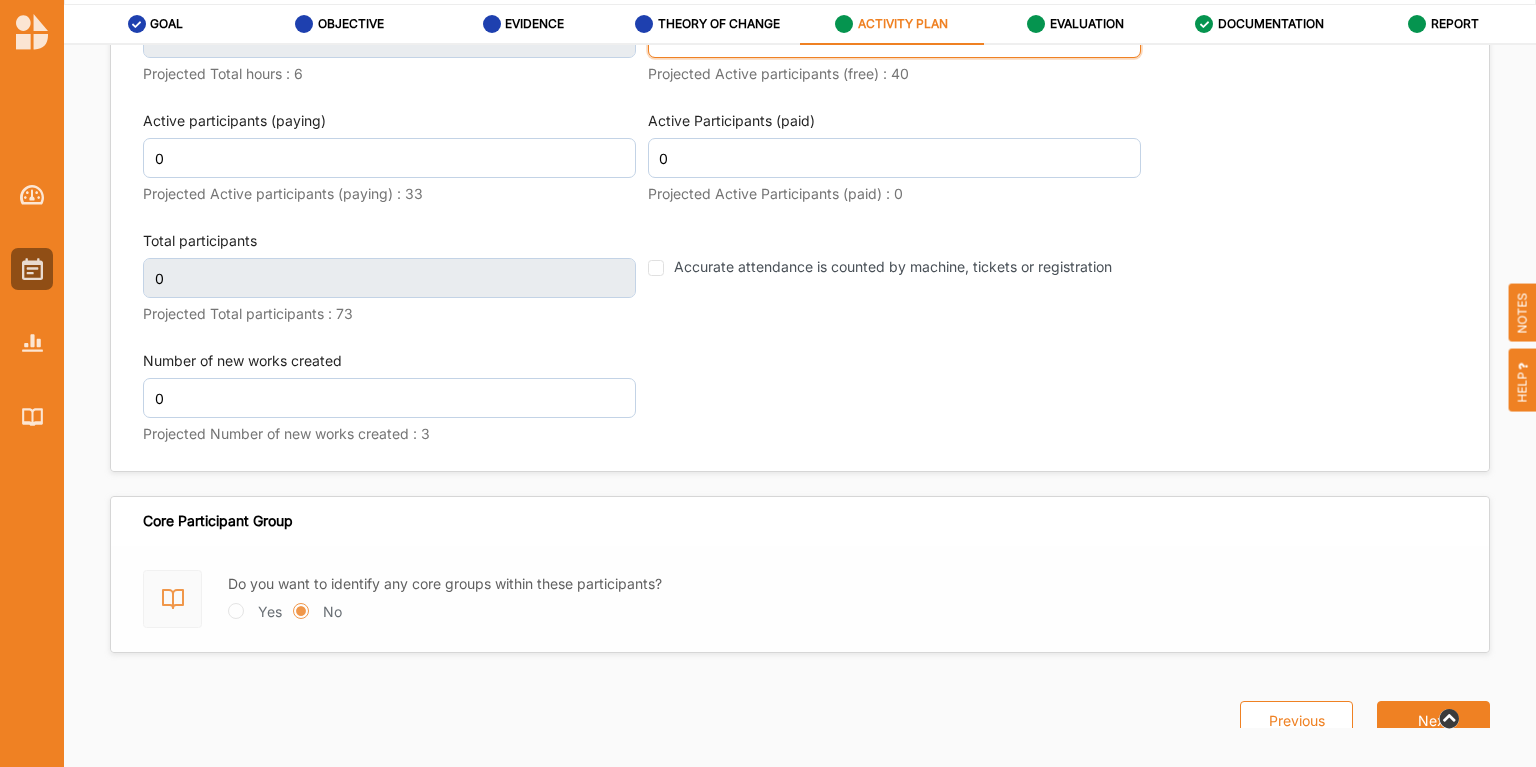 type on "20" 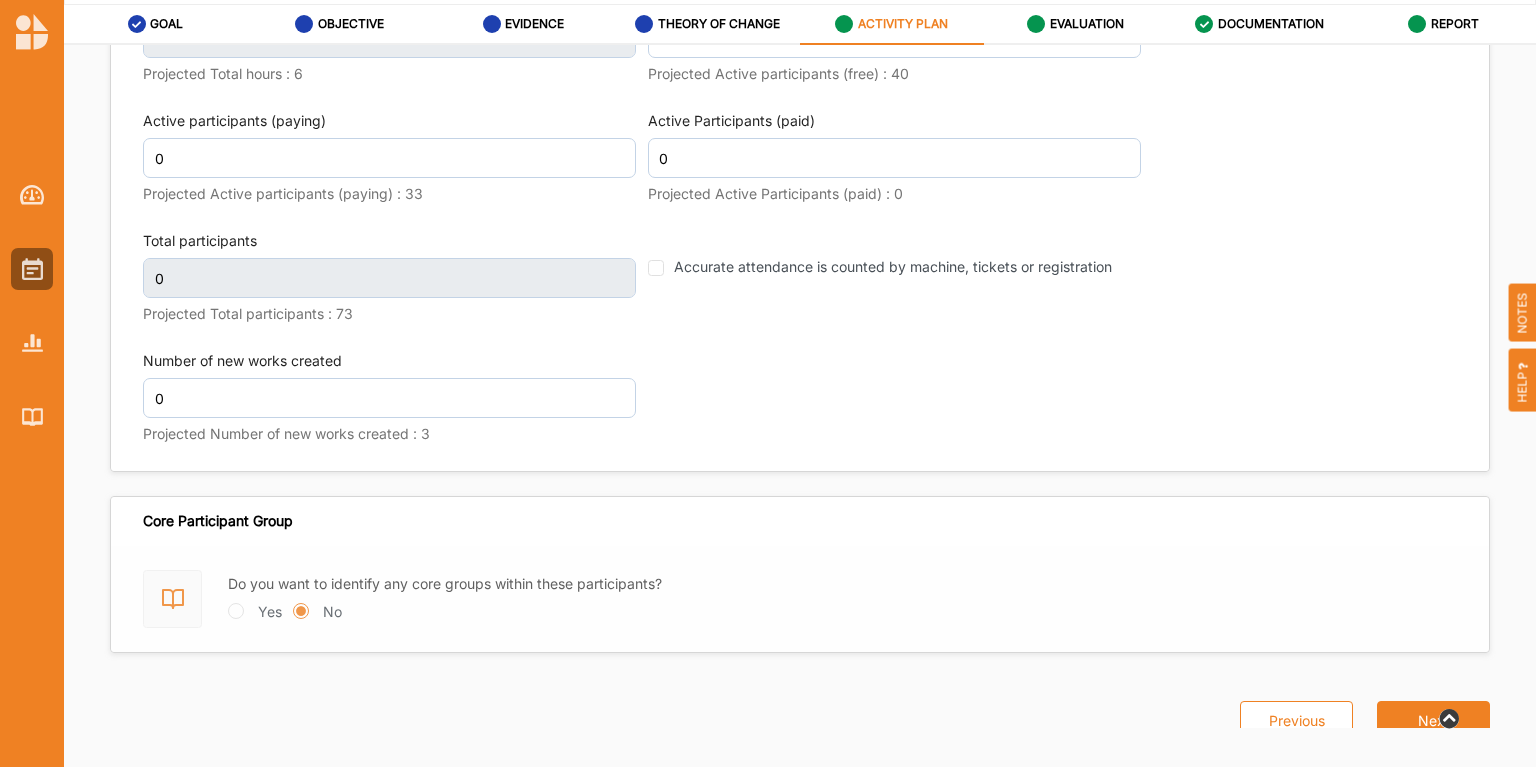 click on "Total participants" at bounding box center [389, 241] 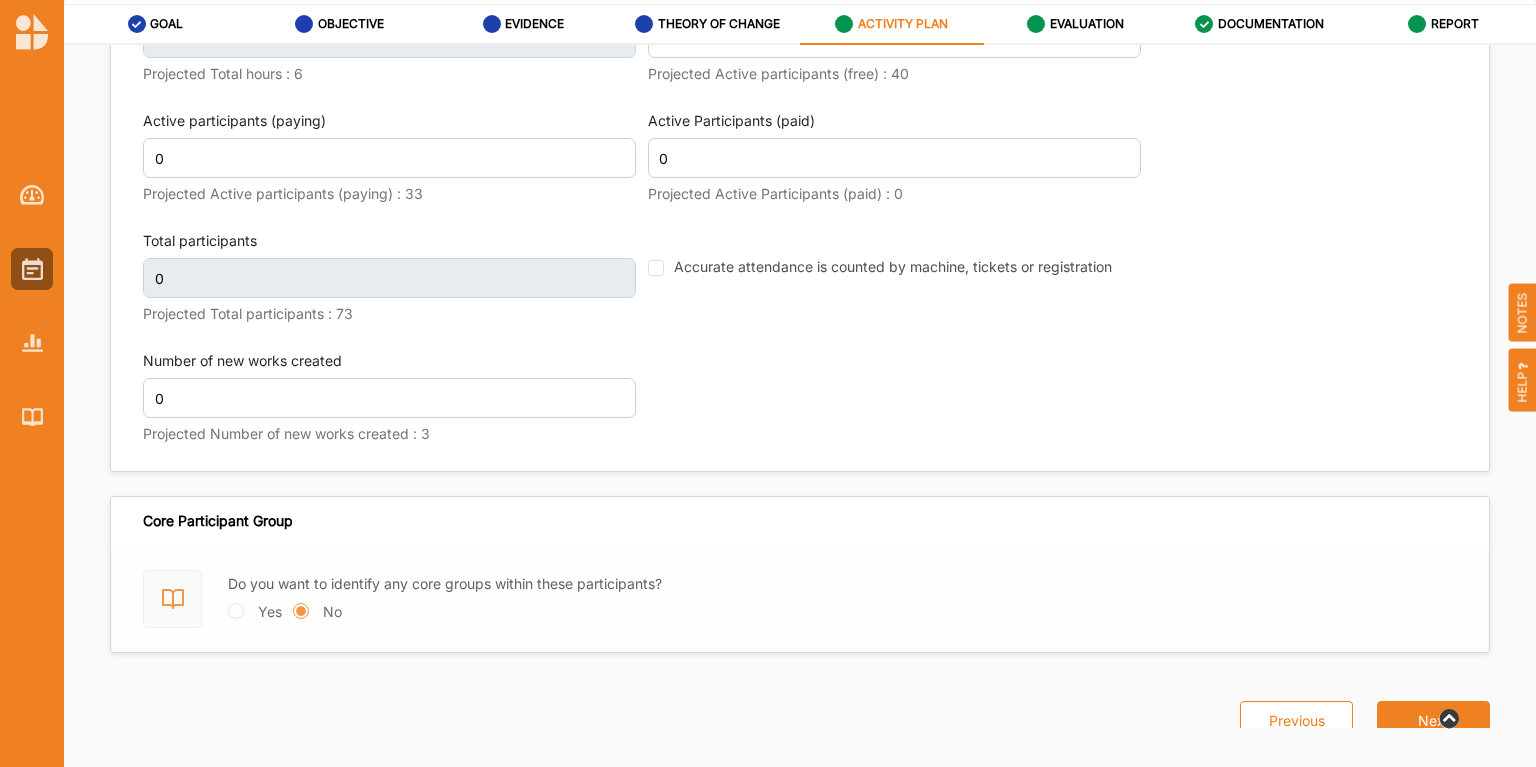 type on "20" 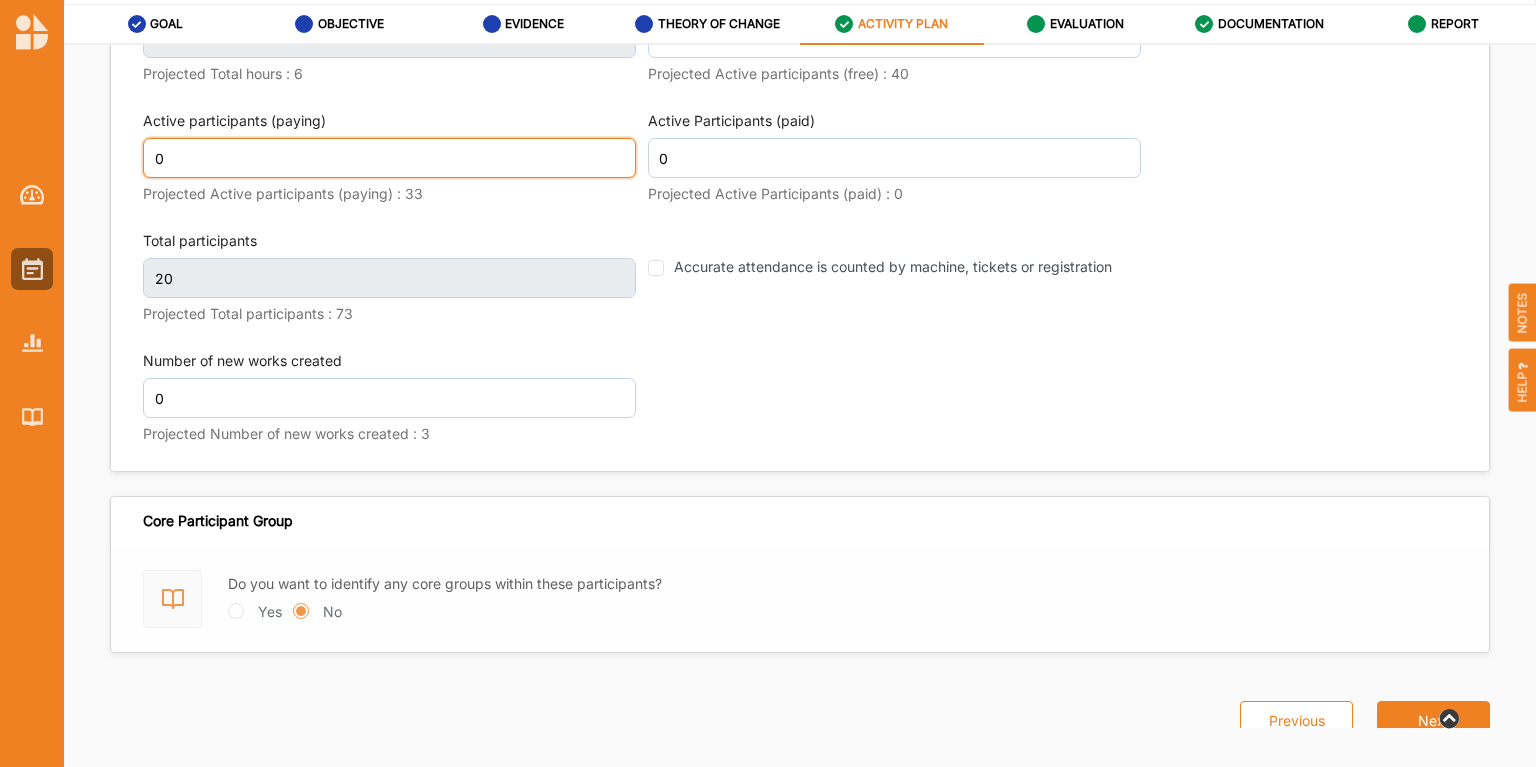 click on "0" at bounding box center [389, 158] 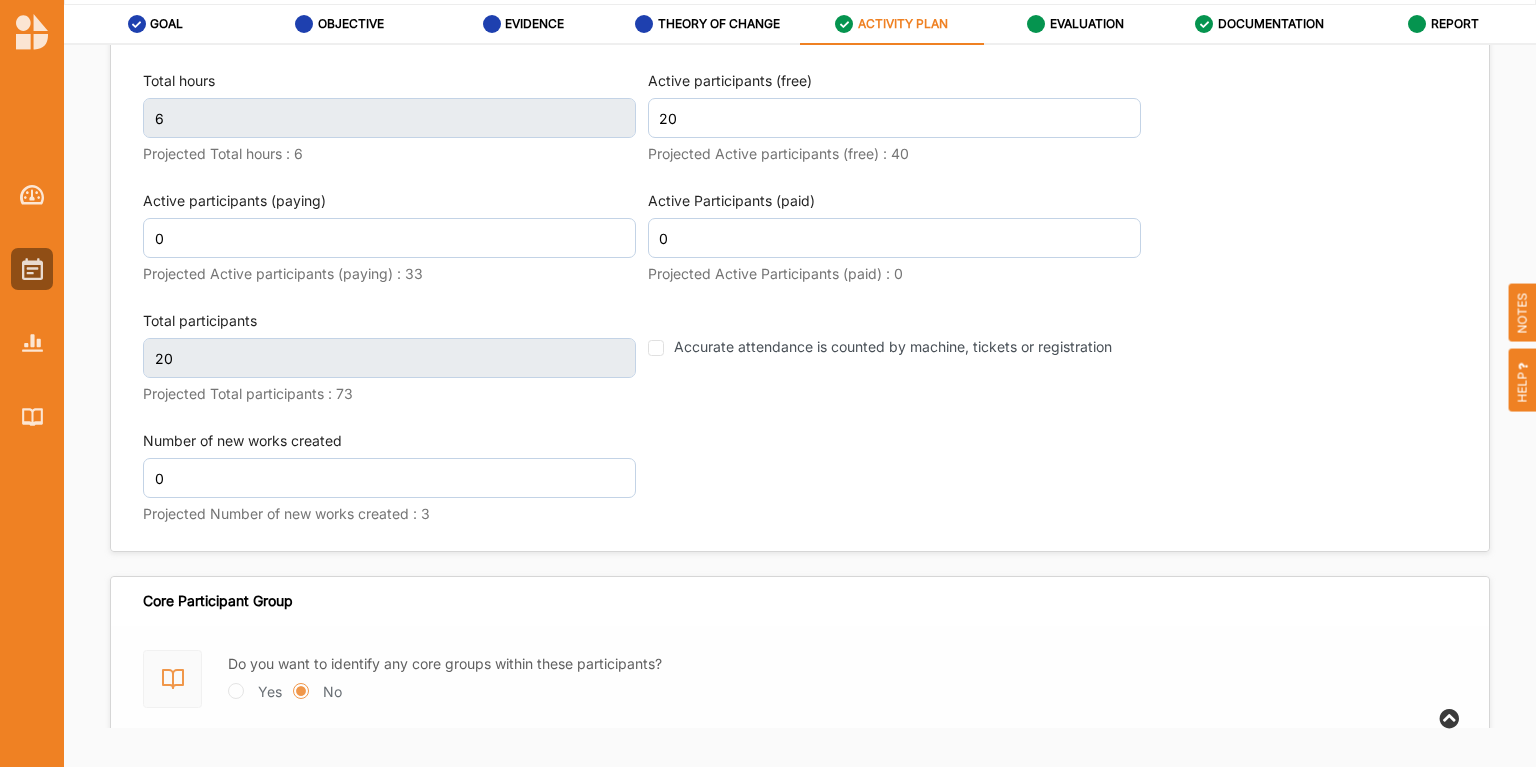scroll, scrollTop: 2560, scrollLeft: 0, axis: vertical 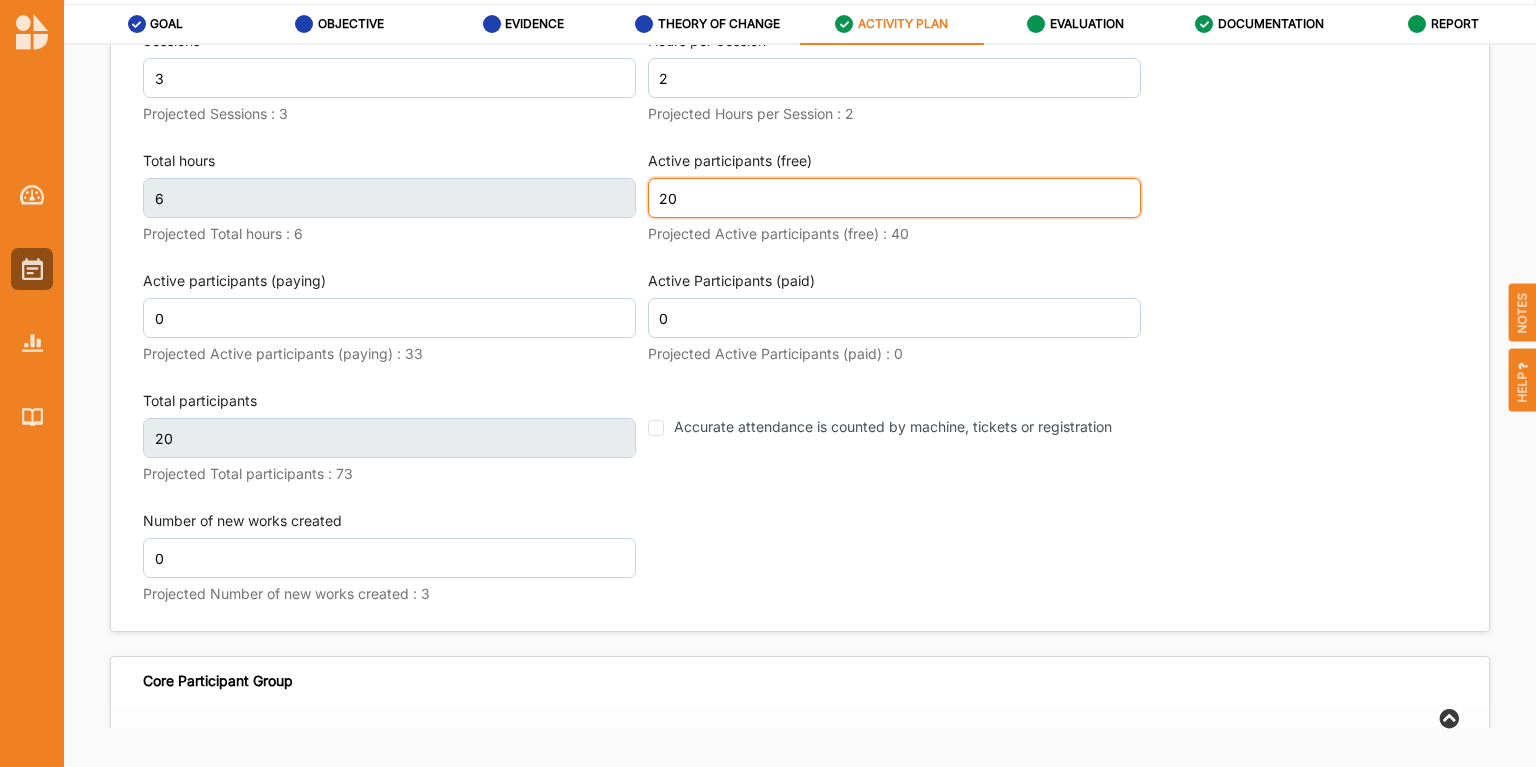 click on "Activity Data Sessions 3 Projected Sessions : 3 Hours per Session 2 Projected Hours per Session : 2 Total hours 6 Projected Total hours : 6 Active participants (free) 20 Projected Active participants (free) : 40 Active participants (paying) 0 Projected Active participants (paying) : 33 Active Participants (paid) 0 Projected Active Participants (paid) : 0 Total participants 20 Projected Total participants : 73 Accurate attendance is counted by machine, tickets or registration Number of new works created 0 Projected Number of new works created : 3" at bounding box center [800, 300] 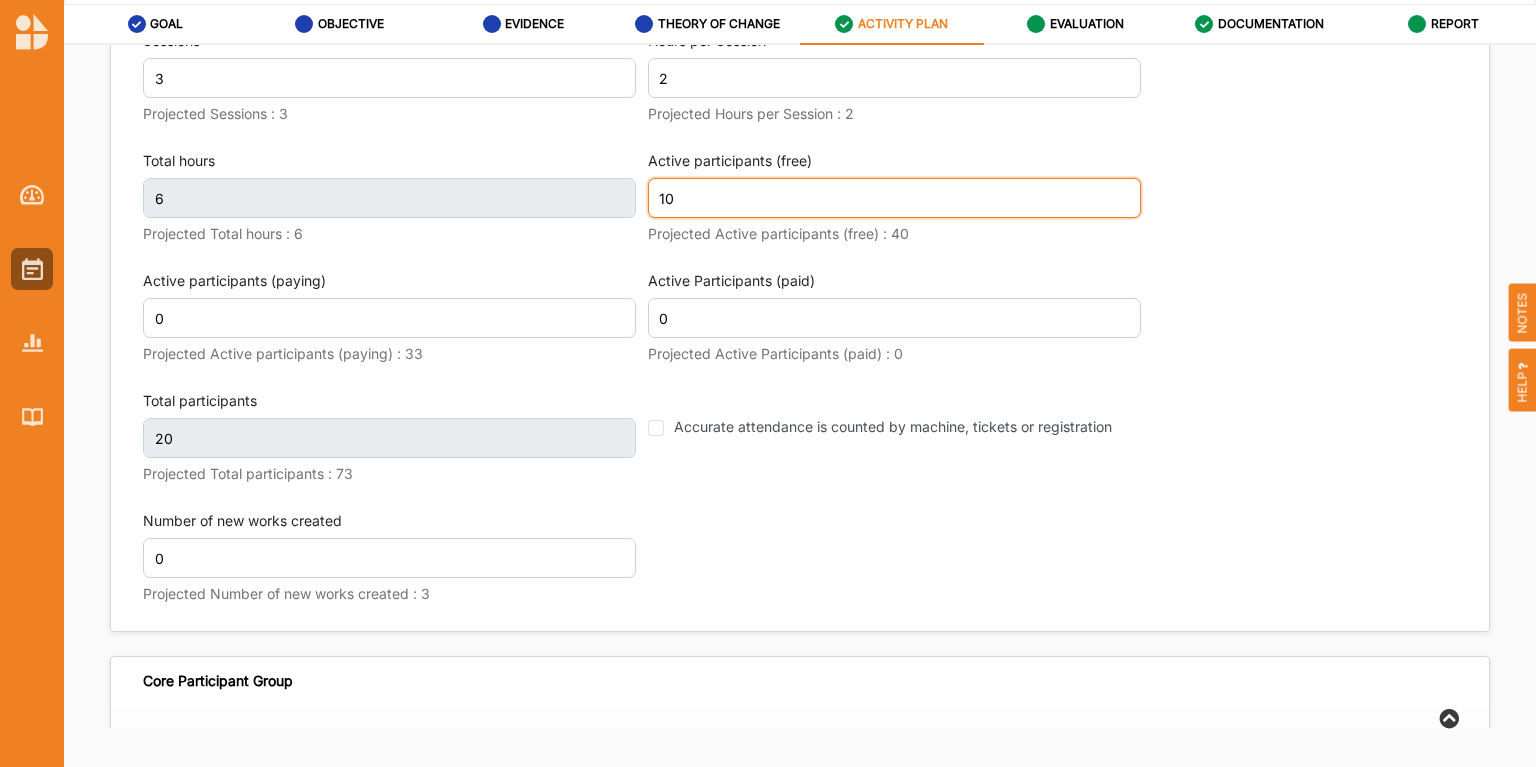 type on "10" 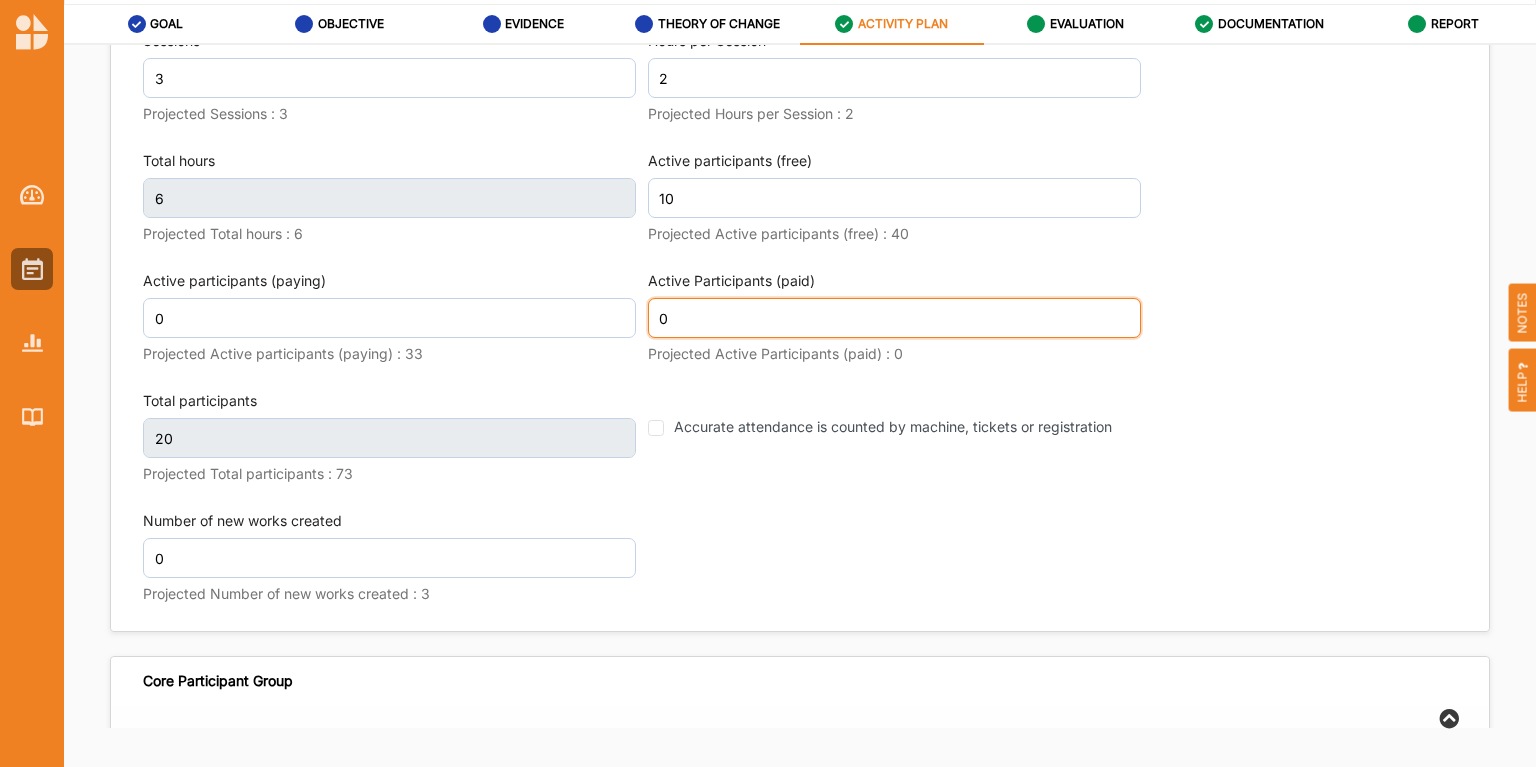 click on "0" at bounding box center [894, 318] 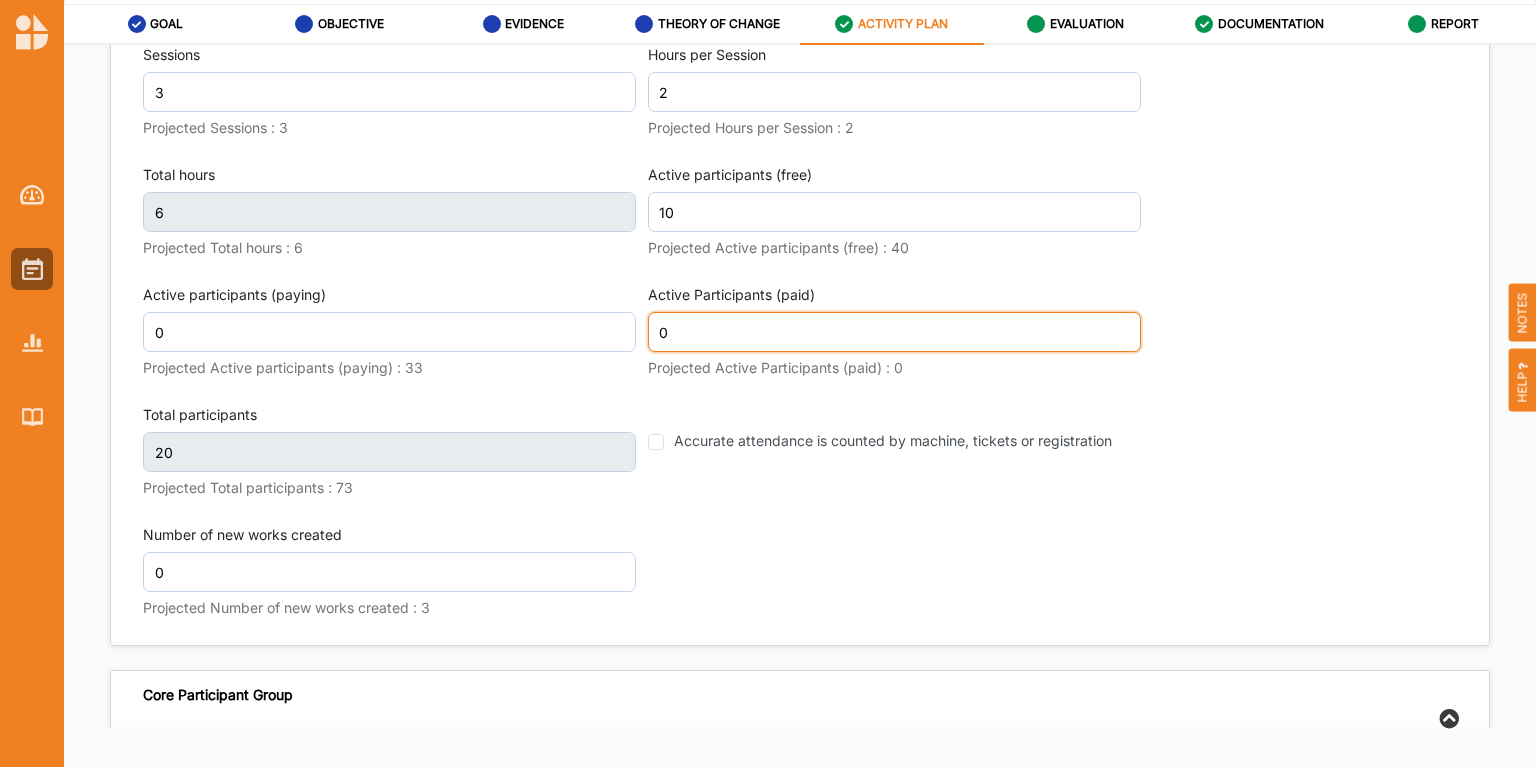 scroll, scrollTop: 2574, scrollLeft: 0, axis: vertical 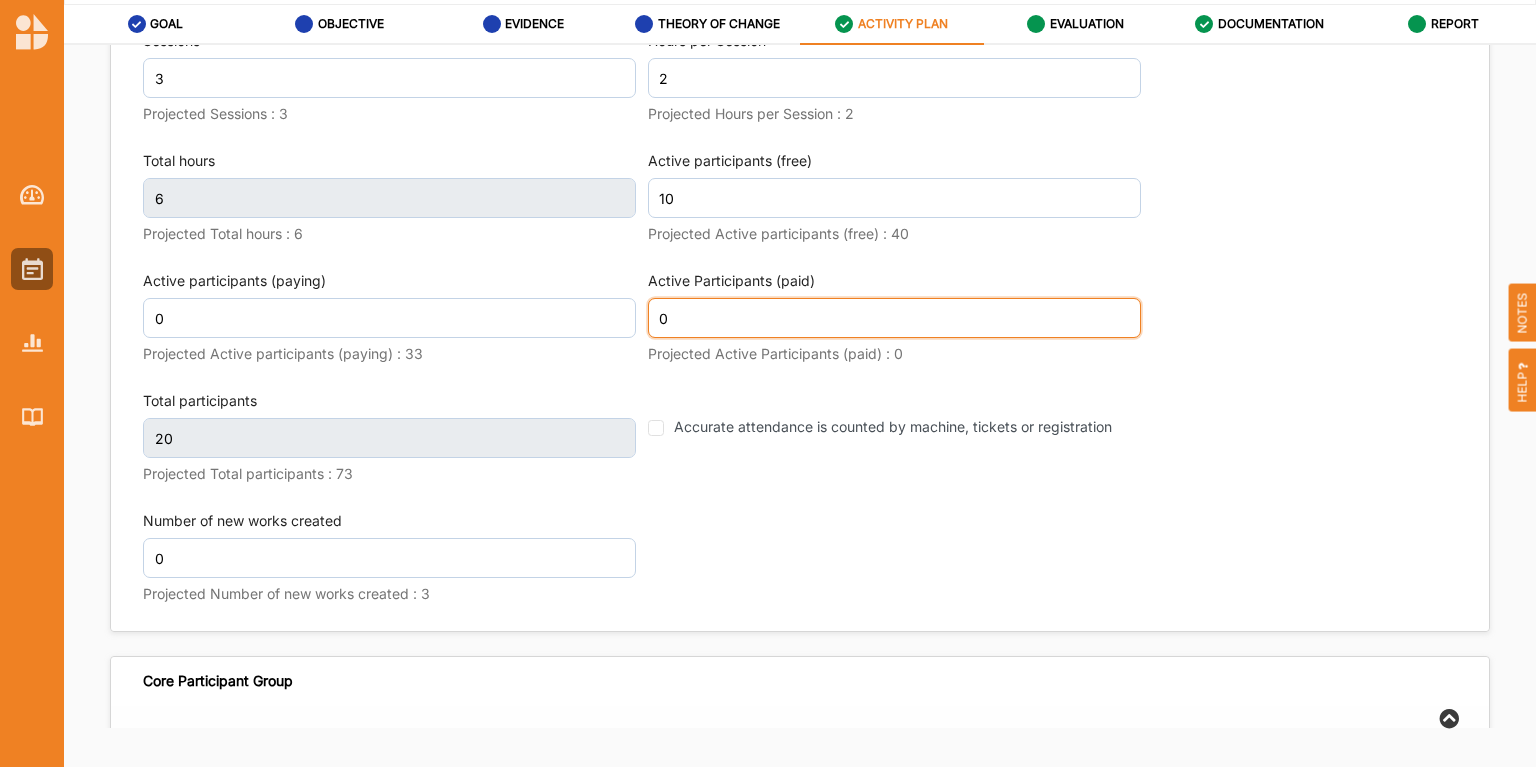 type on "10" 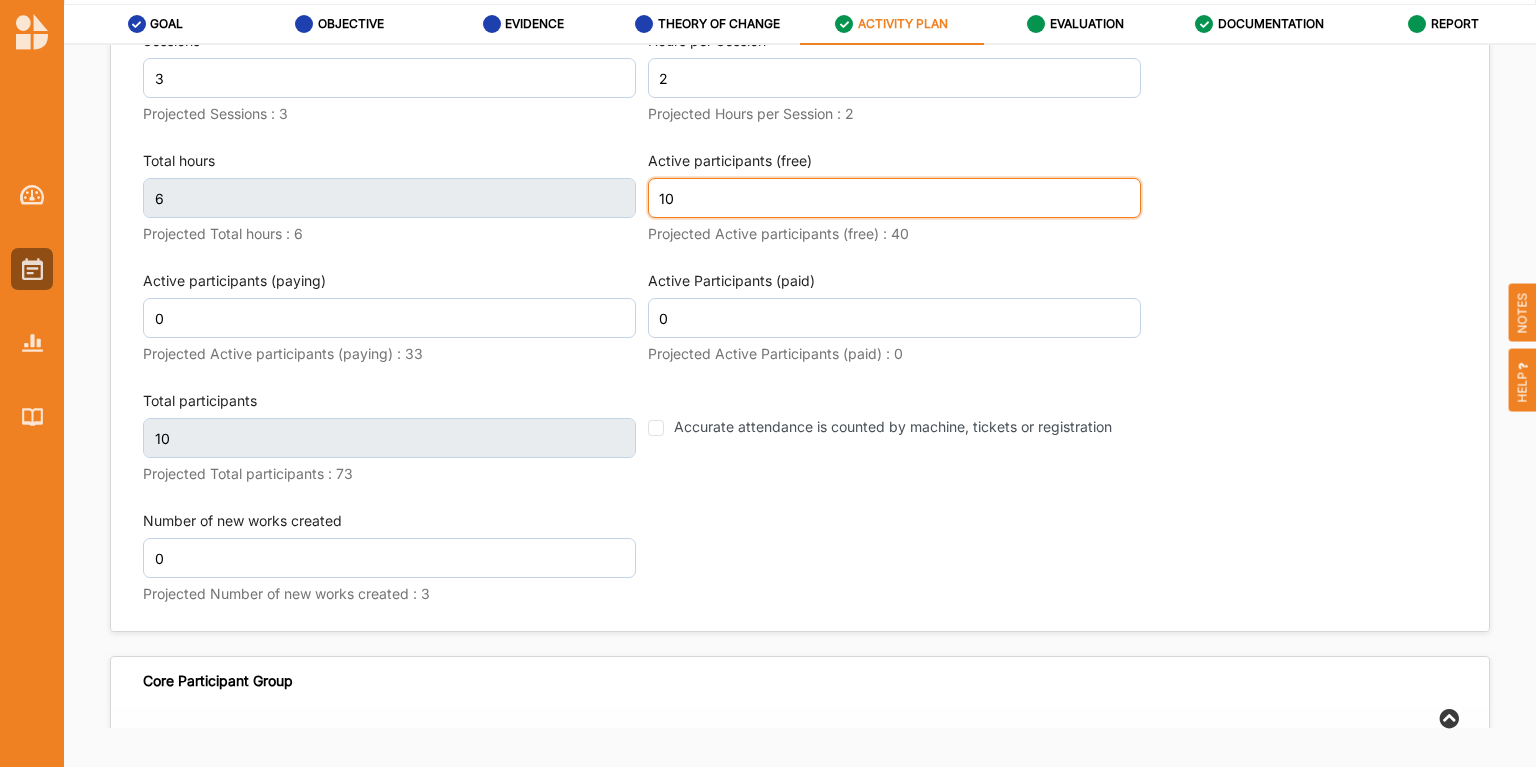 click on "10" at bounding box center (894, 198) 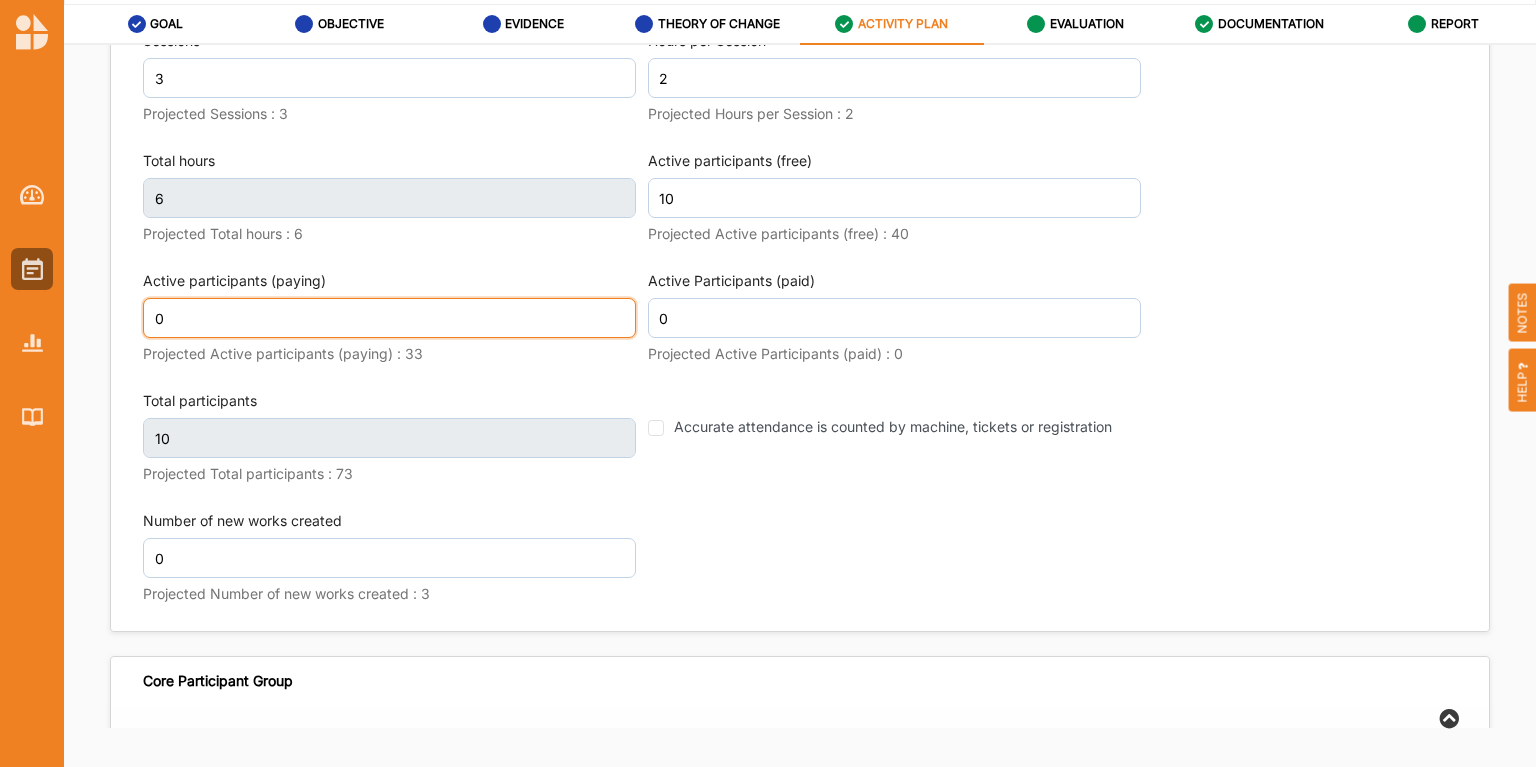 click on "0" at bounding box center (389, 318) 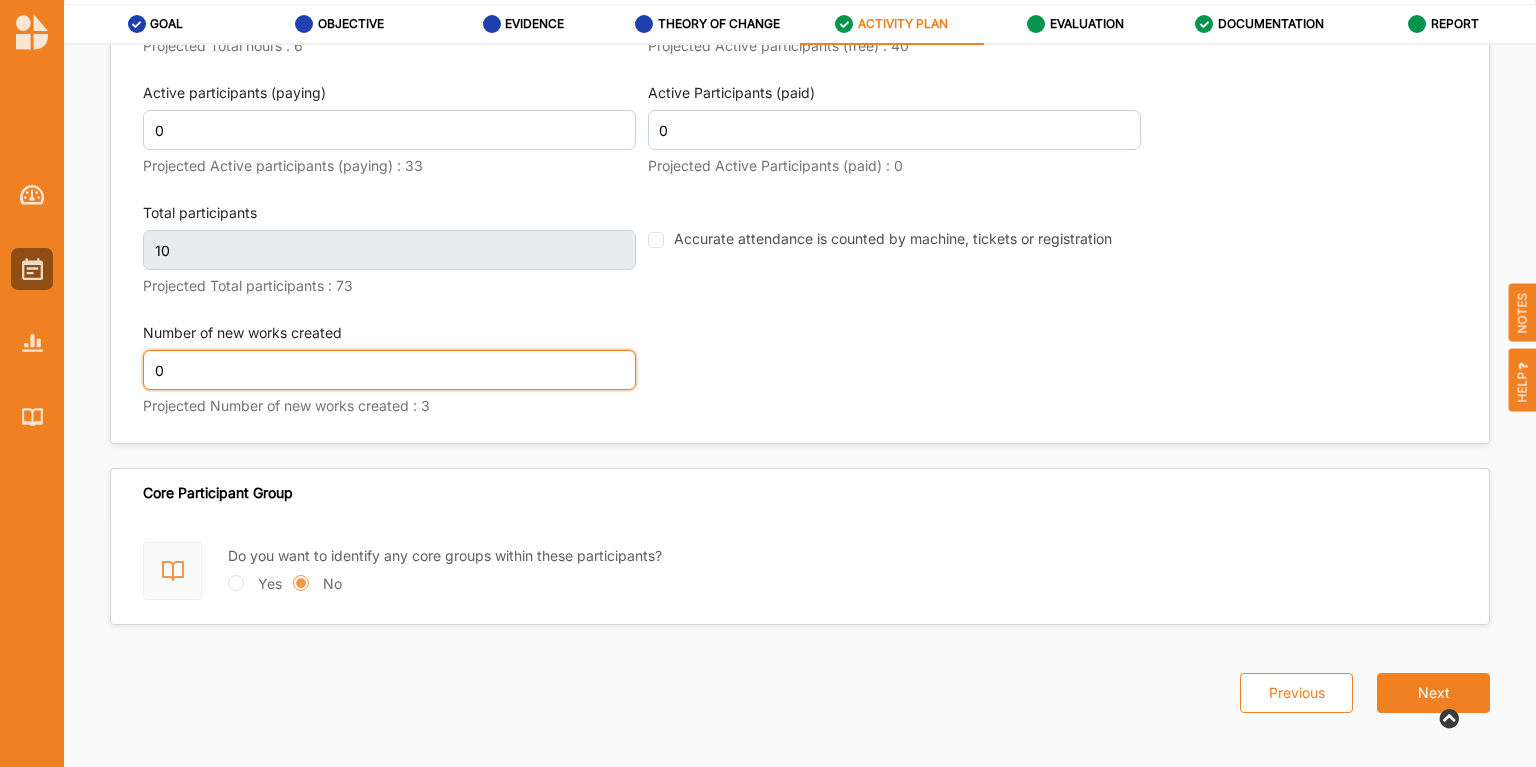 scroll, scrollTop: 2763, scrollLeft: 0, axis: vertical 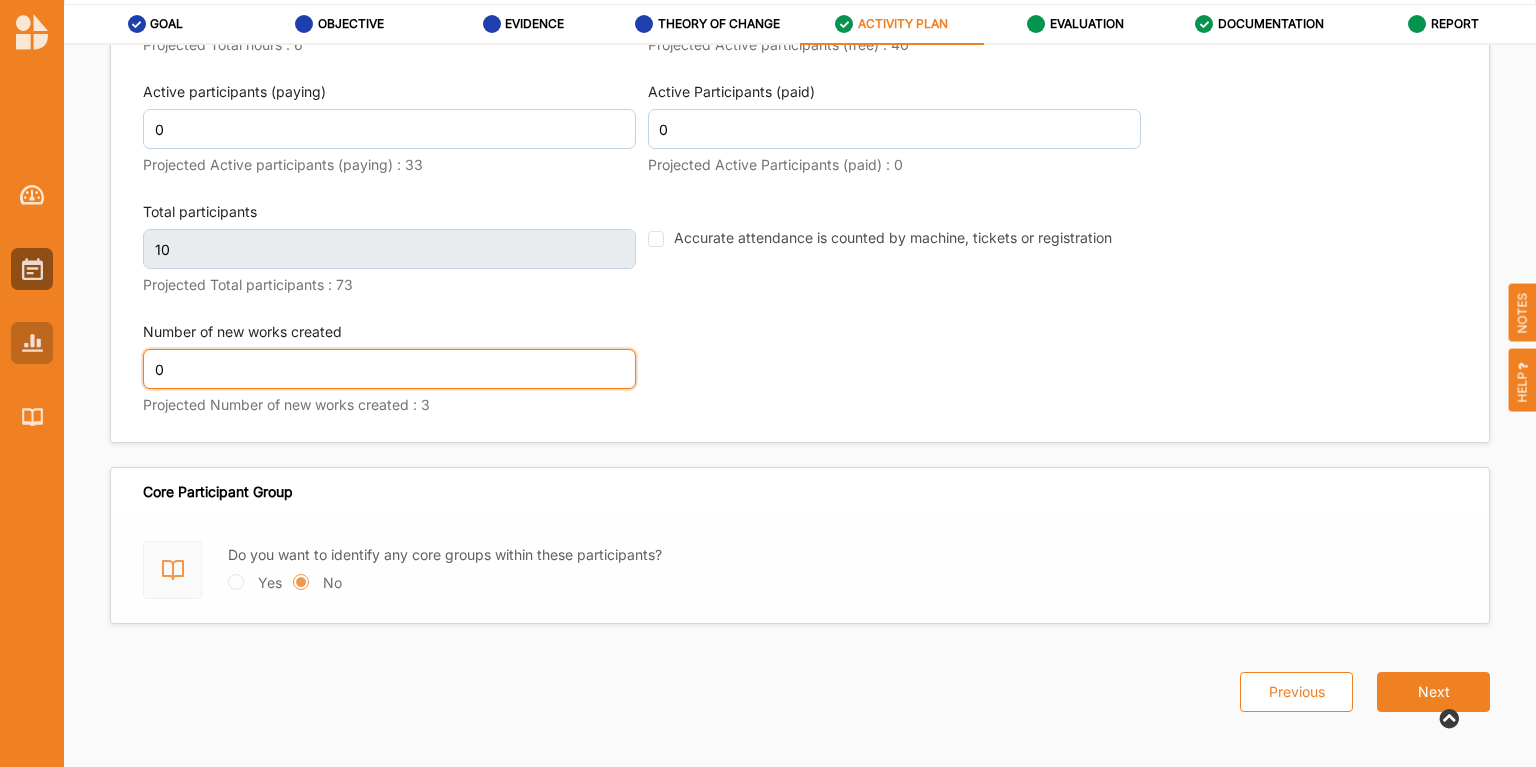 drag, startPoint x: 396, startPoint y: 364, endPoint x: 48, endPoint y: 359, distance: 348.03592 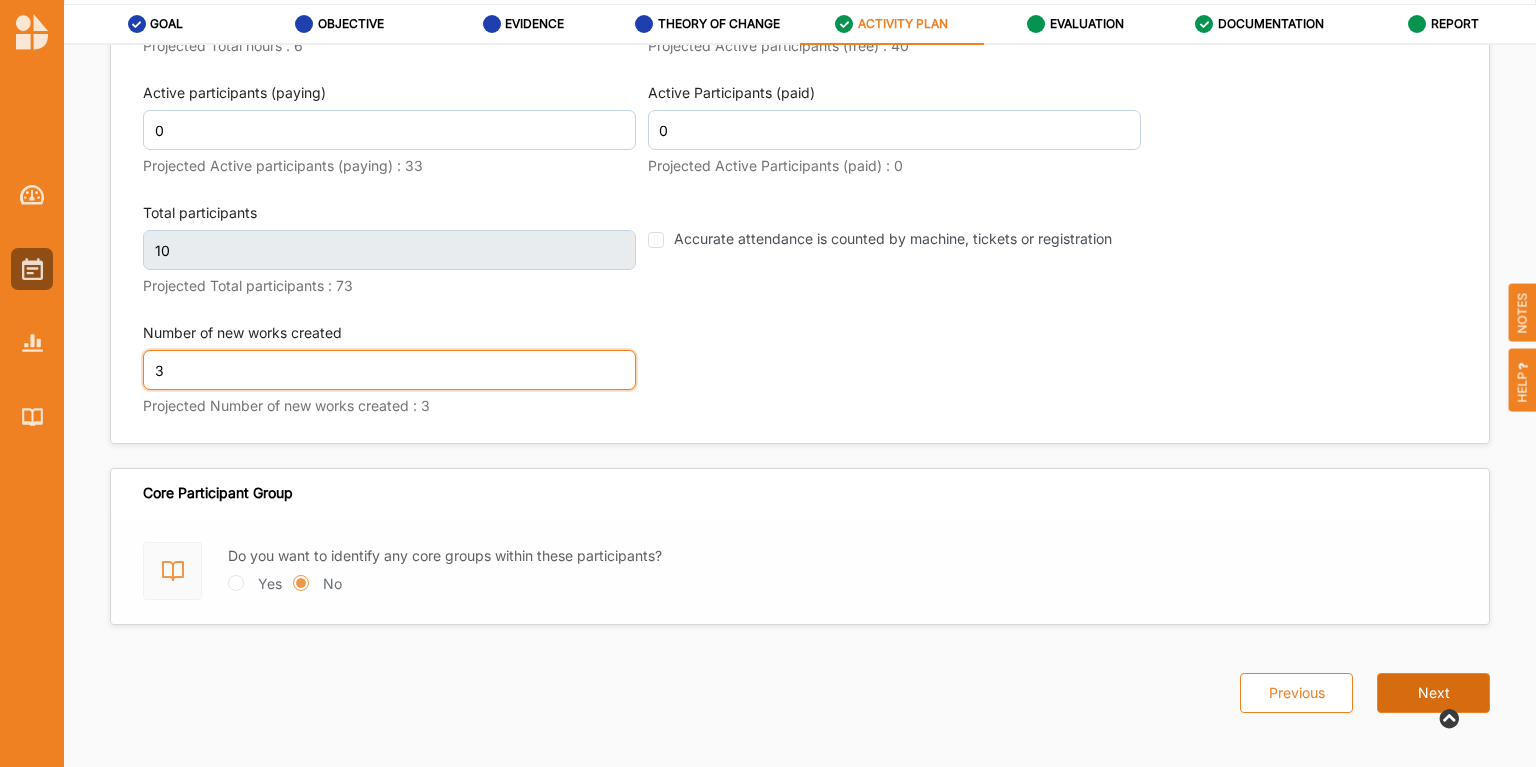 type on "3" 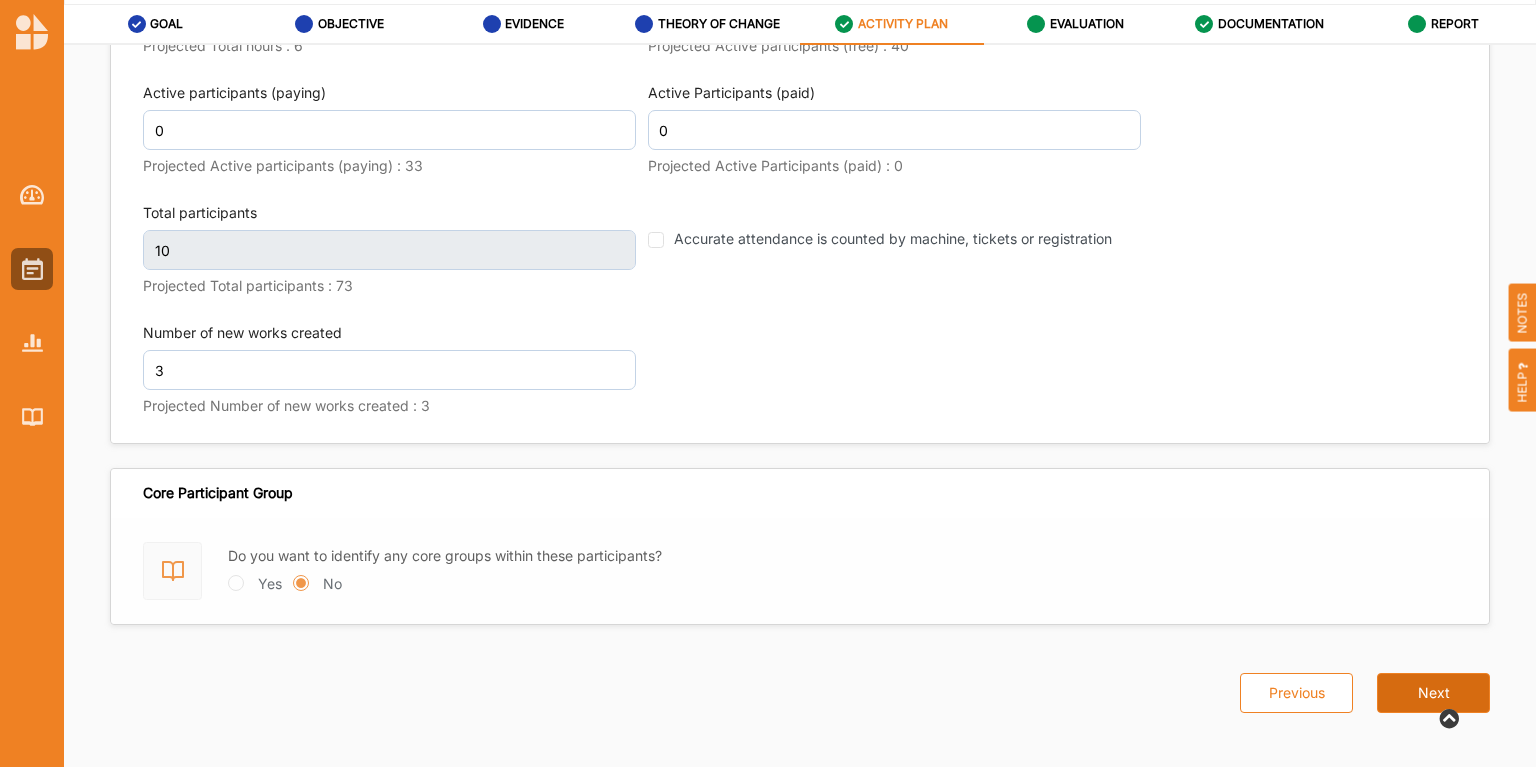 click on "Next" at bounding box center (1433, 693) 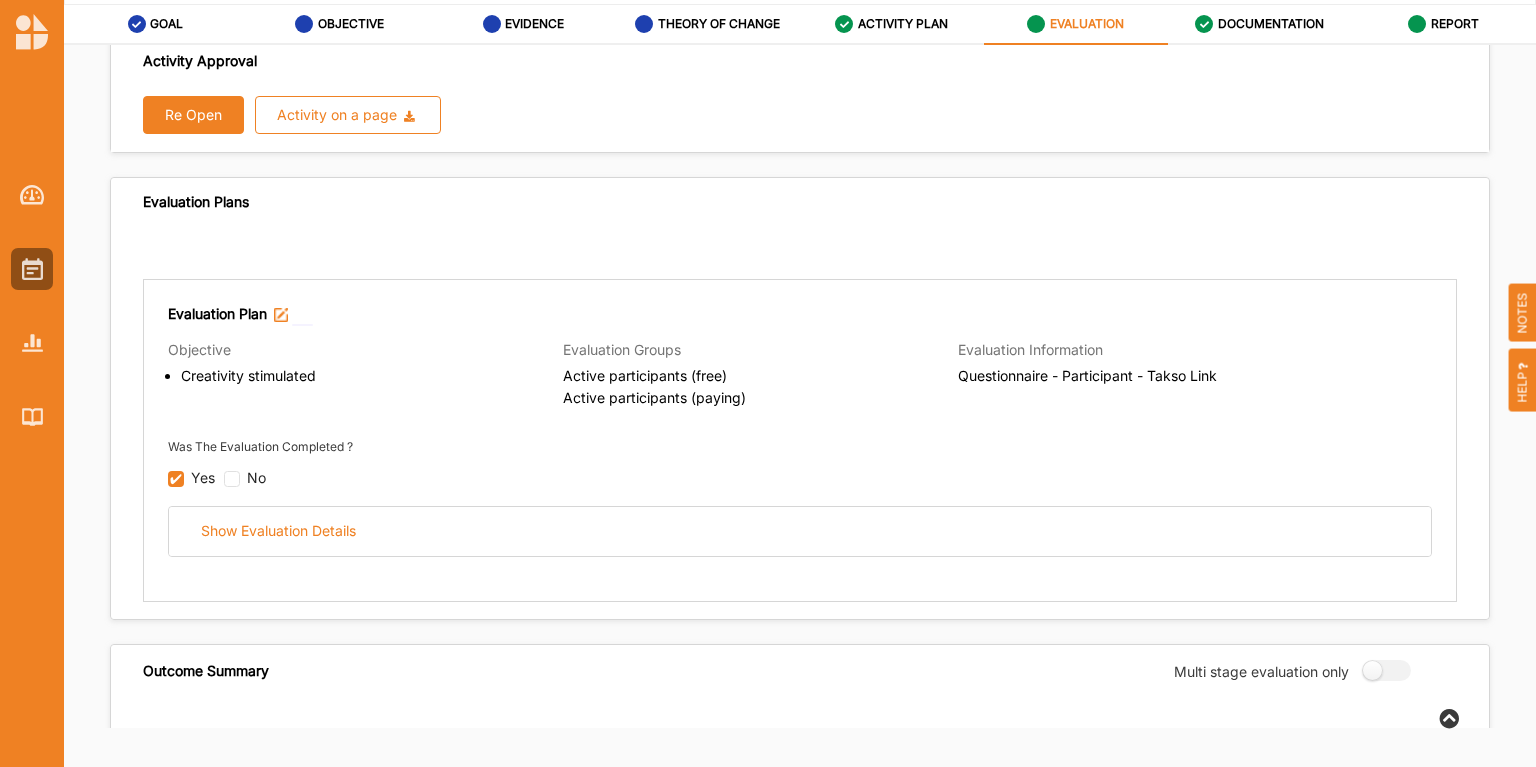 scroll, scrollTop: 0, scrollLeft: 0, axis: both 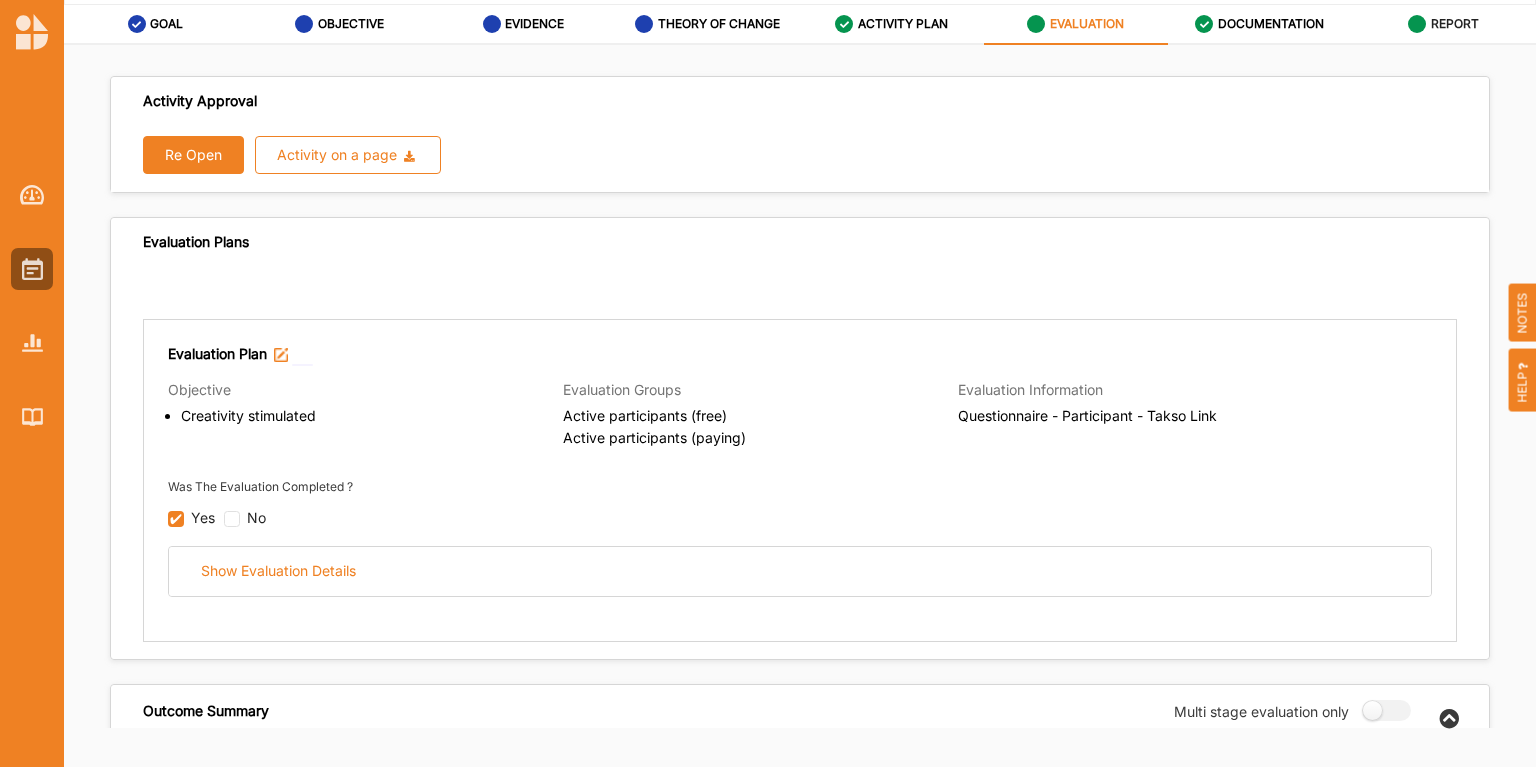 click on "REPORT" at bounding box center (1455, 24) 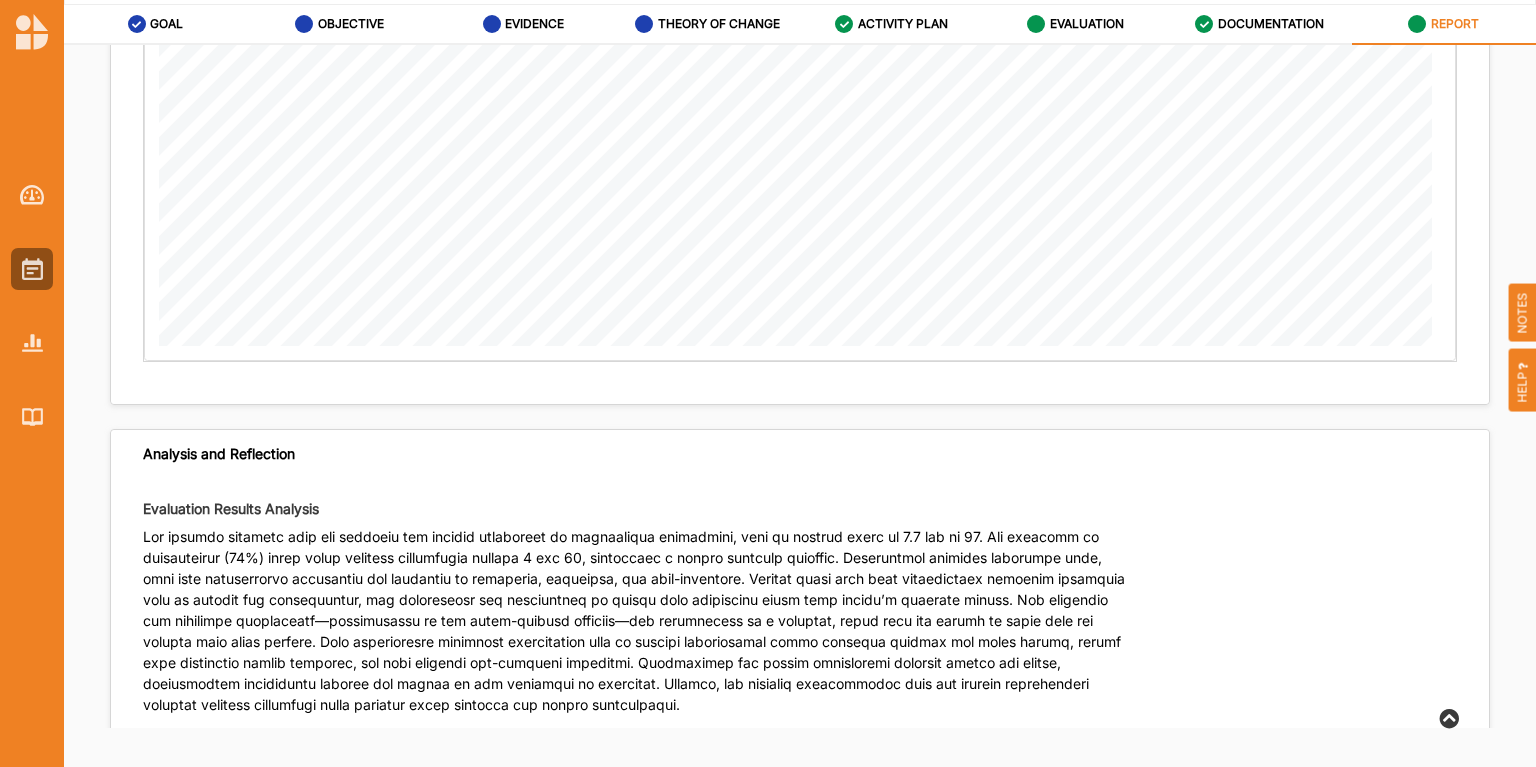 scroll, scrollTop: 2481, scrollLeft: 0, axis: vertical 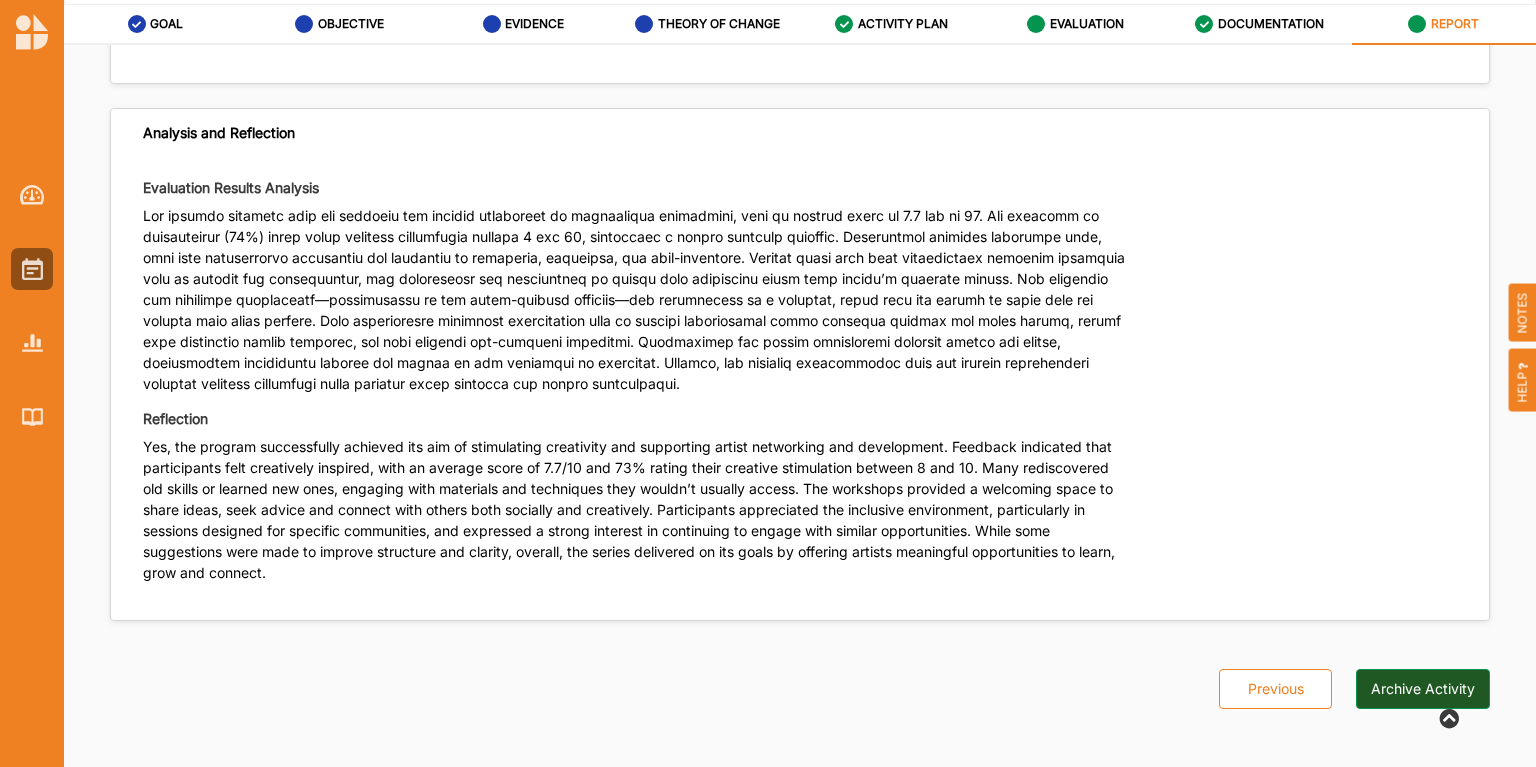 click on "Archive Activity" at bounding box center (1423, 689) 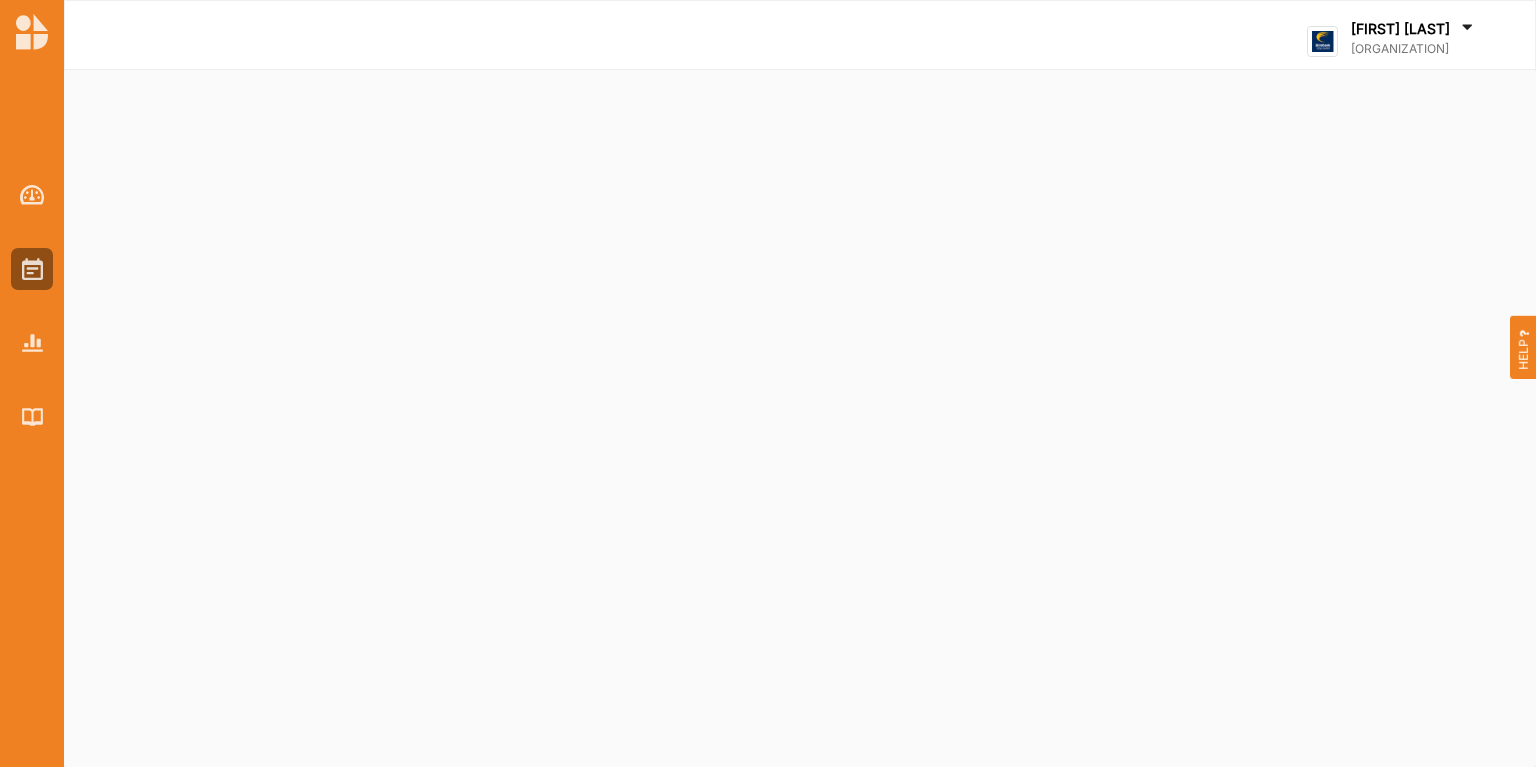 scroll, scrollTop: 0, scrollLeft: 0, axis: both 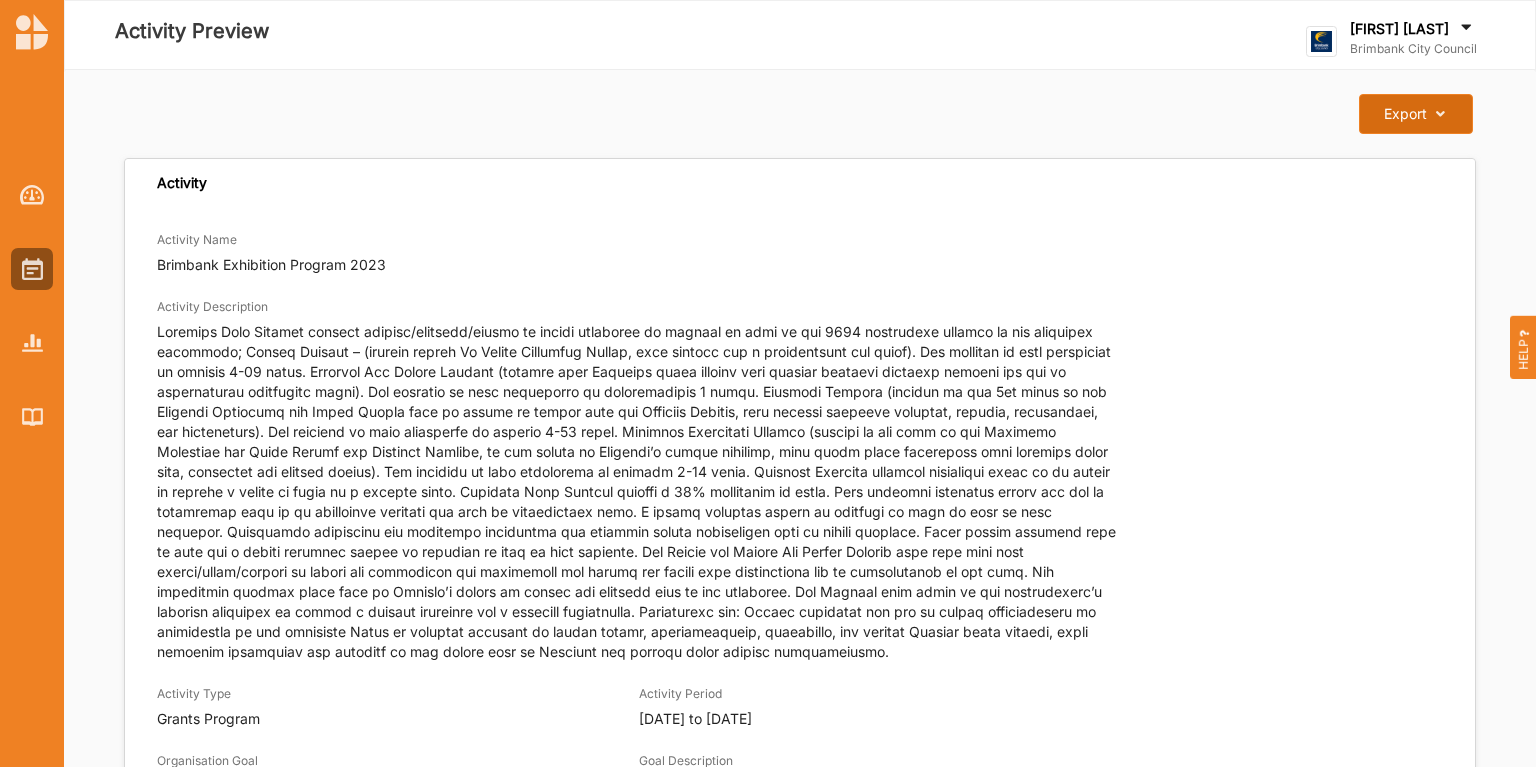 click on "Export" at bounding box center [1405, 114] 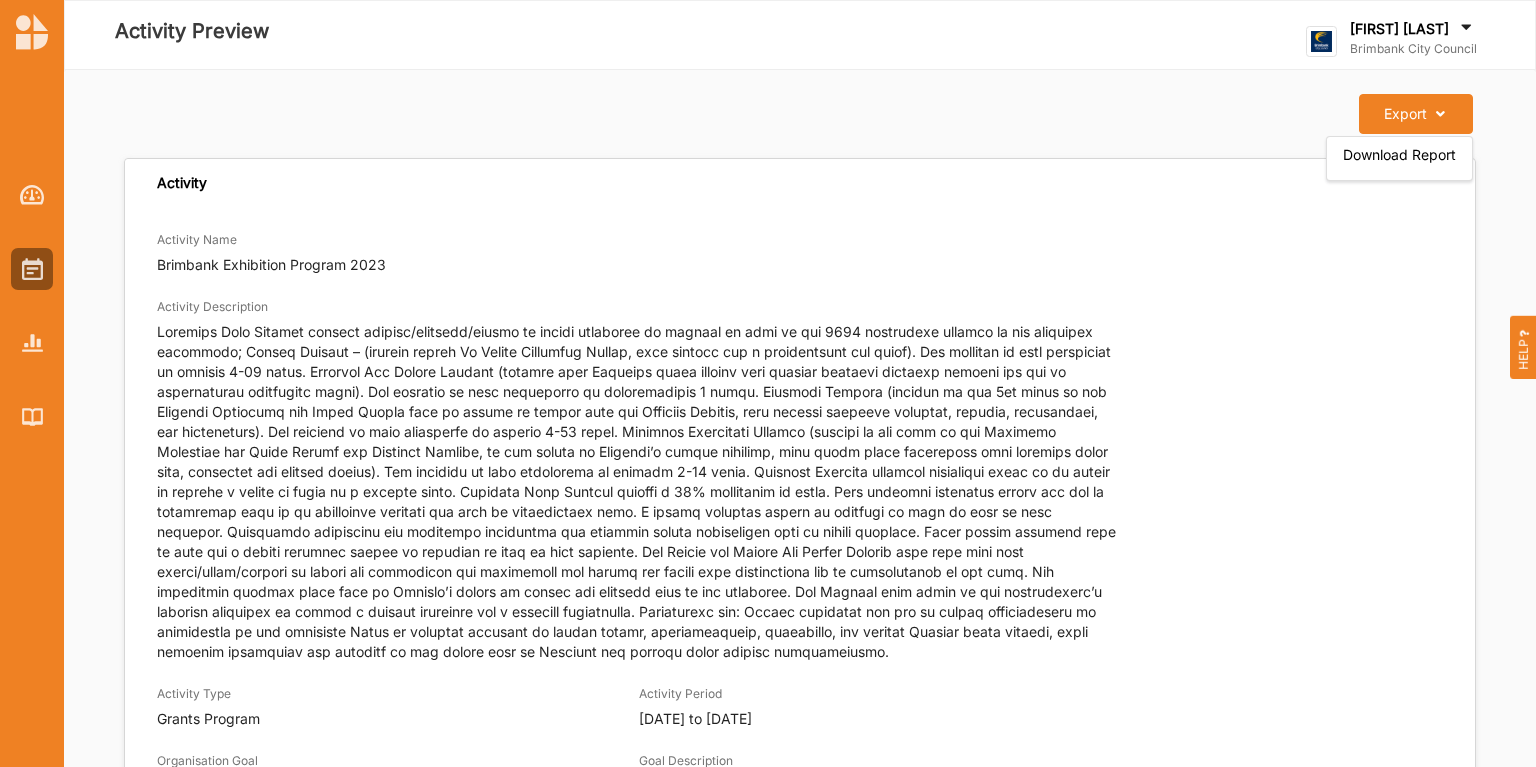 click on "Activity Name Brimbank Exhibition Program 2023 Activity Description Activity Type Grants Program Activity Period 01 Sep 2022 to 22 Dec 2023 Organisation Goal Places and Spaces – Liveable and connected neighbourhoods that support healthy and sustainable futures Goal Description Places and Spaces are important for wellbeing and a sustainable future. Our community strongly values neighbourhoods that are green, where they can connect with others, and access facilities and ser ...  Read More ...  Read More" at bounding box center (800, 532) 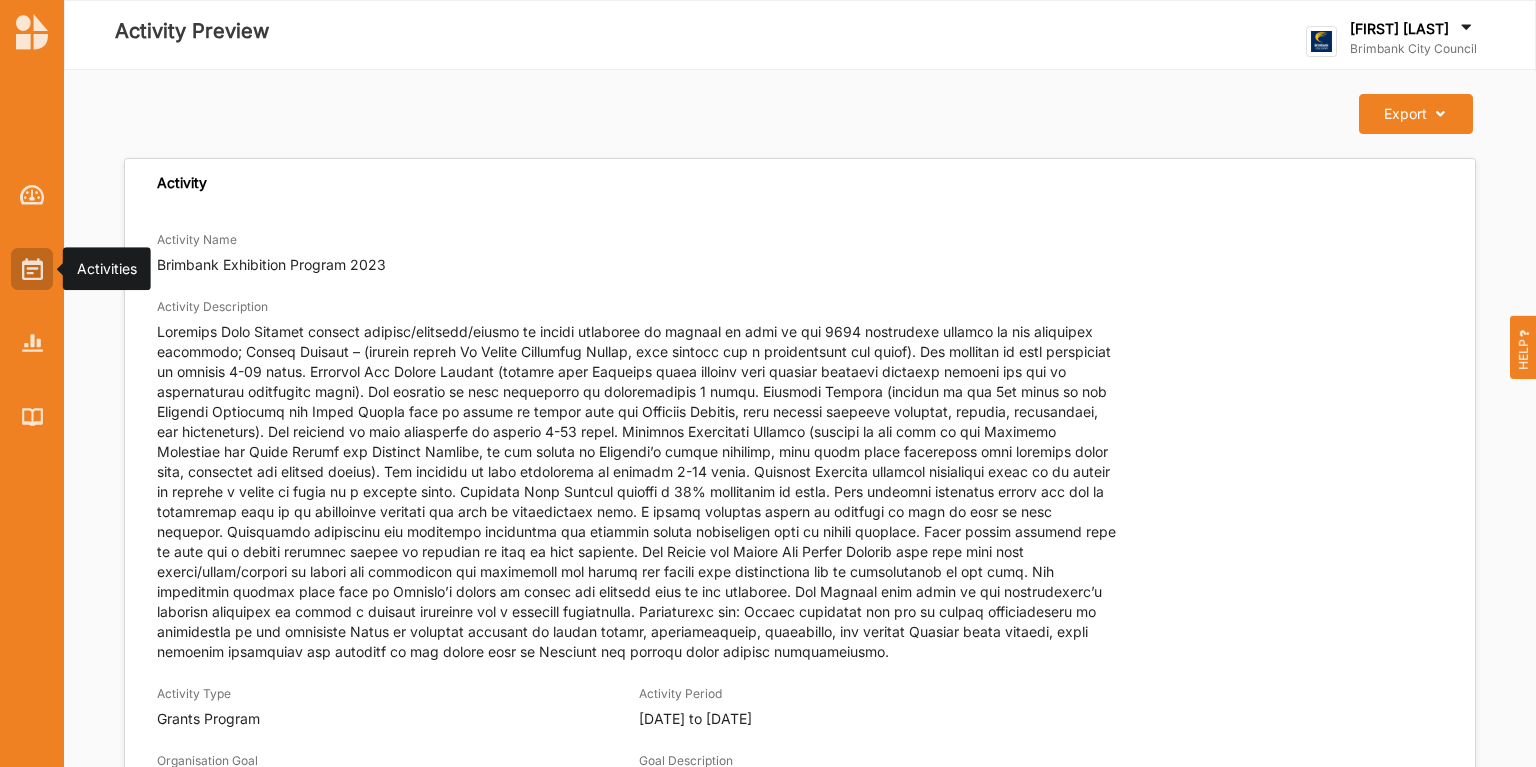 click at bounding box center [32, 269] 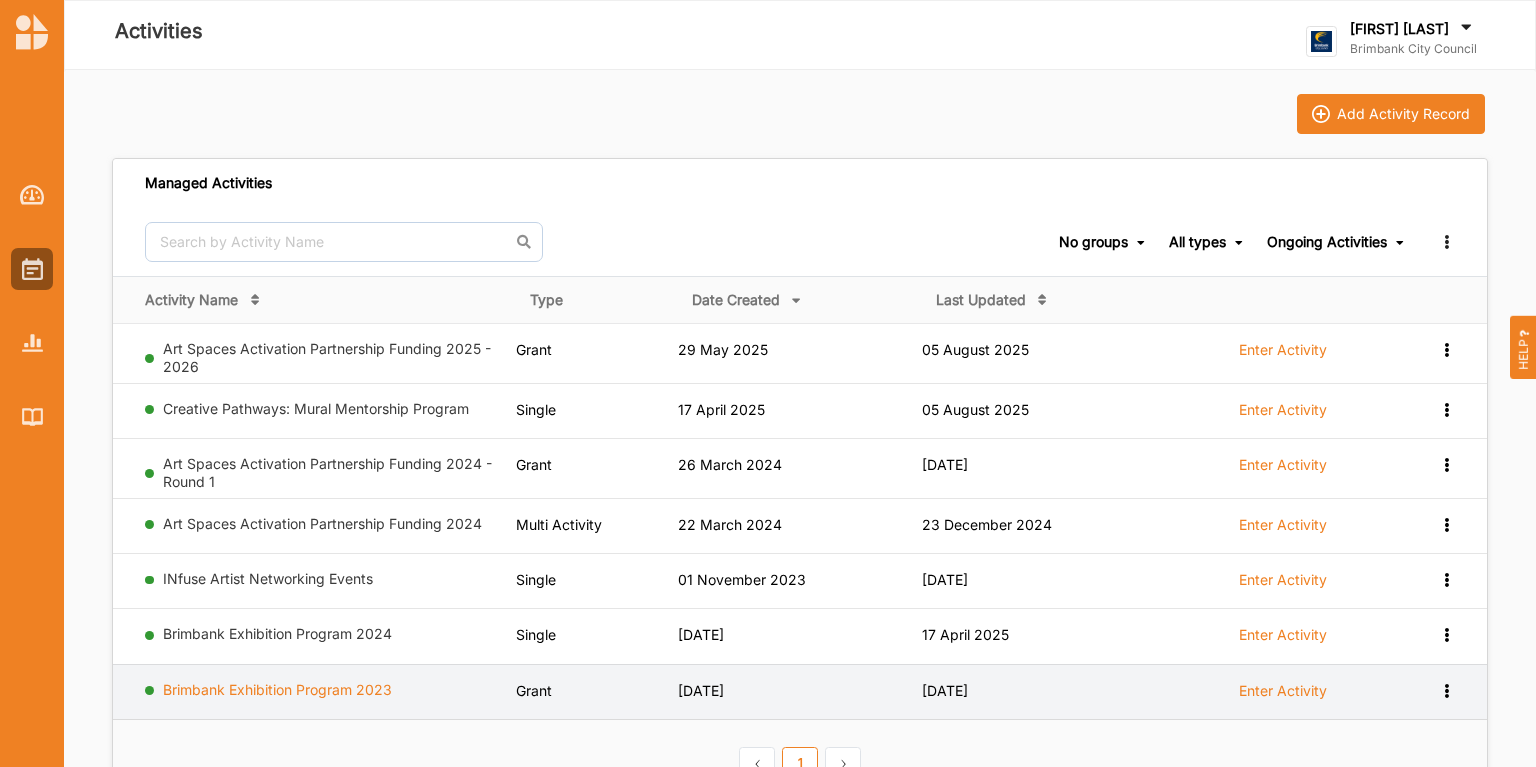 click on "Brimbank Exhibition Program 2023" at bounding box center [277, 689] 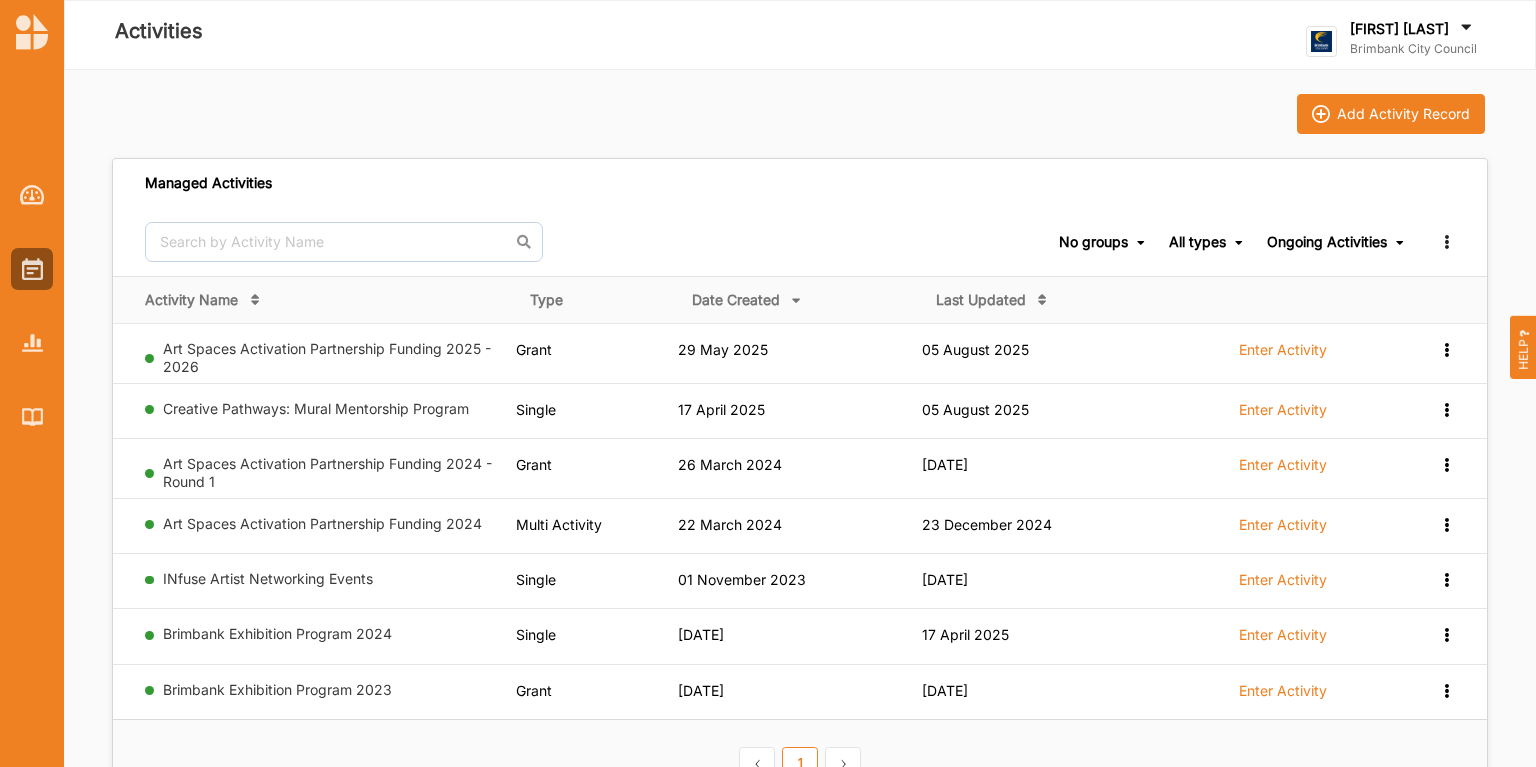 click on "Manage Groups" at bounding box center (1430, 242) 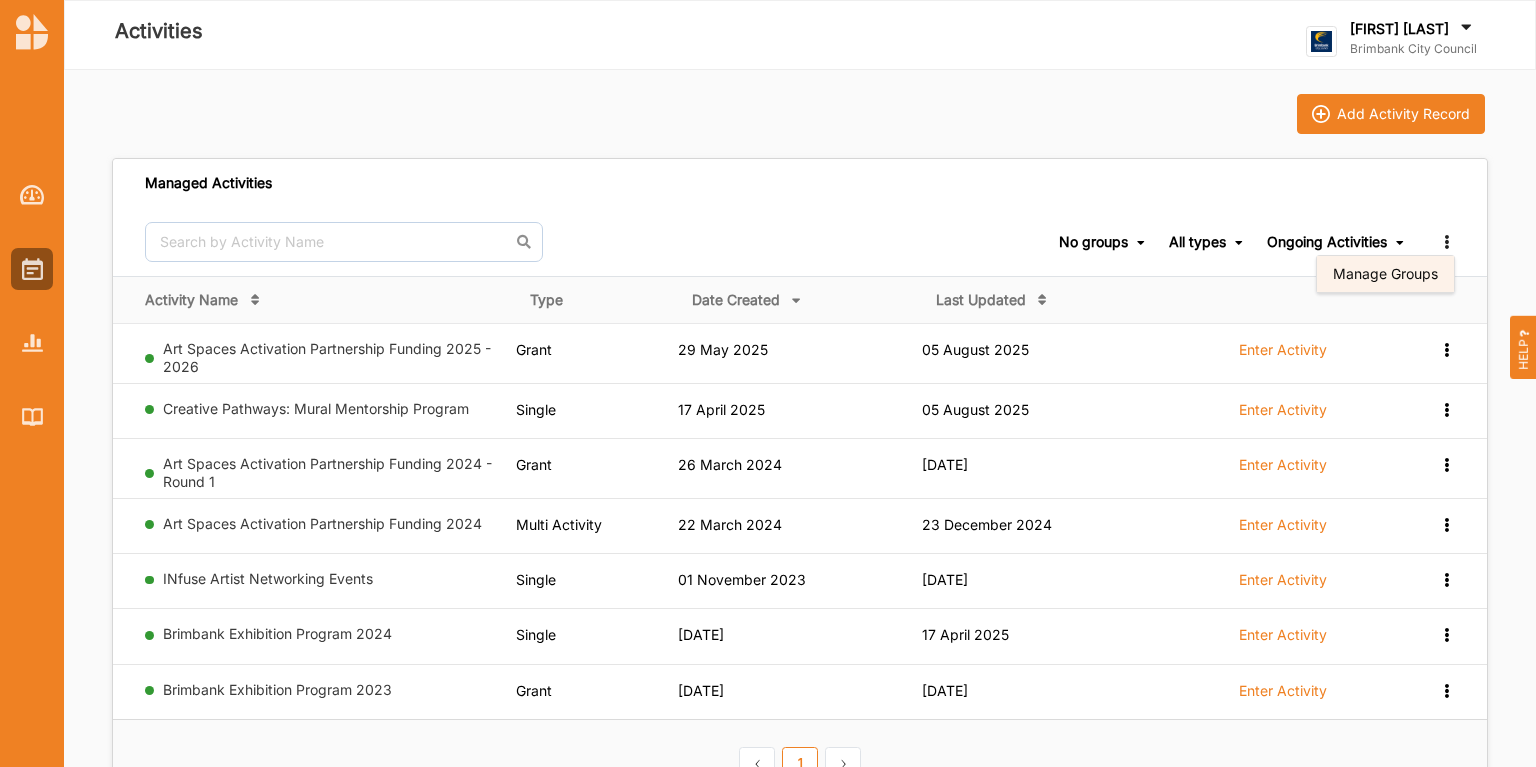 click on "Manage Groups" at bounding box center (1385, 274) 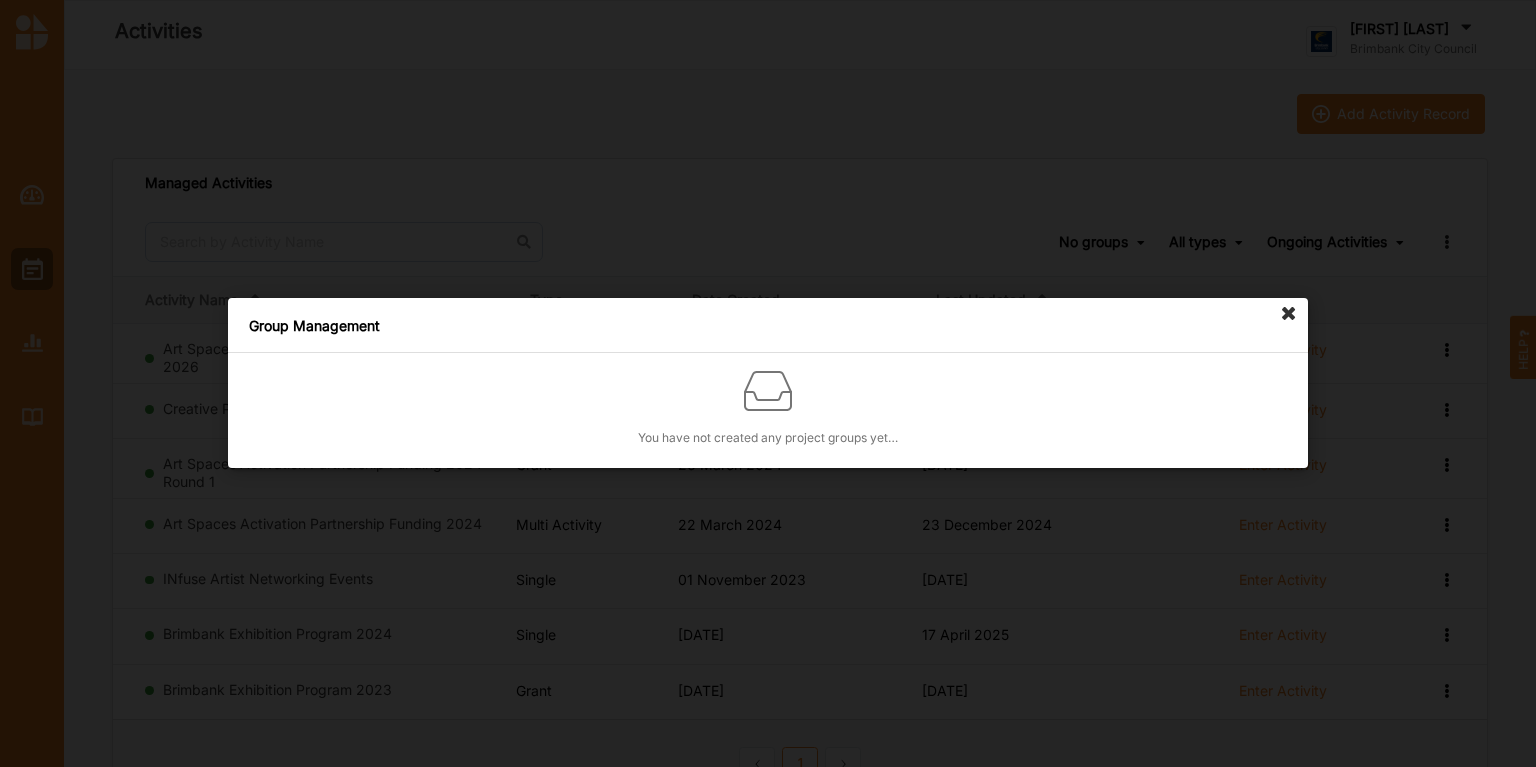 click at bounding box center [1289, 314] 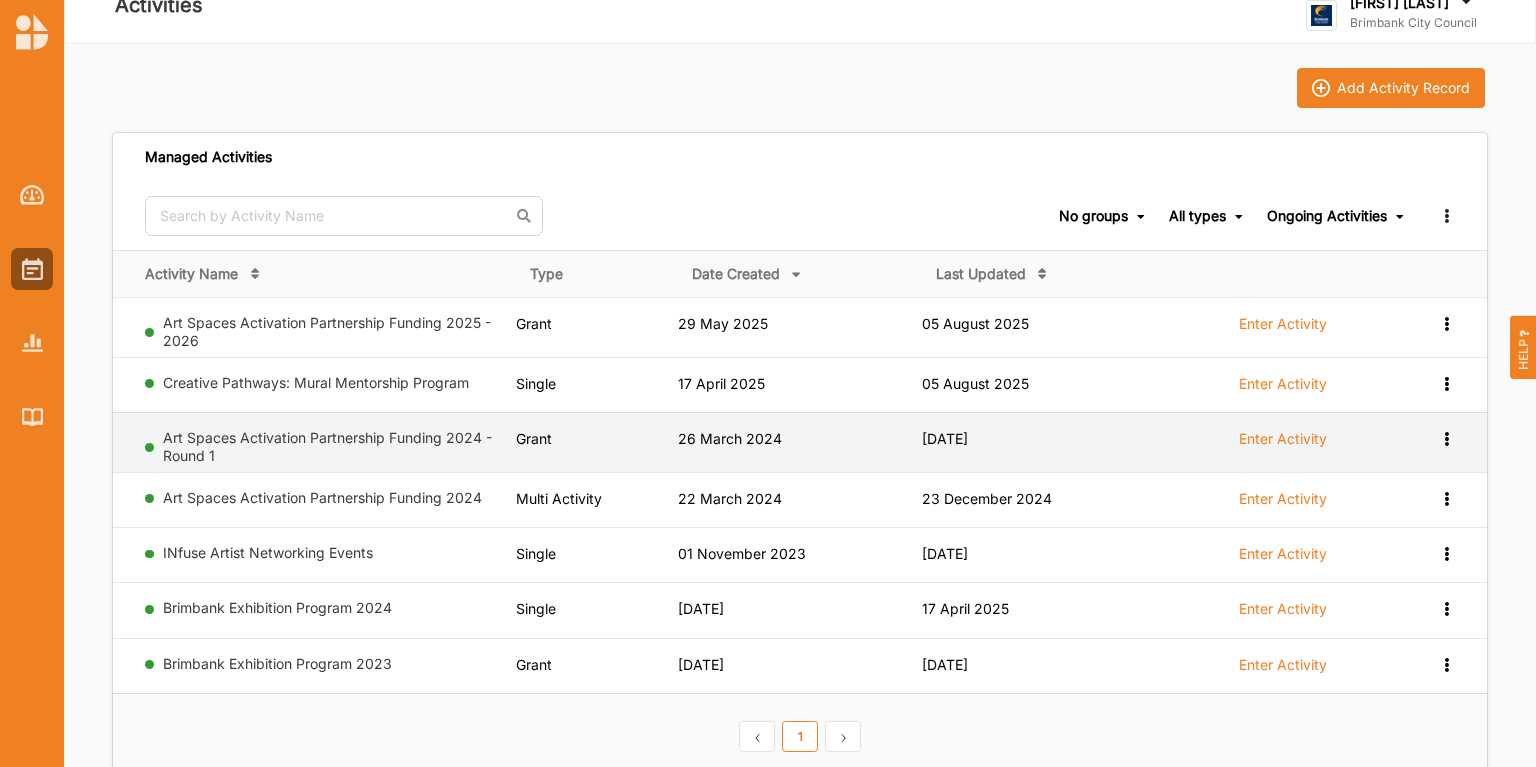 scroll, scrollTop: 0, scrollLeft: 0, axis: both 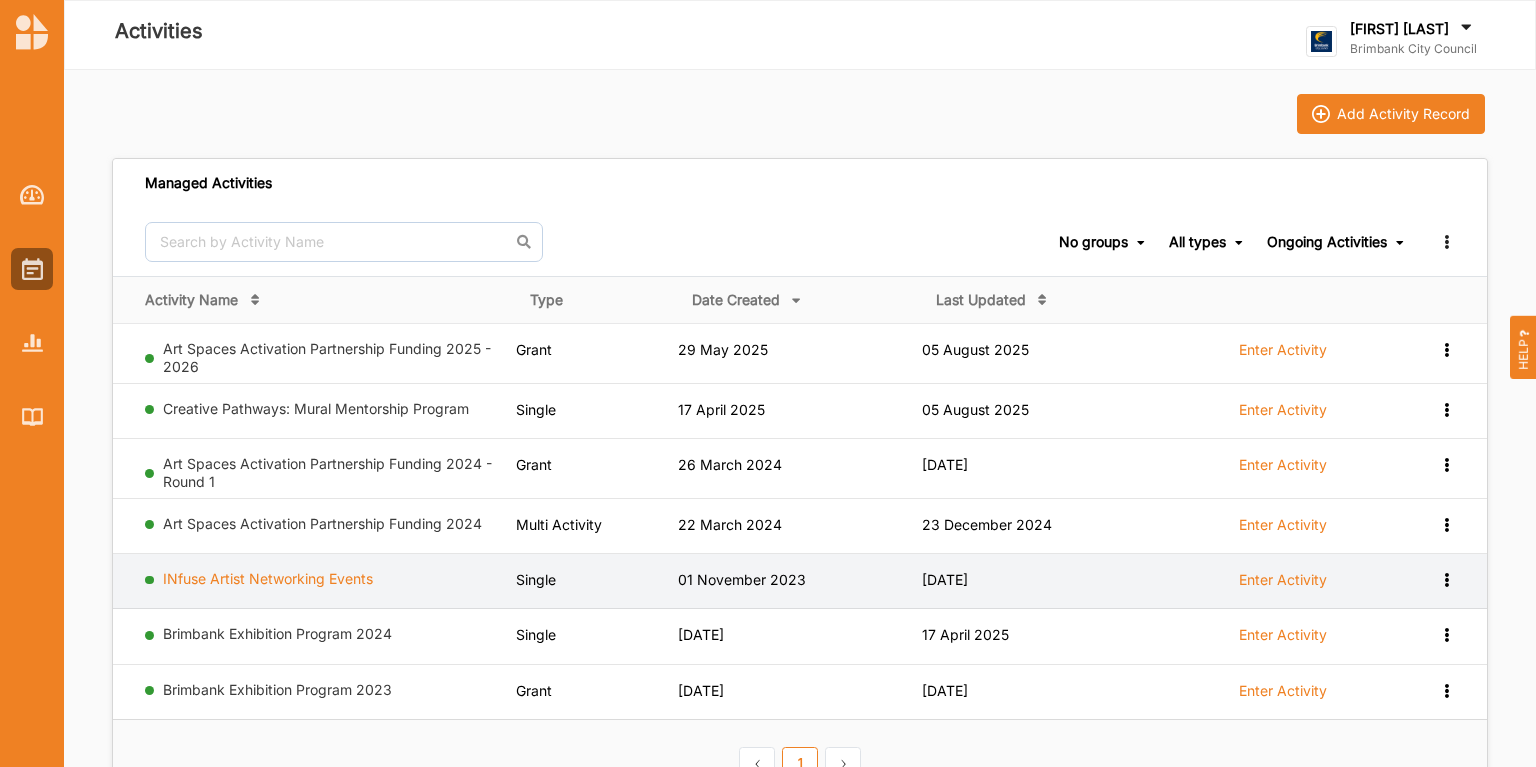 click on "INfuse Artist Networking Events" at bounding box center [268, 578] 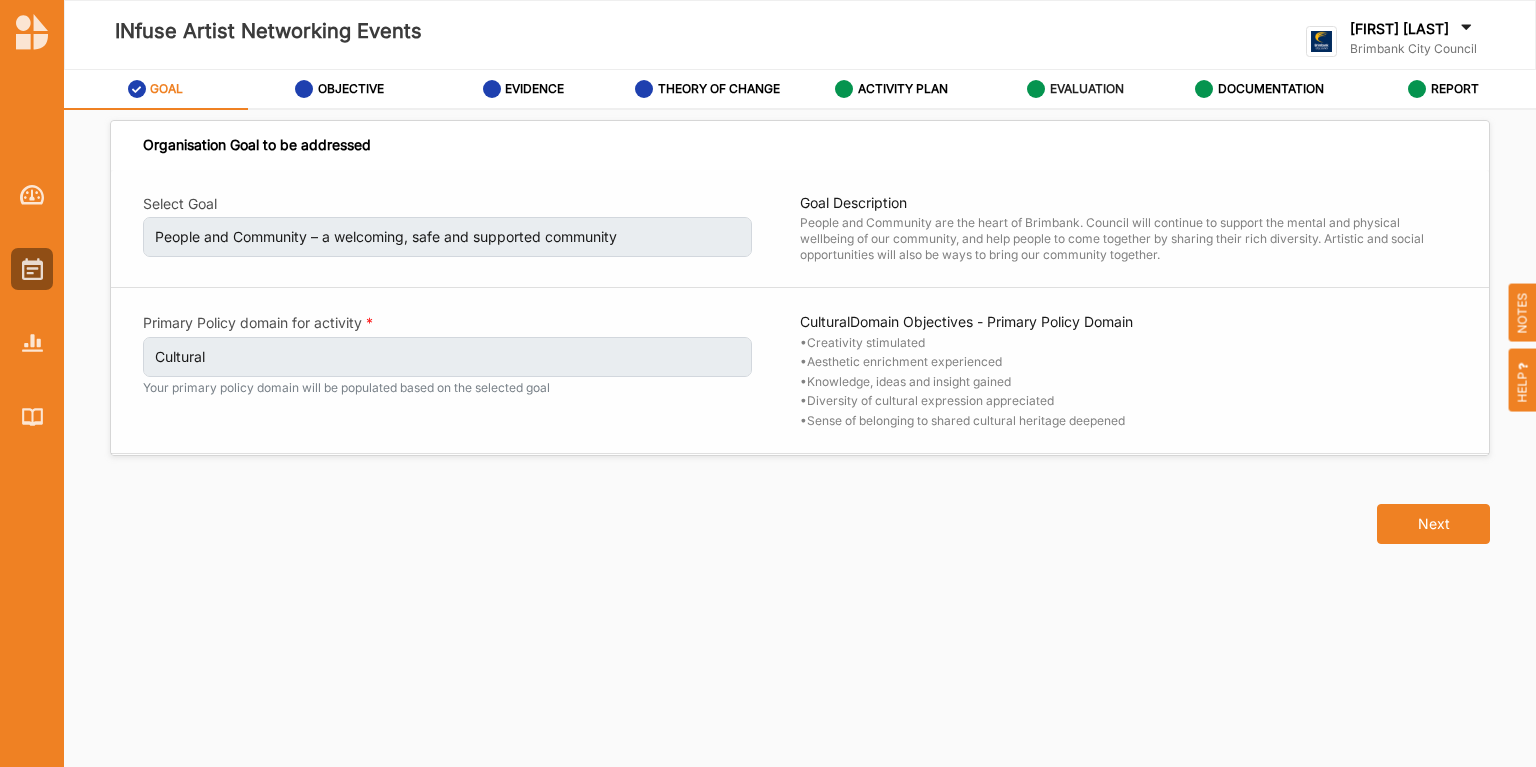 click on "EVALUATION" at bounding box center [1087, 89] 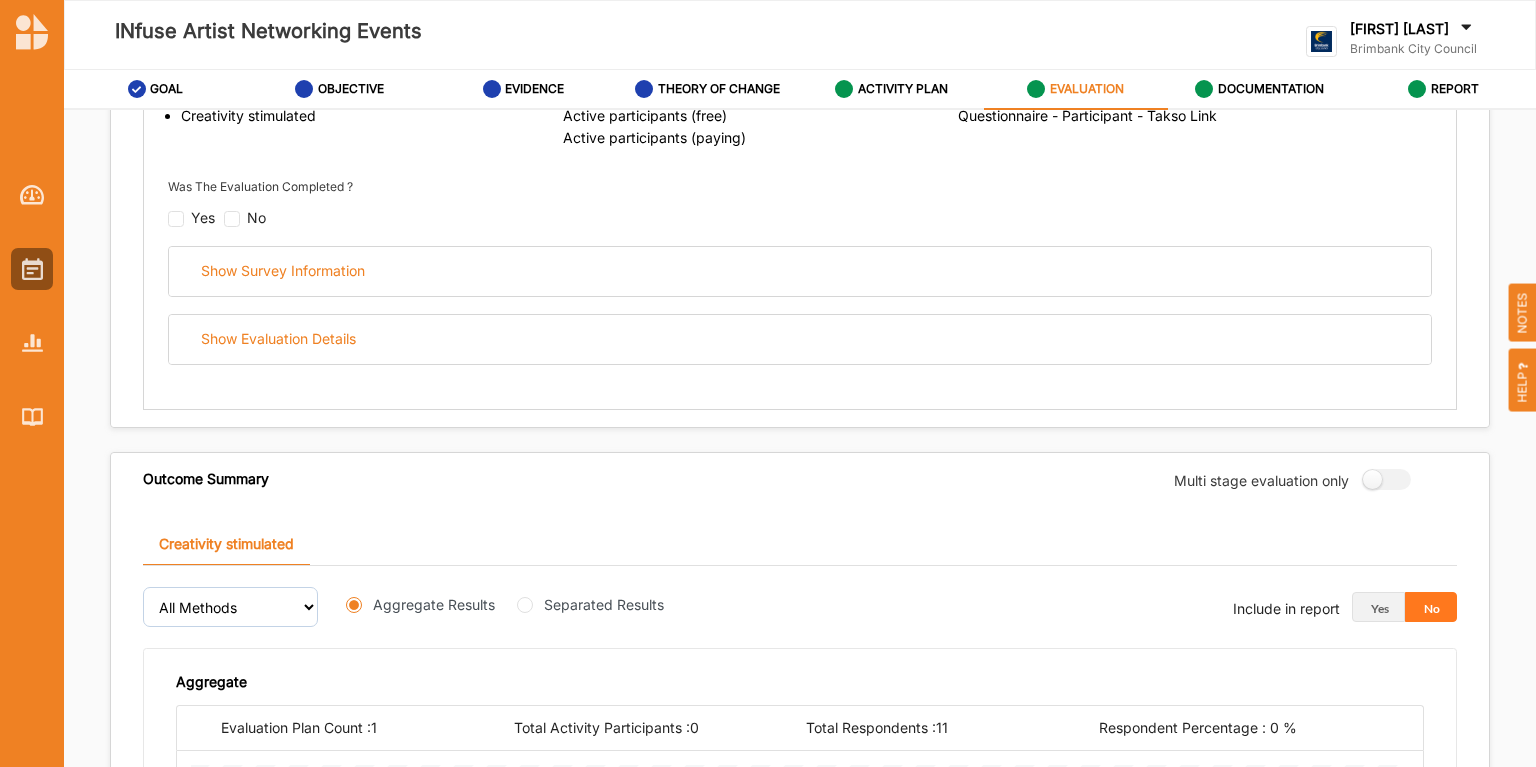 scroll, scrollTop: 232, scrollLeft: 0, axis: vertical 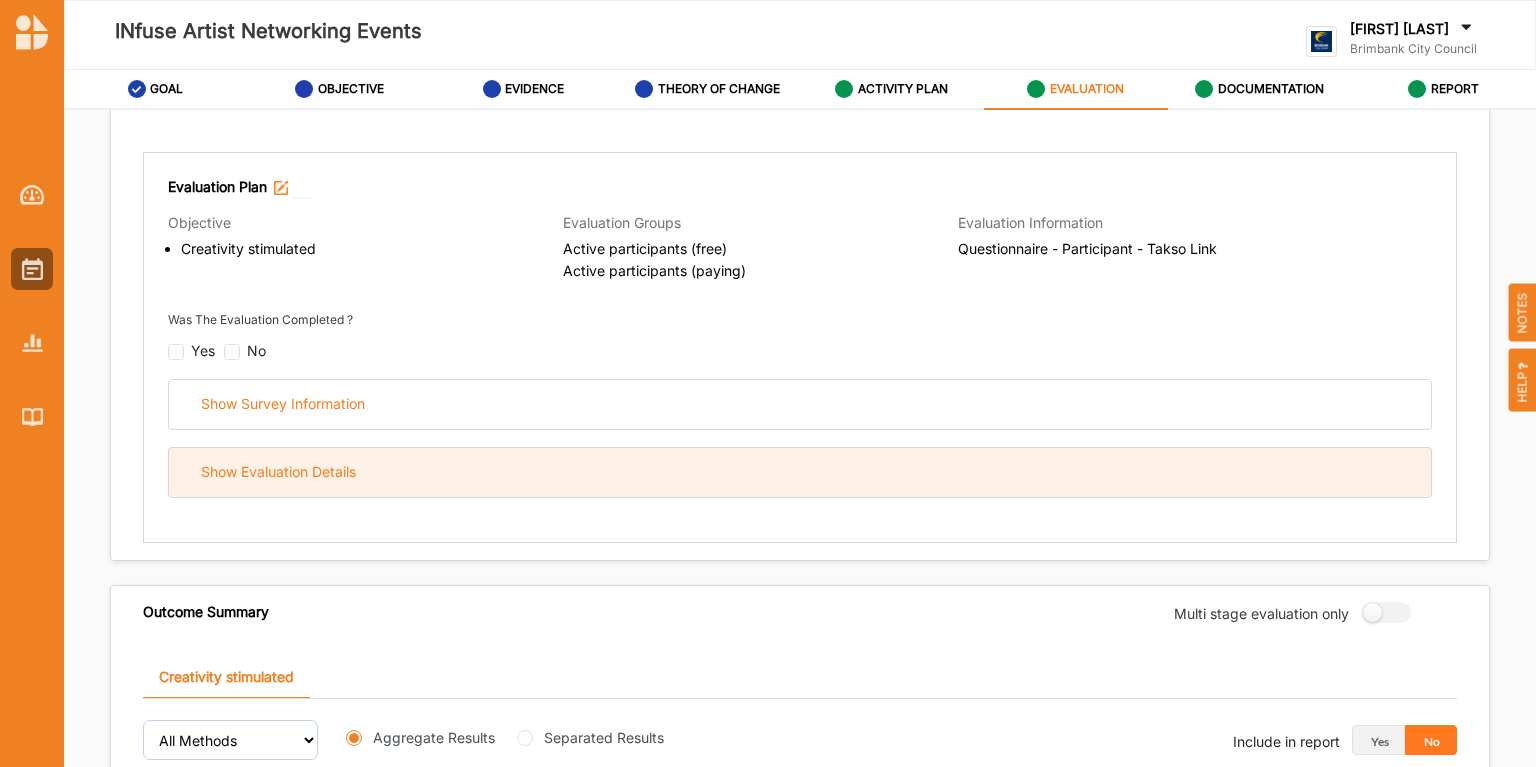 click on "Show Evaluation Details" at bounding box center (278, 472) 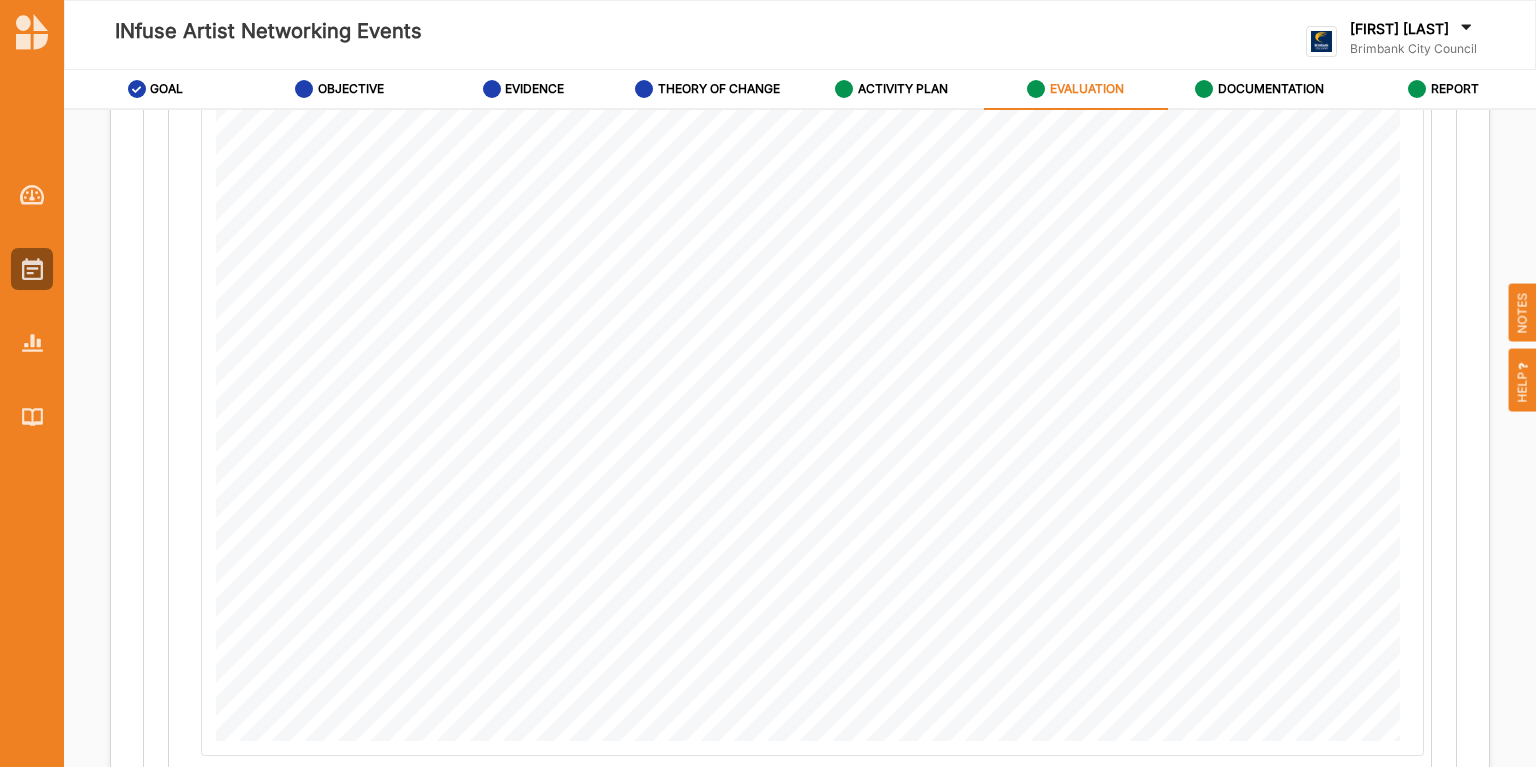 scroll, scrollTop: 1592, scrollLeft: 0, axis: vertical 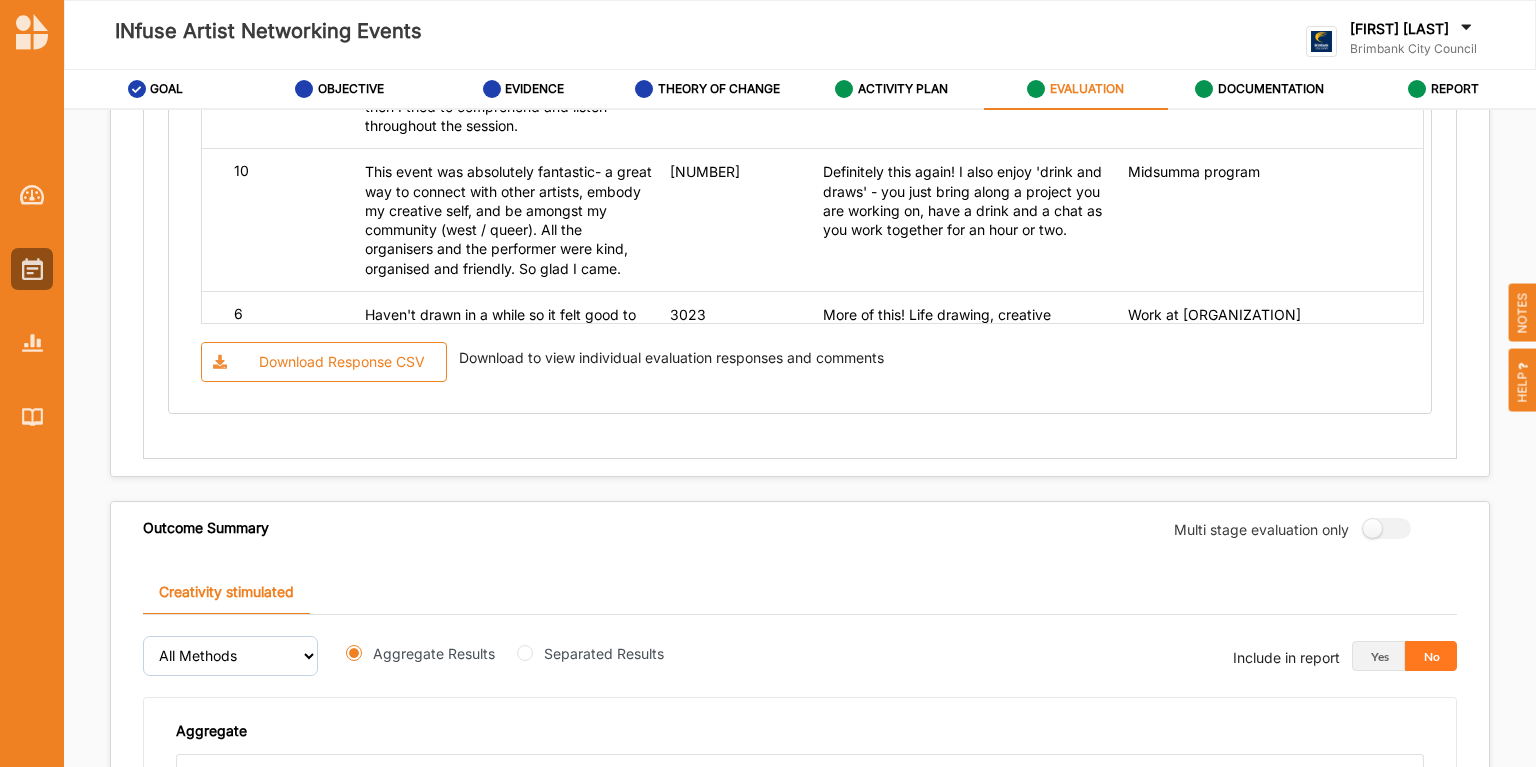 click on "Download Response CSV" at bounding box center (342, 362) 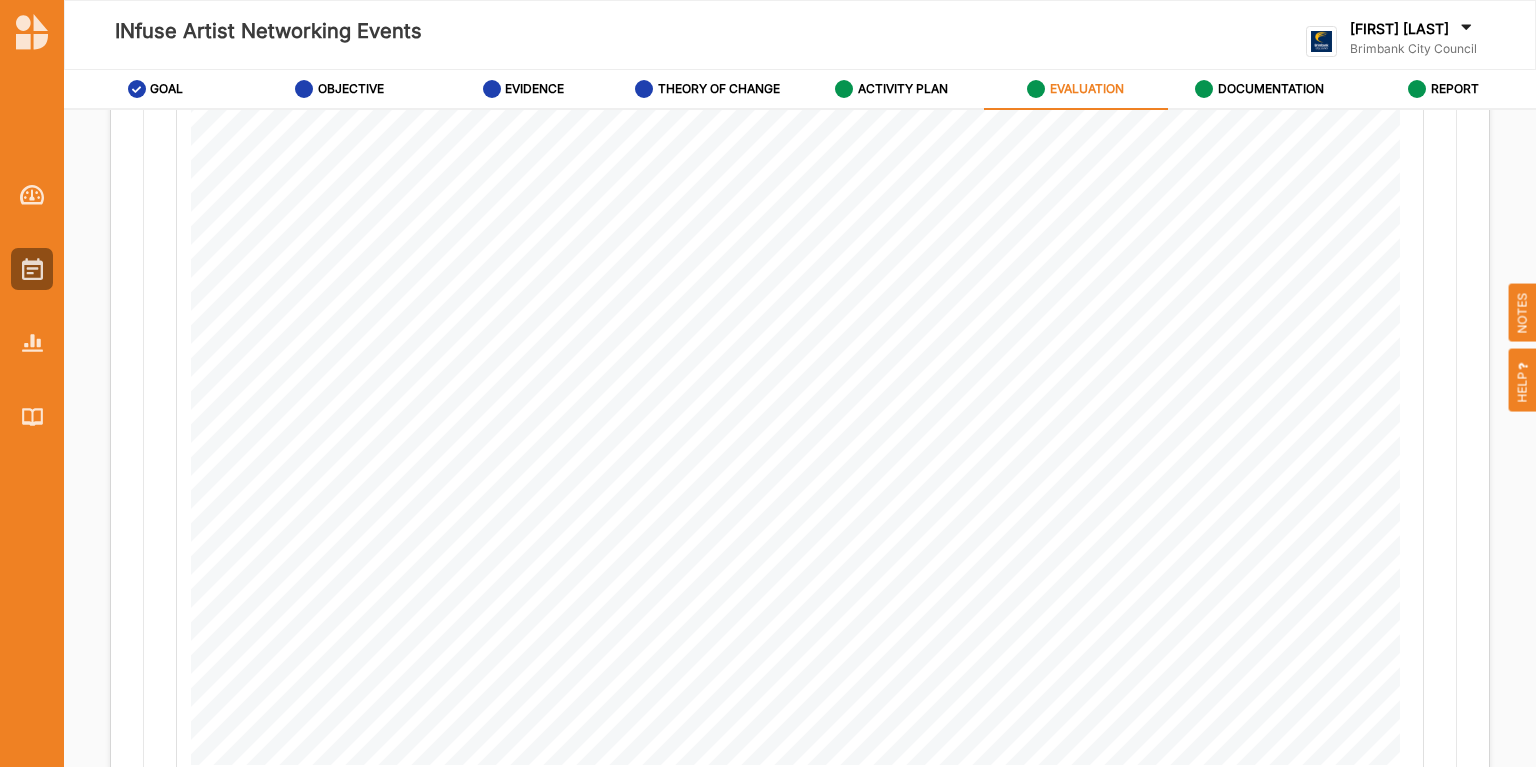 scroll, scrollTop: 3108, scrollLeft: 0, axis: vertical 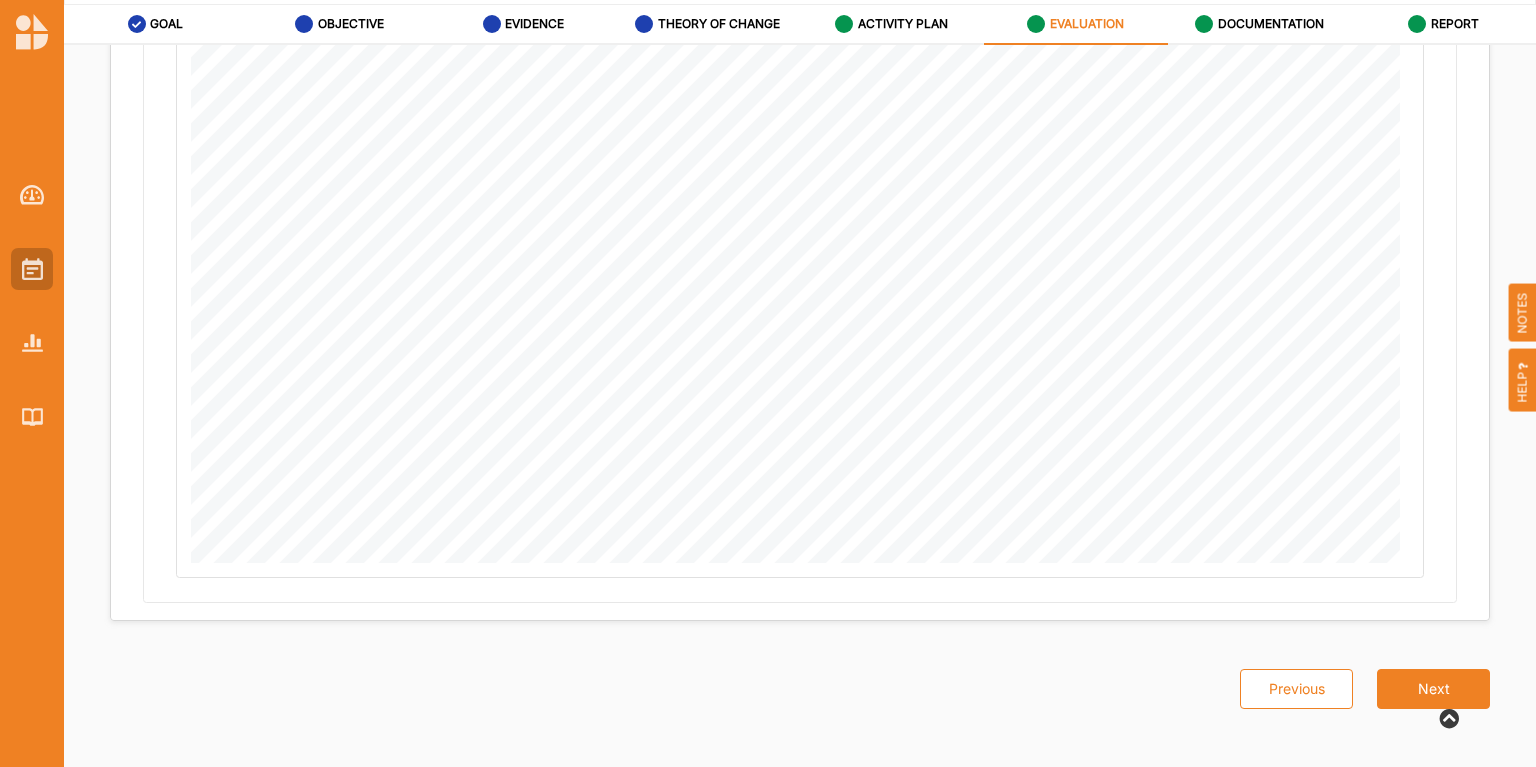 click at bounding box center (32, 269) 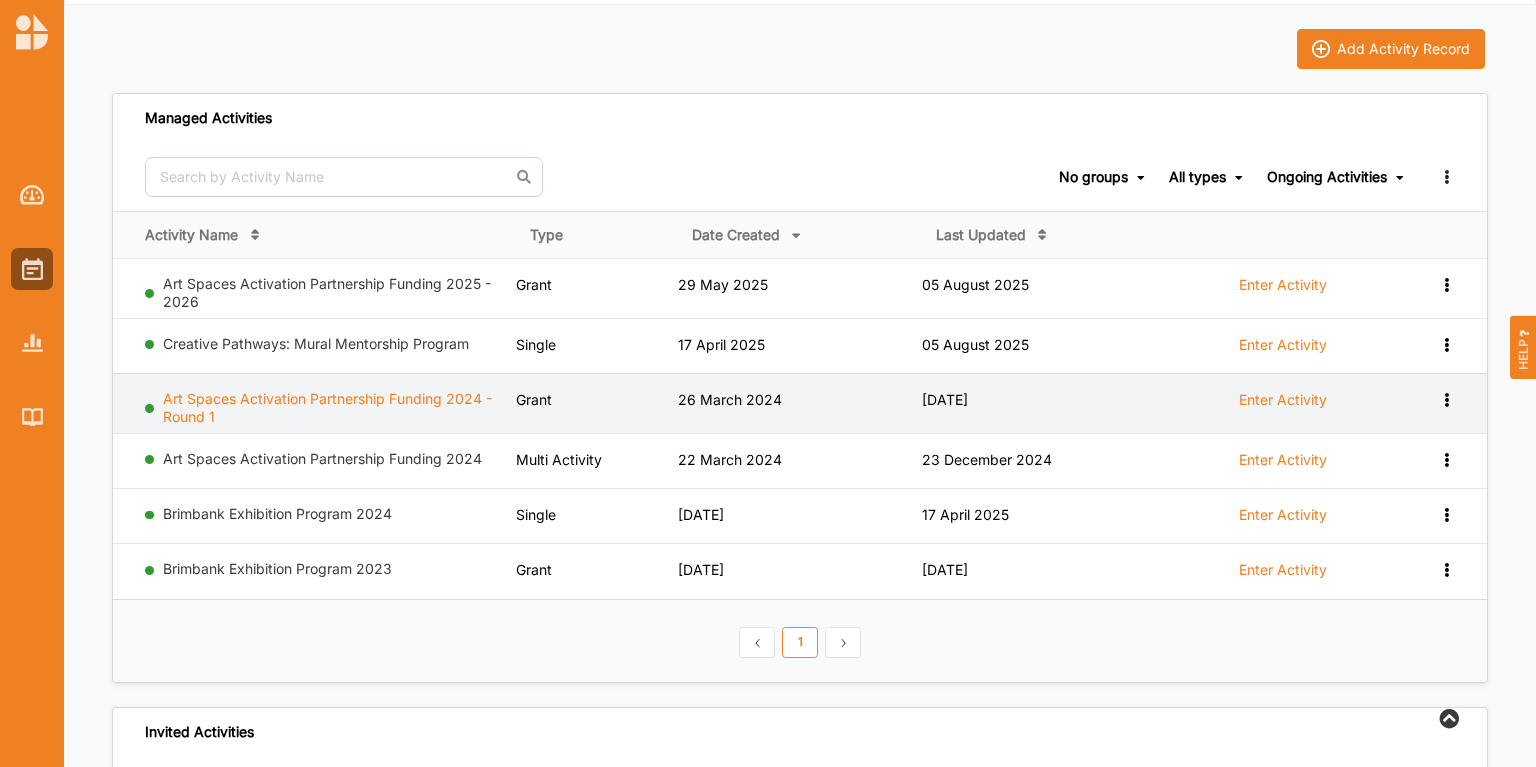 click on "Art Spaces Activation Partnership Funding 2024 - Round 1" at bounding box center [327, 407] 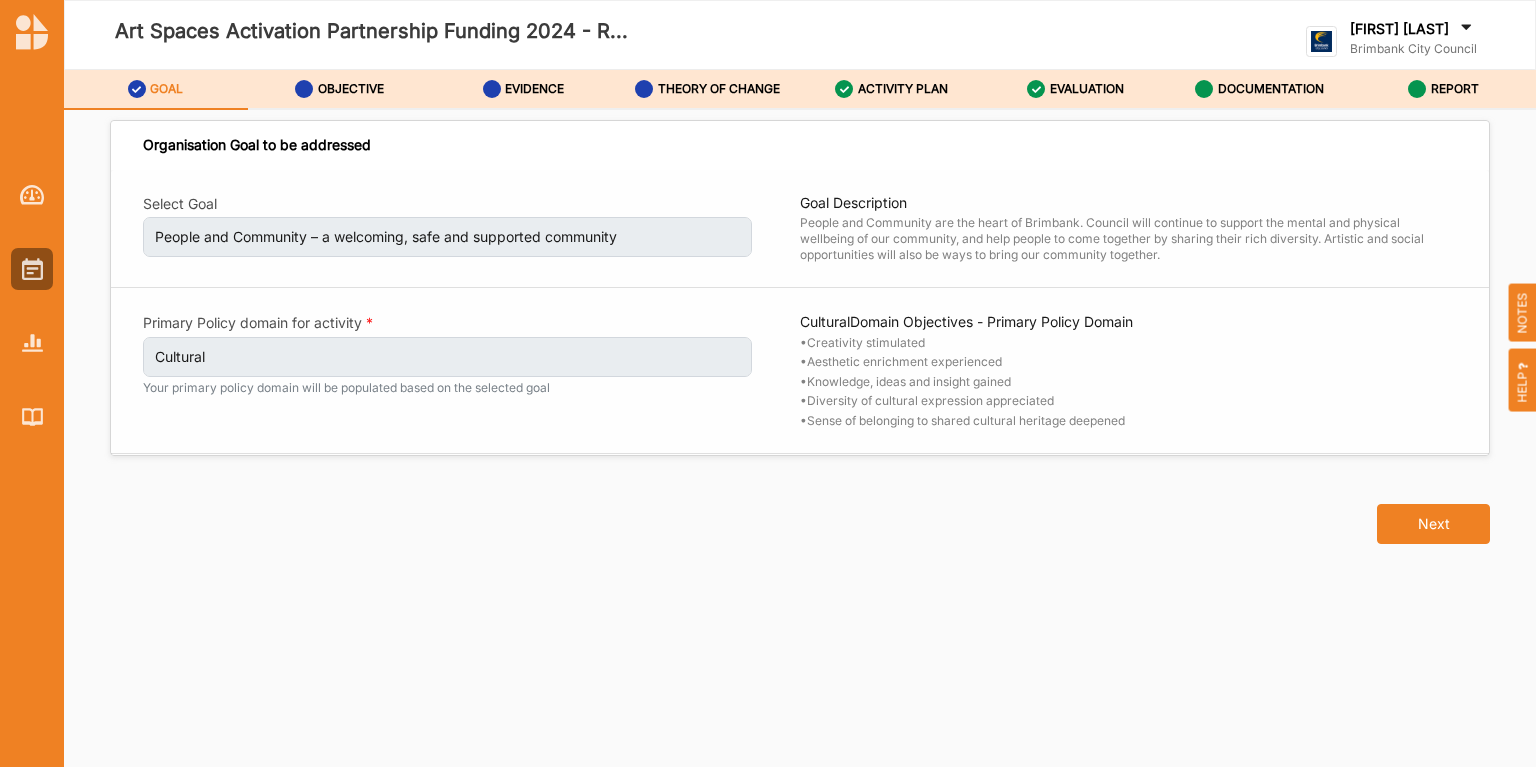 drag, startPoint x: 191, startPoint y: 36, endPoint x: 243, endPoint y: 608, distance: 574.35876 